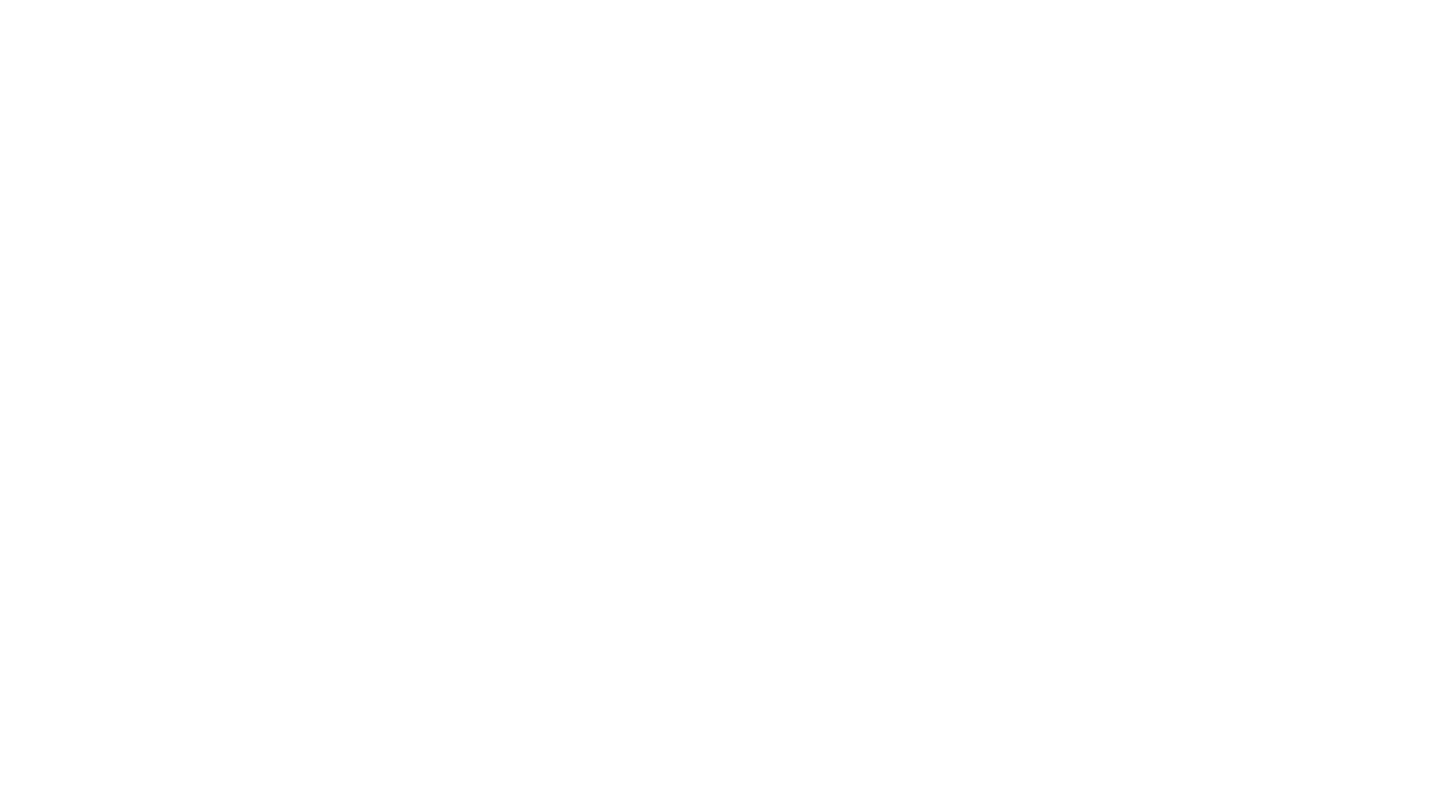 scroll, scrollTop: 0, scrollLeft: 0, axis: both 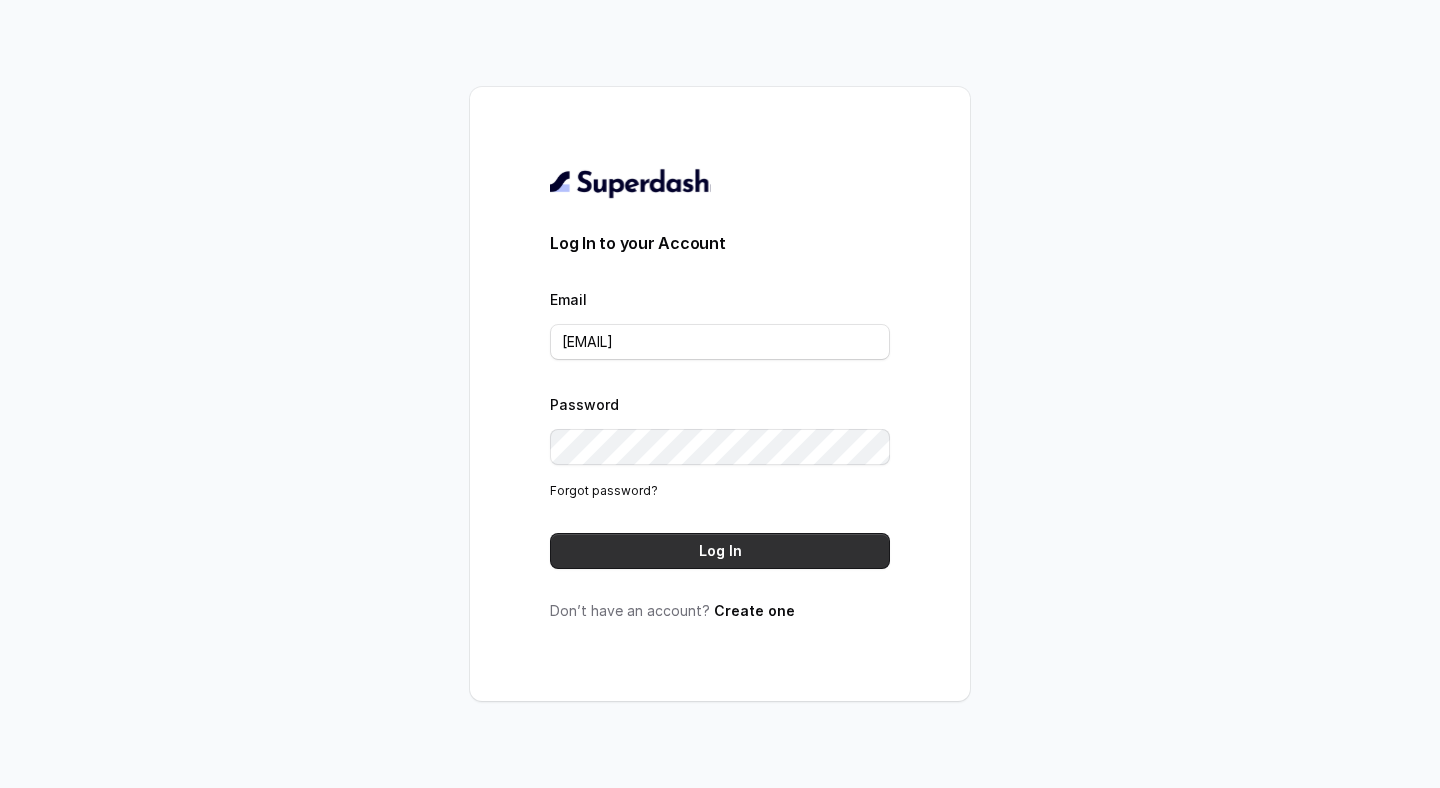 click on "Log In" at bounding box center (720, 551) 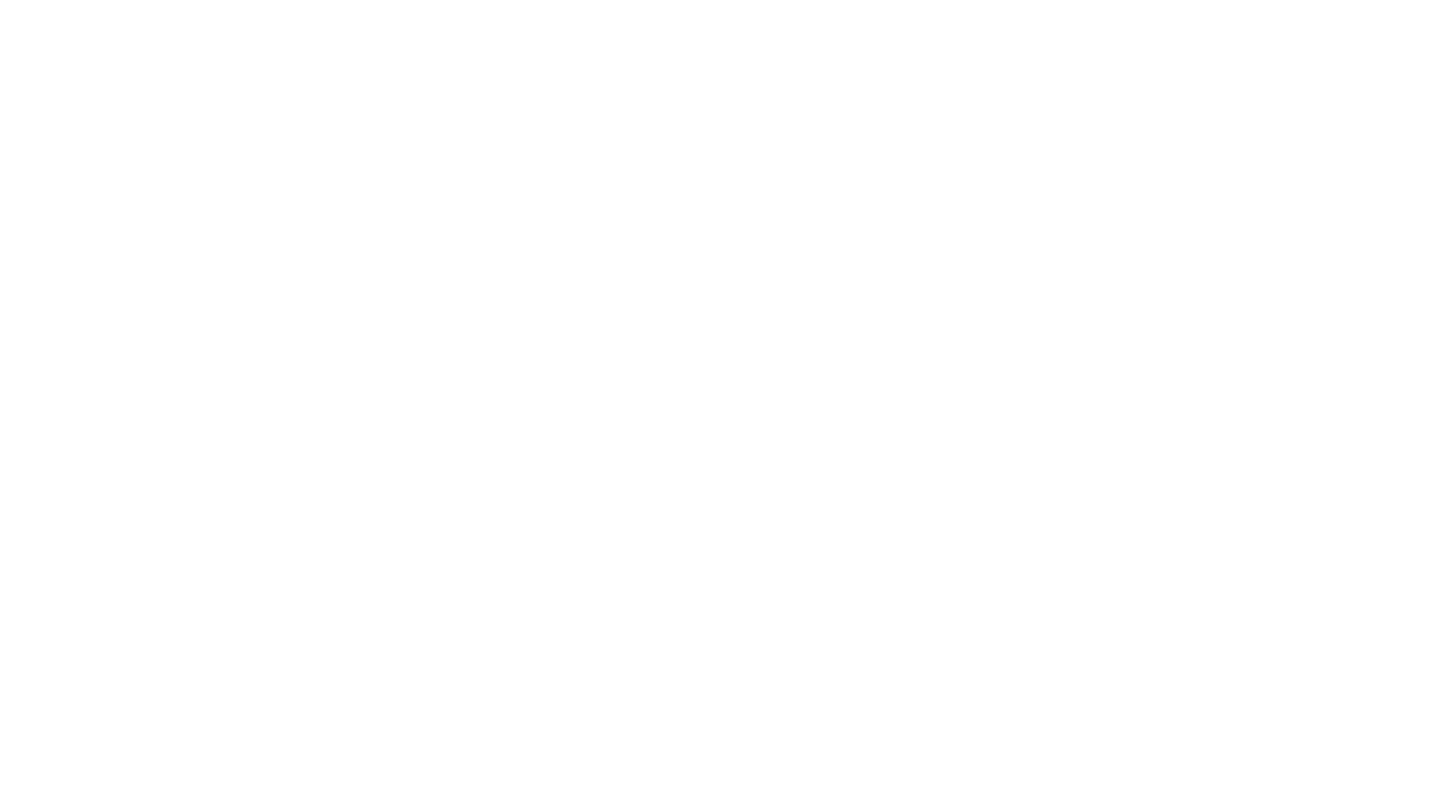 scroll, scrollTop: 0, scrollLeft: 0, axis: both 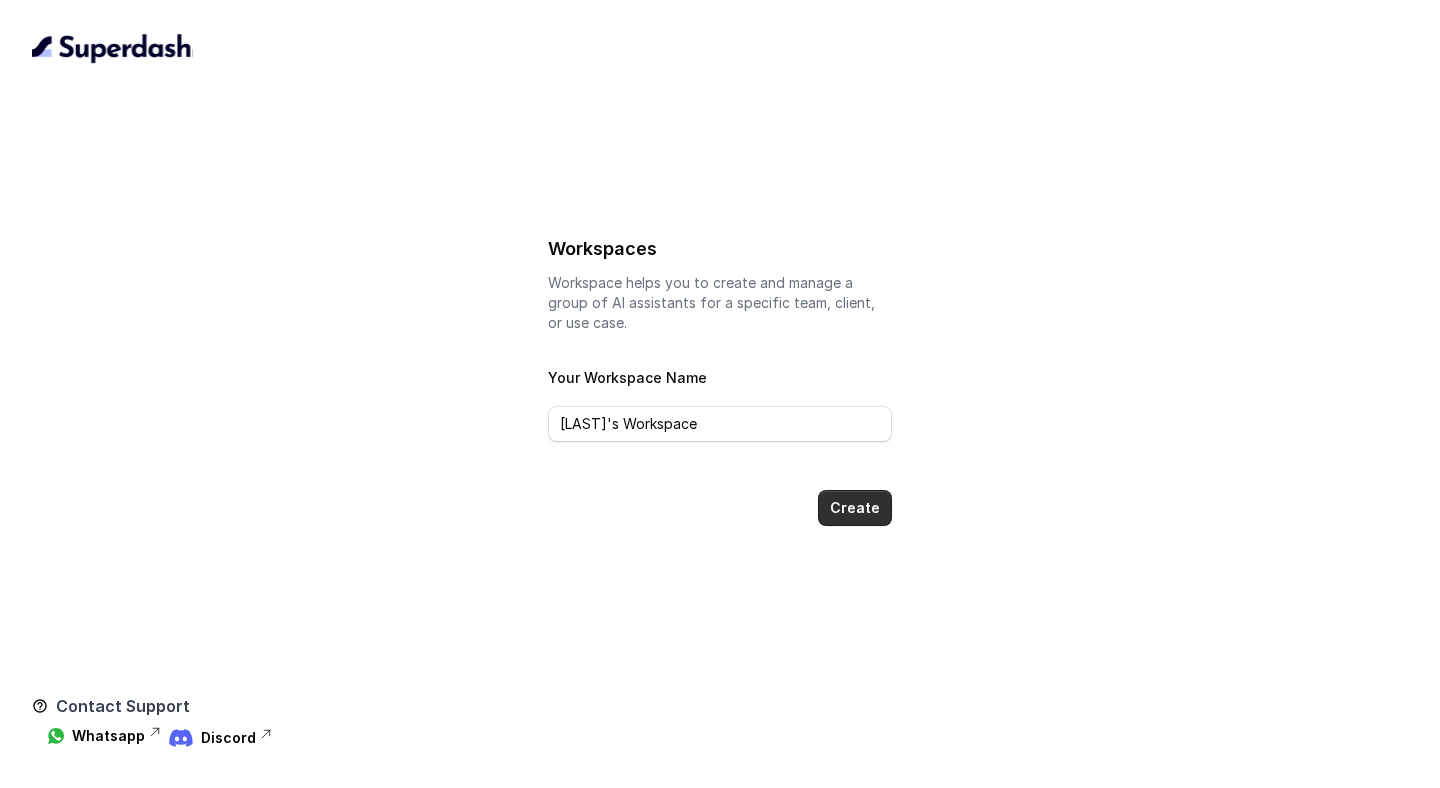 click on "Create" at bounding box center [855, 508] 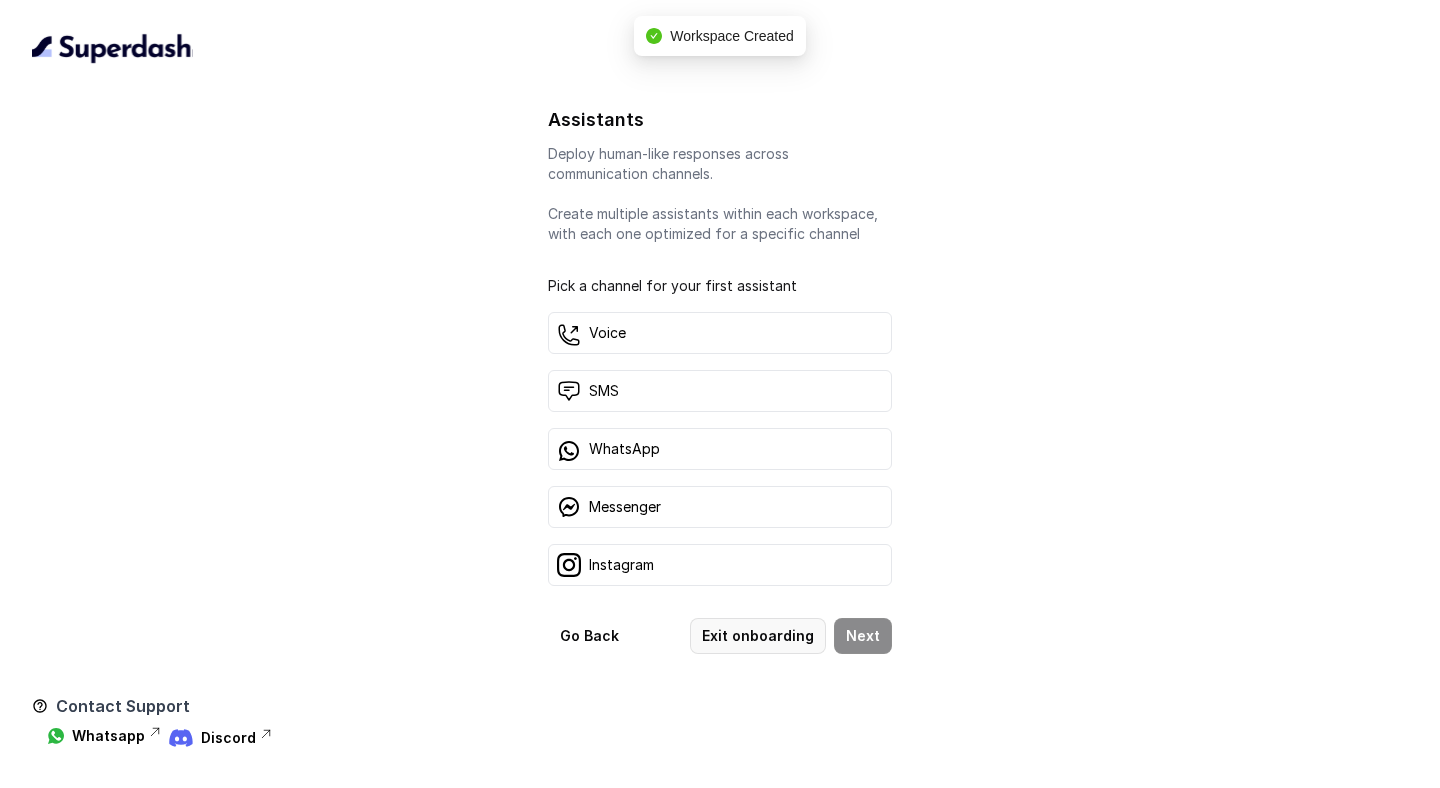 click on "Exit onboarding" at bounding box center [758, 636] 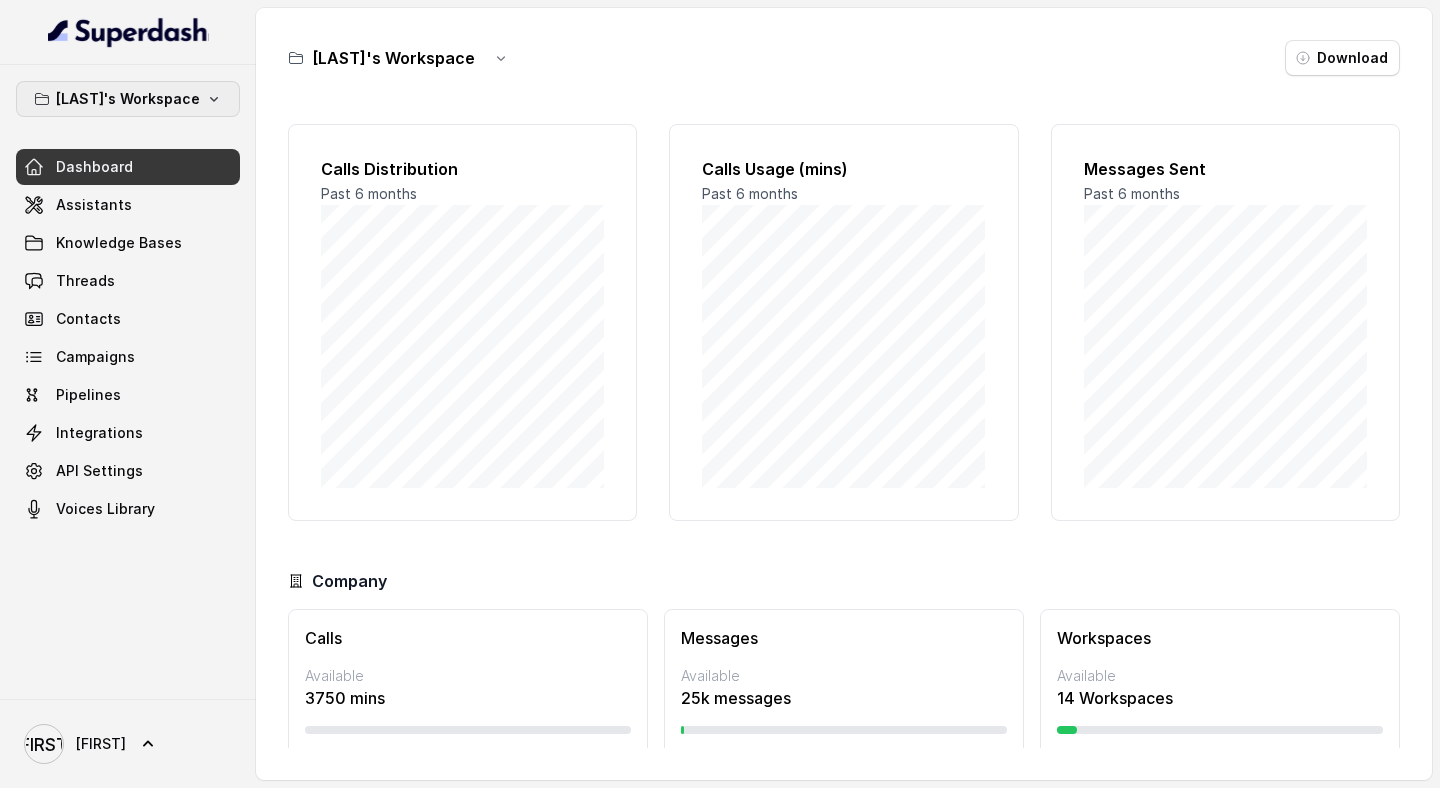 click on "Andres's Workspace" at bounding box center [128, 99] 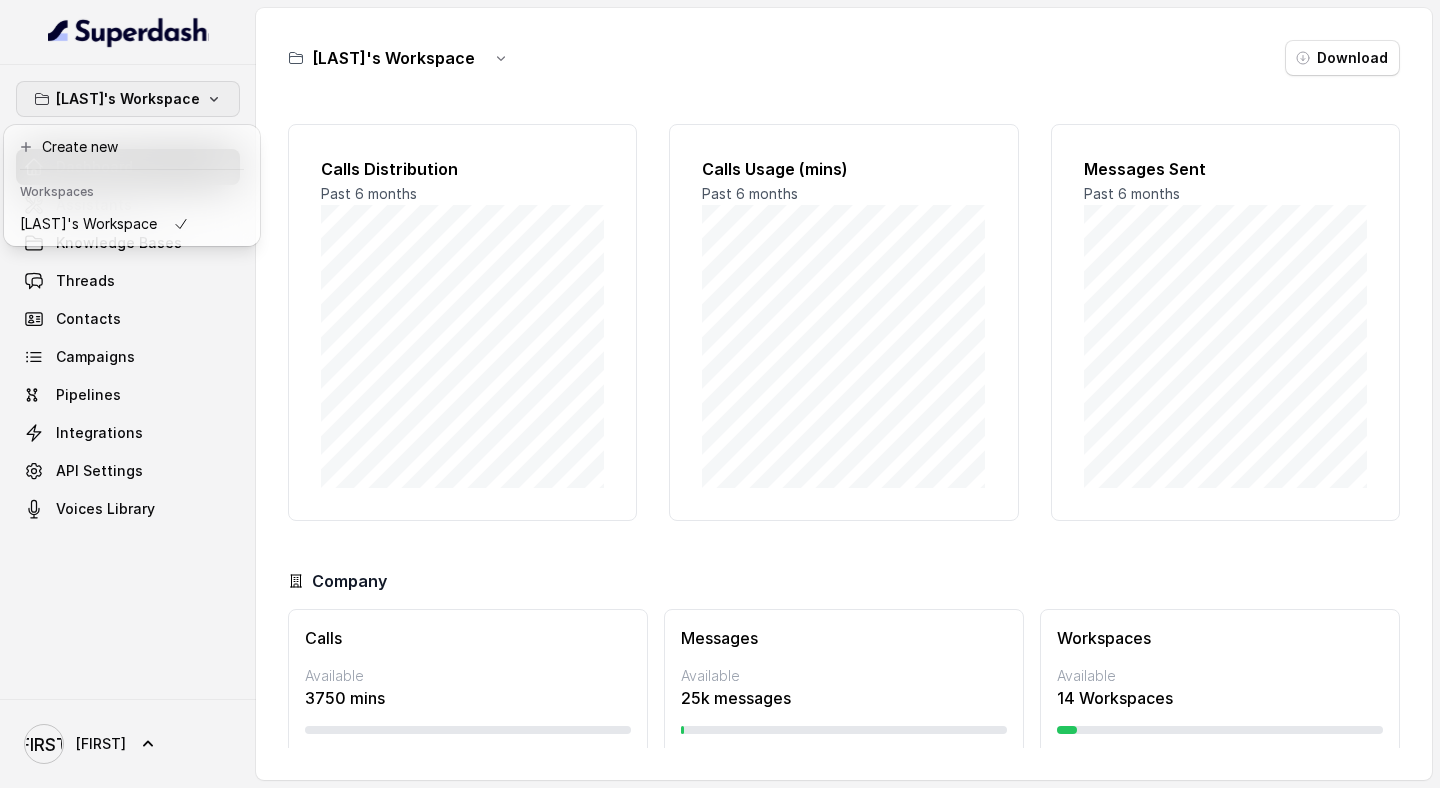 click on "Andres's Workspace" at bounding box center (128, 99) 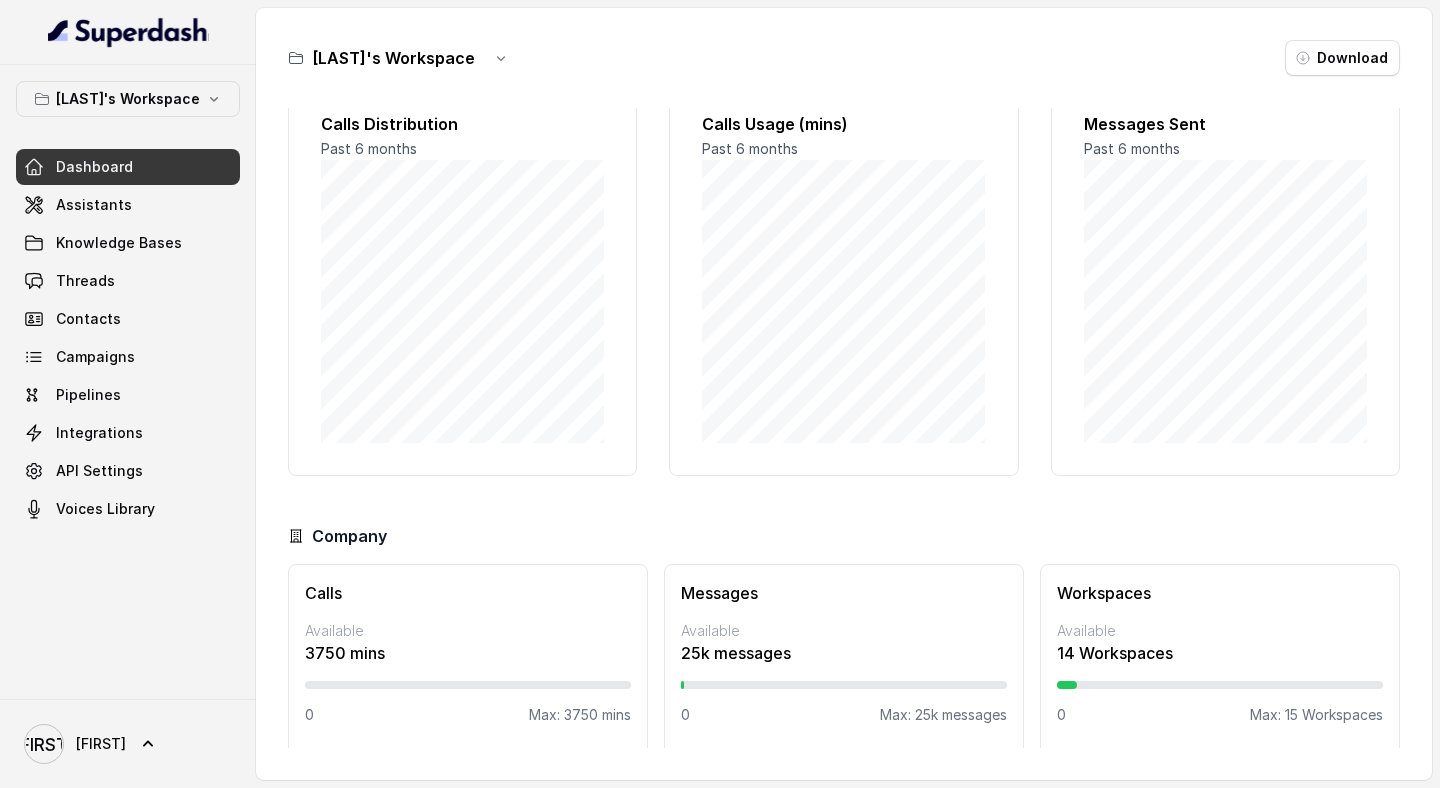 scroll, scrollTop: 53, scrollLeft: 0, axis: vertical 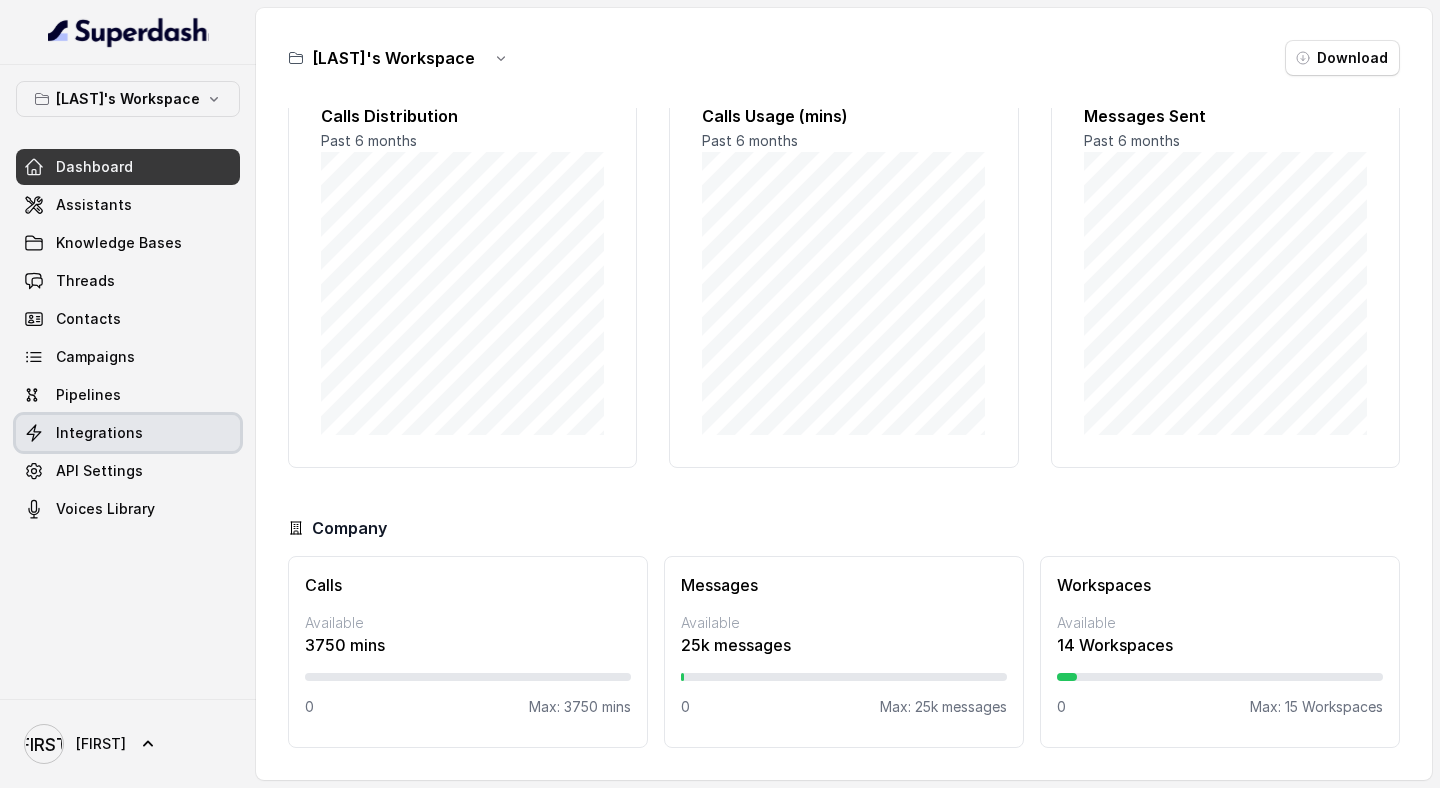click on "Integrations" at bounding box center [99, 433] 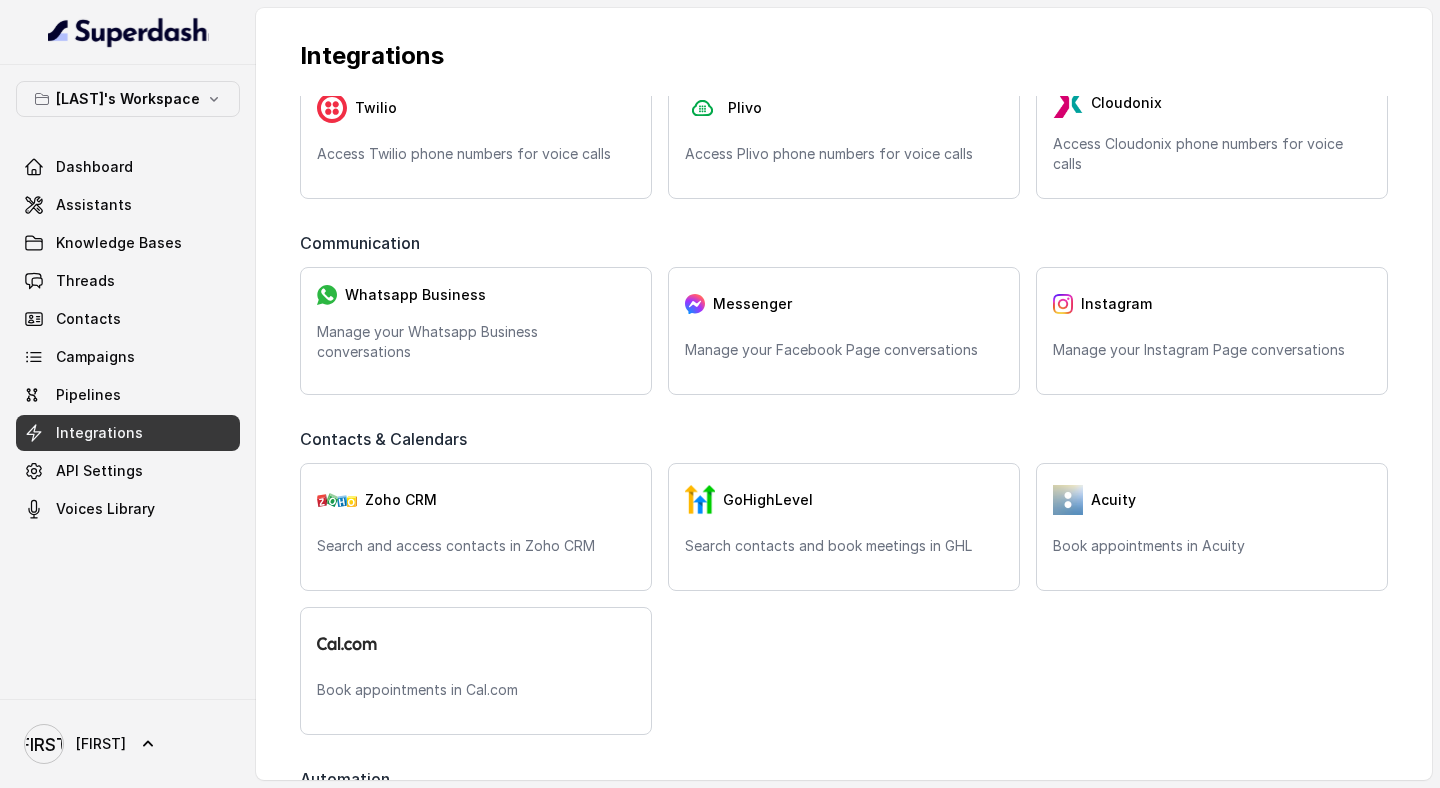 scroll, scrollTop: 0, scrollLeft: 0, axis: both 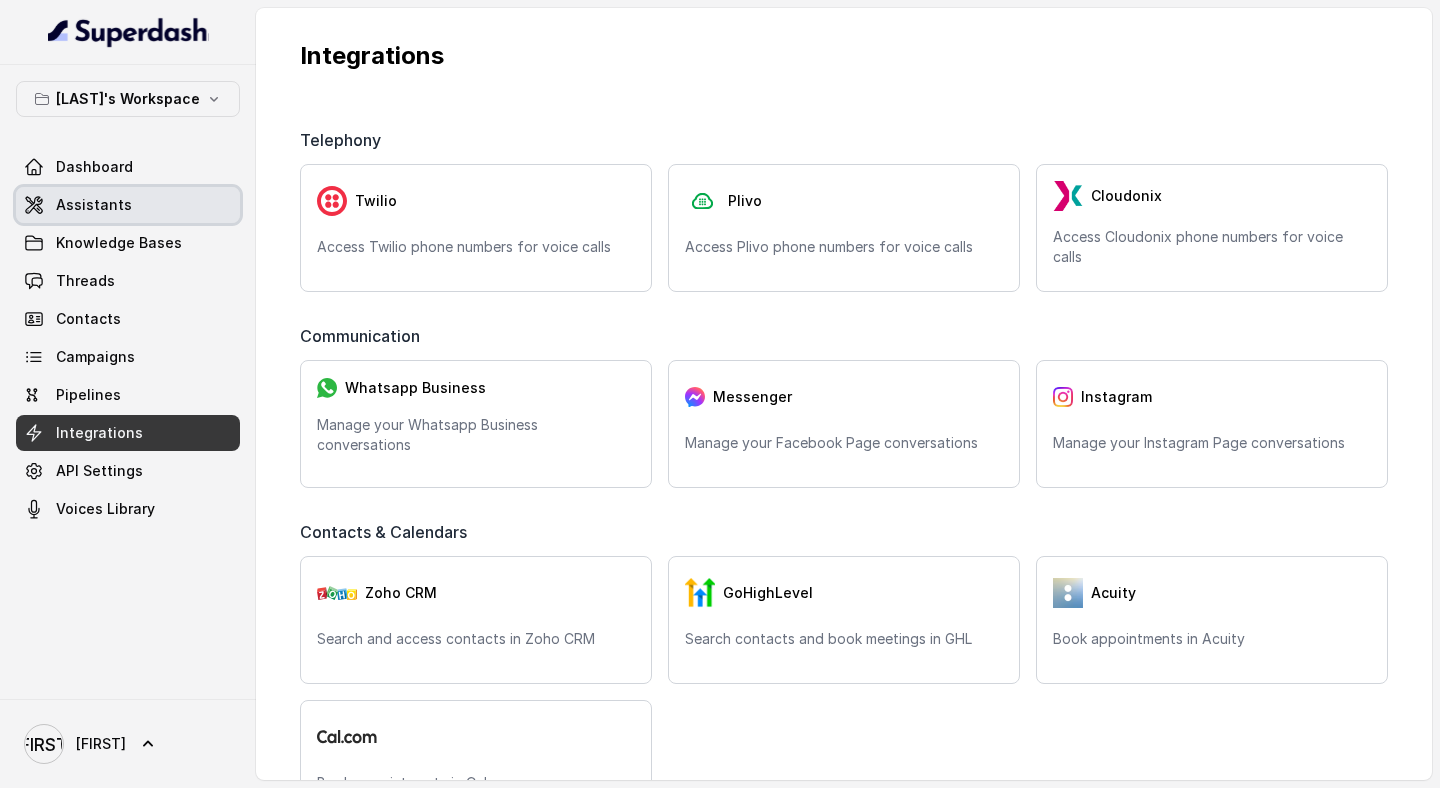 click on "Assistants" at bounding box center [94, 205] 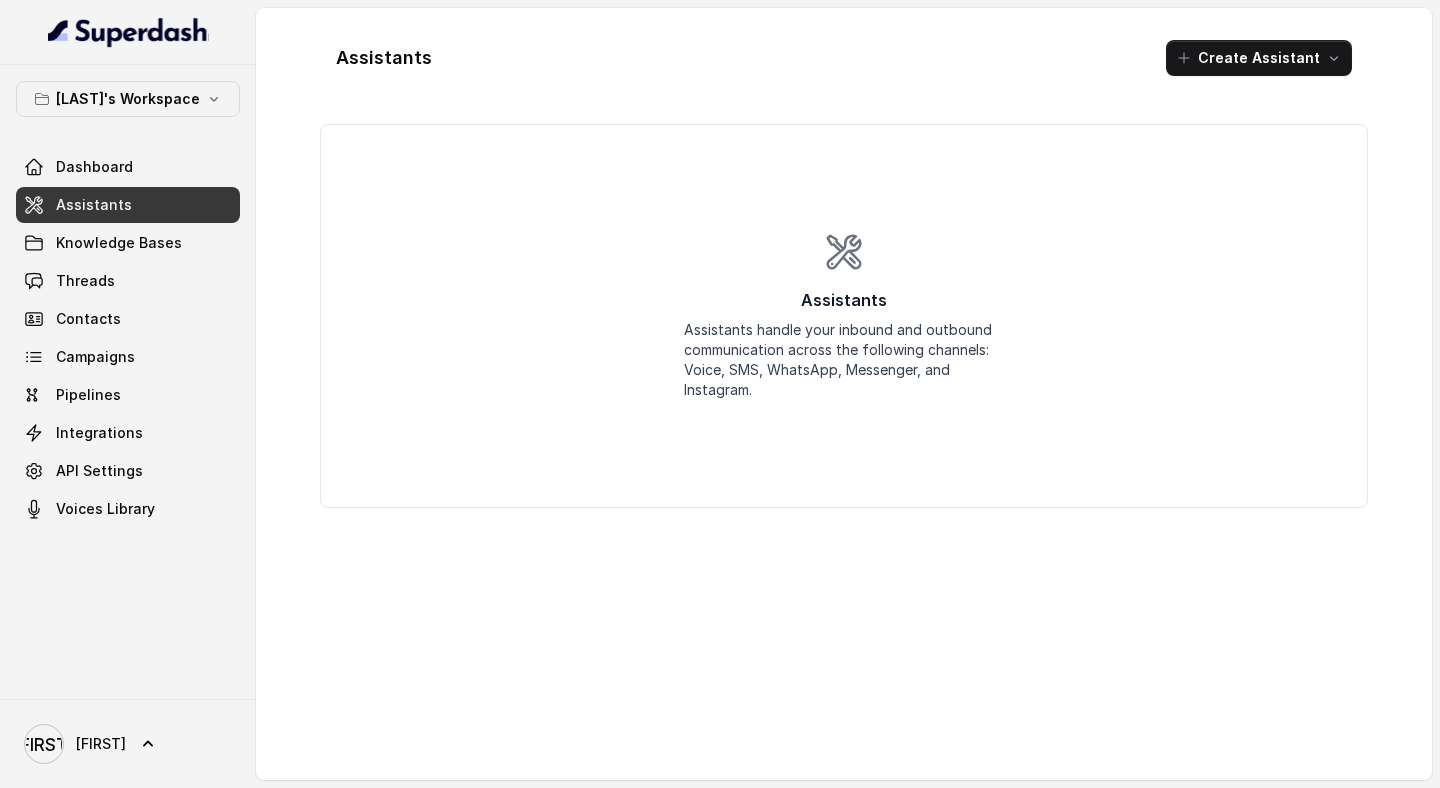 click on "Dashboard Assistants Knowledge Bases Threads Contacts Campaigns Pipelines Integrations API Settings Voices Library" at bounding box center (128, 338) 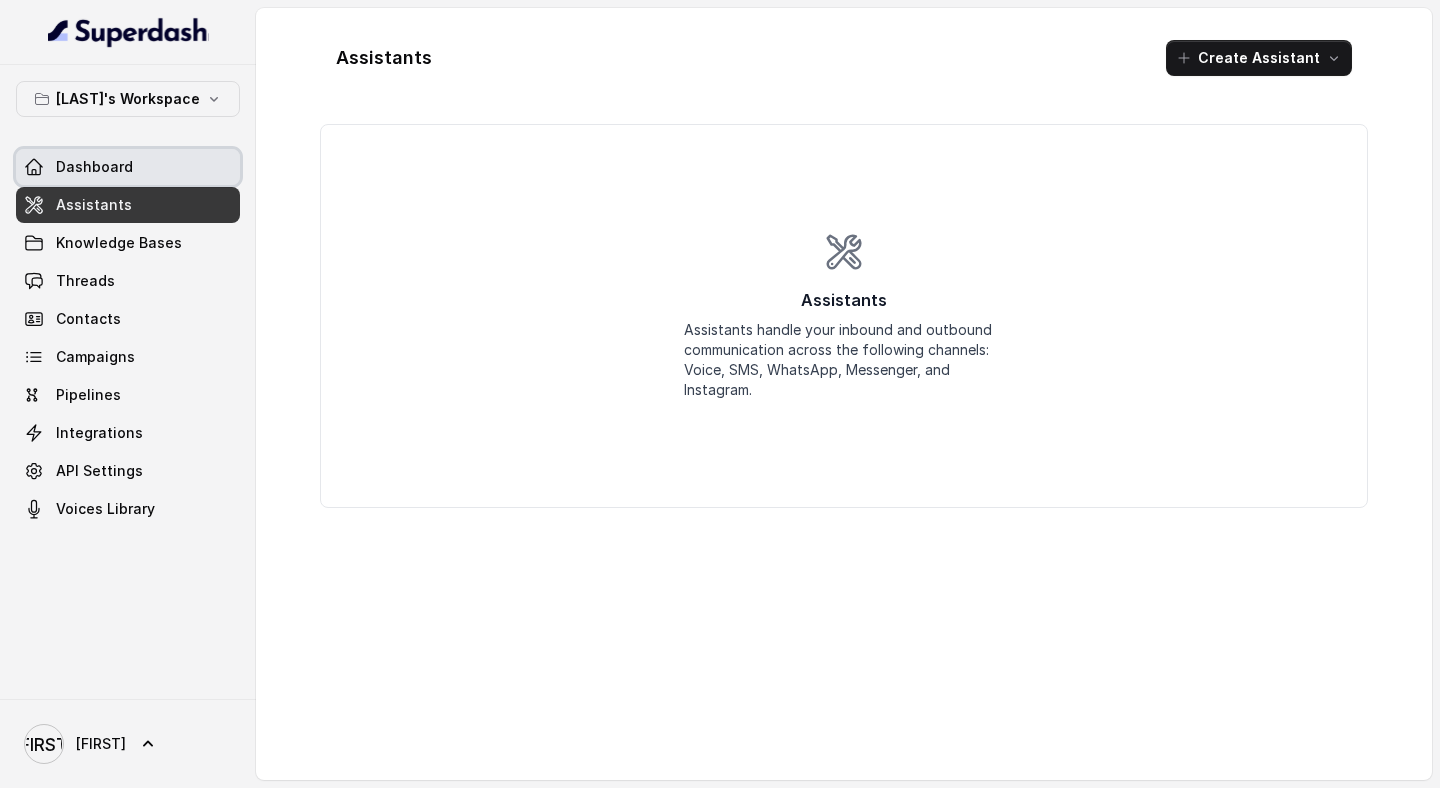 click on "Dashboard" at bounding box center [94, 167] 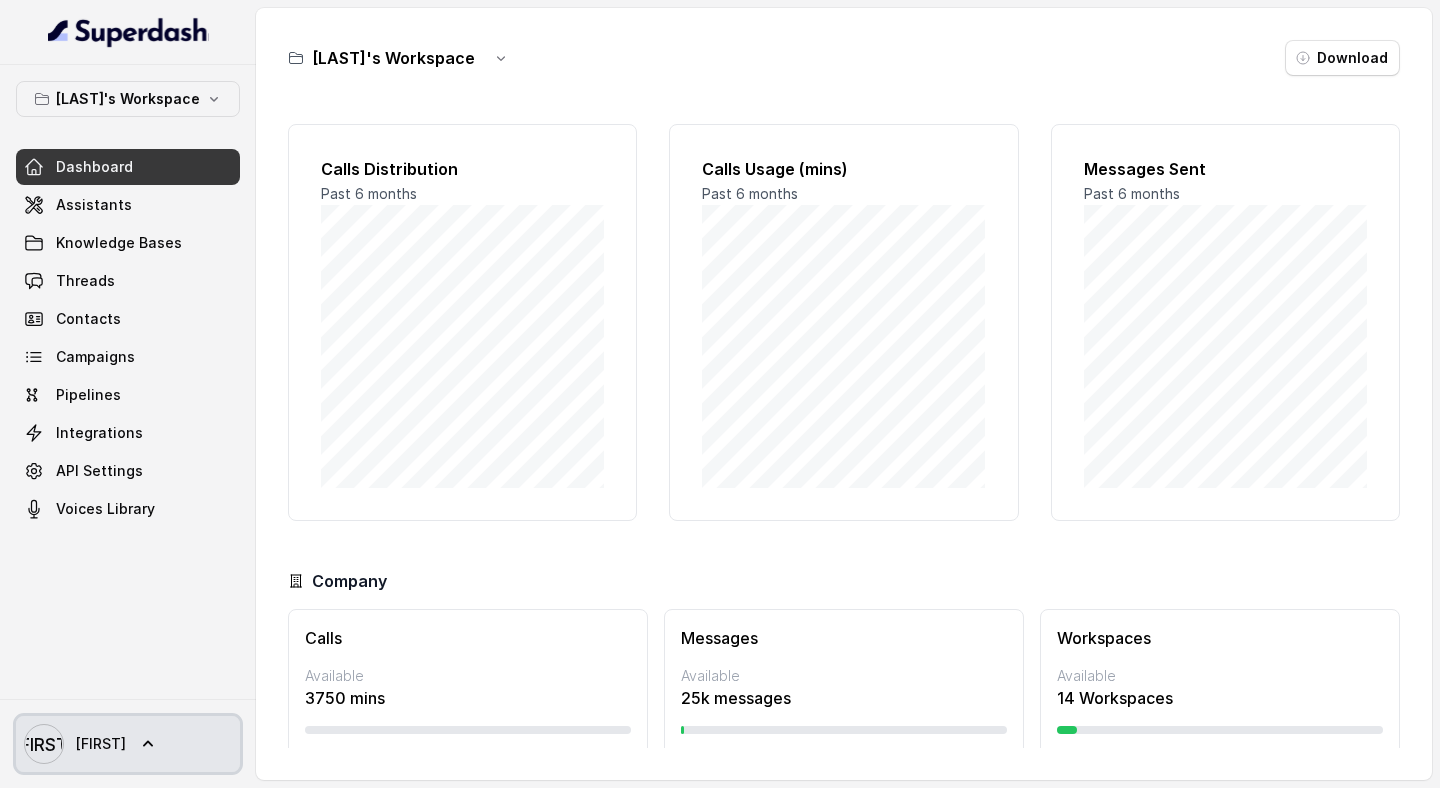 click on "AK Andres" at bounding box center [128, 744] 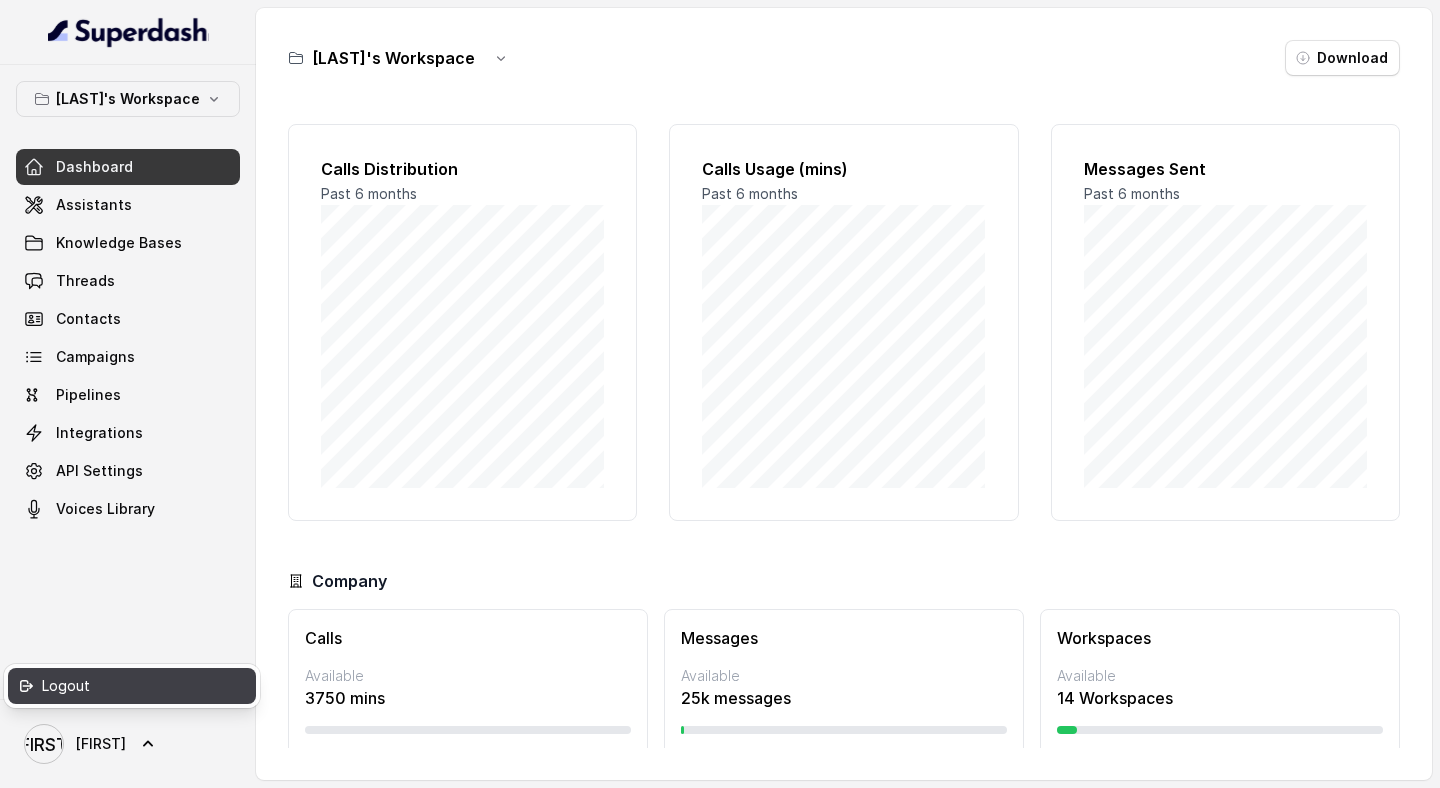 click on "Logout" at bounding box center (127, 686) 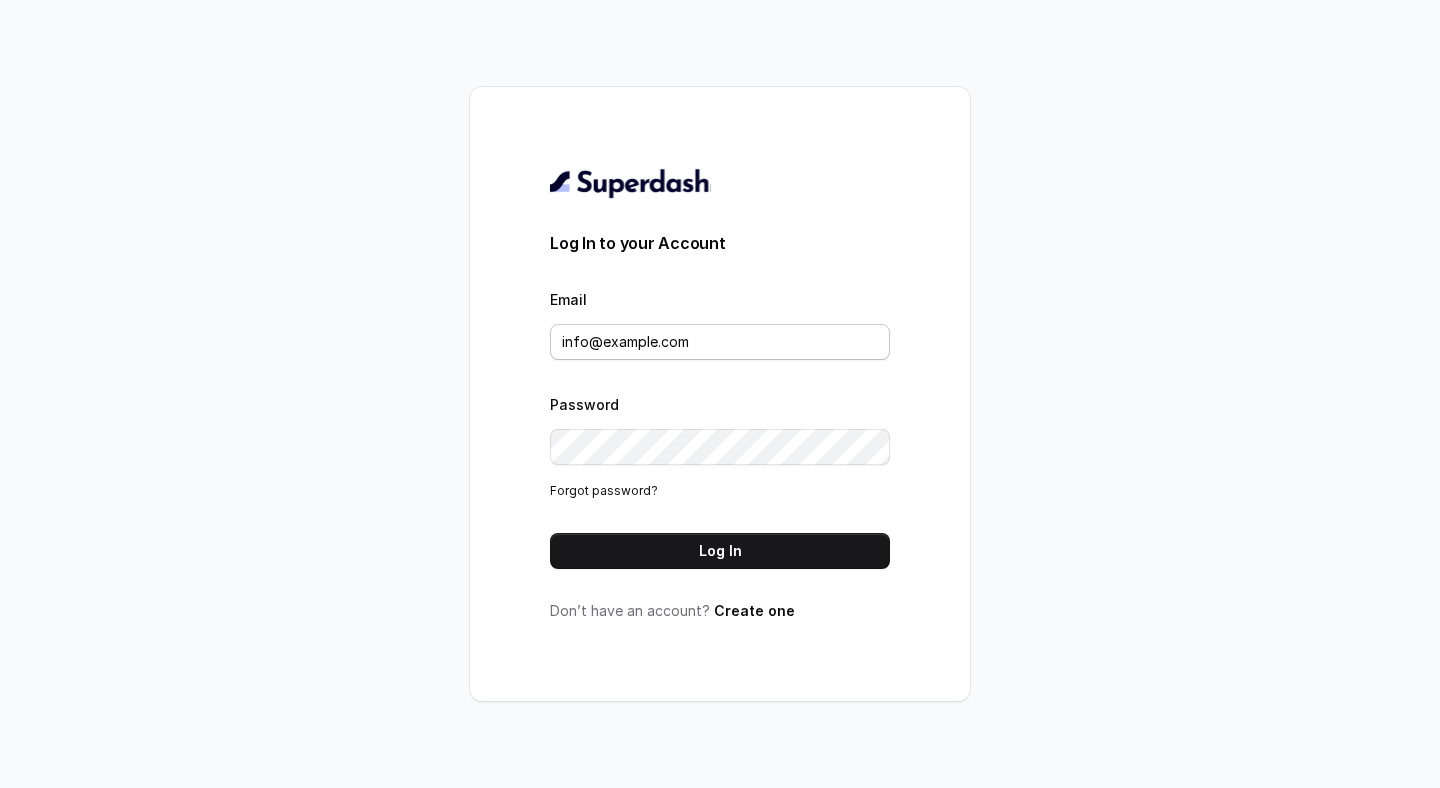 click on "info@aicaller.eu" at bounding box center (720, 342) 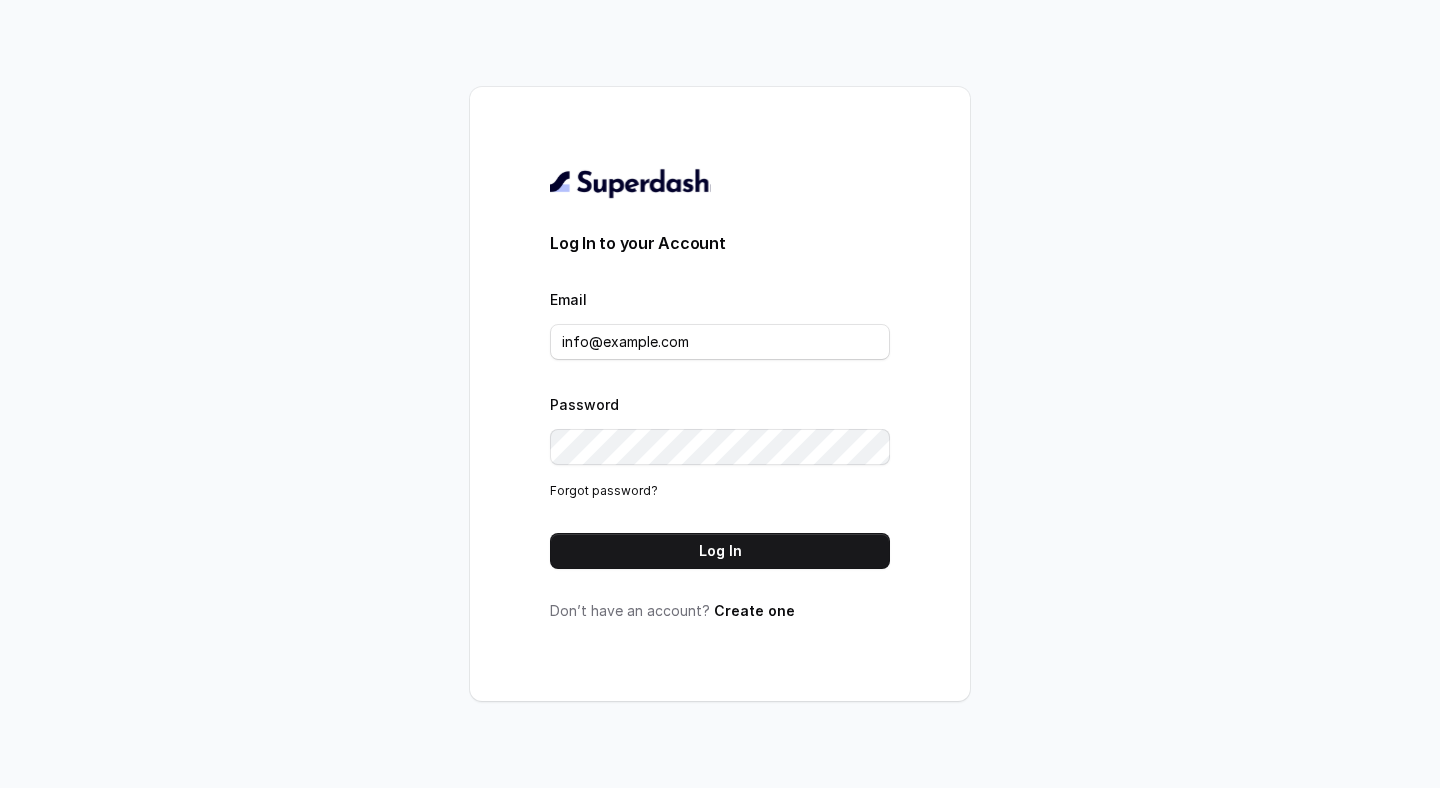 click on "Log In to your Account Email info@aicaller.eu Password Forgot password? Log In Don’t have an account?   Create one" at bounding box center (720, 394) 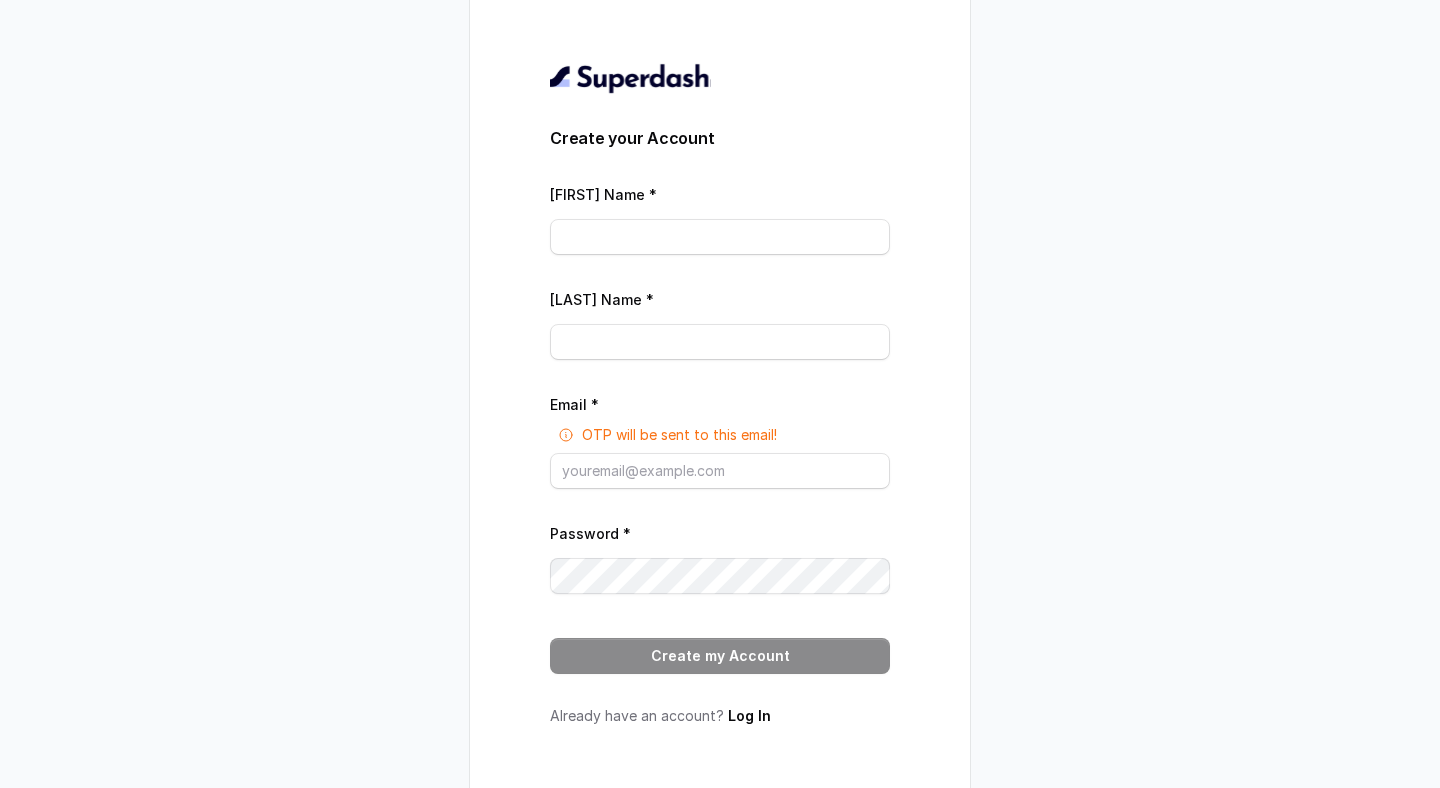 scroll, scrollTop: 0, scrollLeft: 0, axis: both 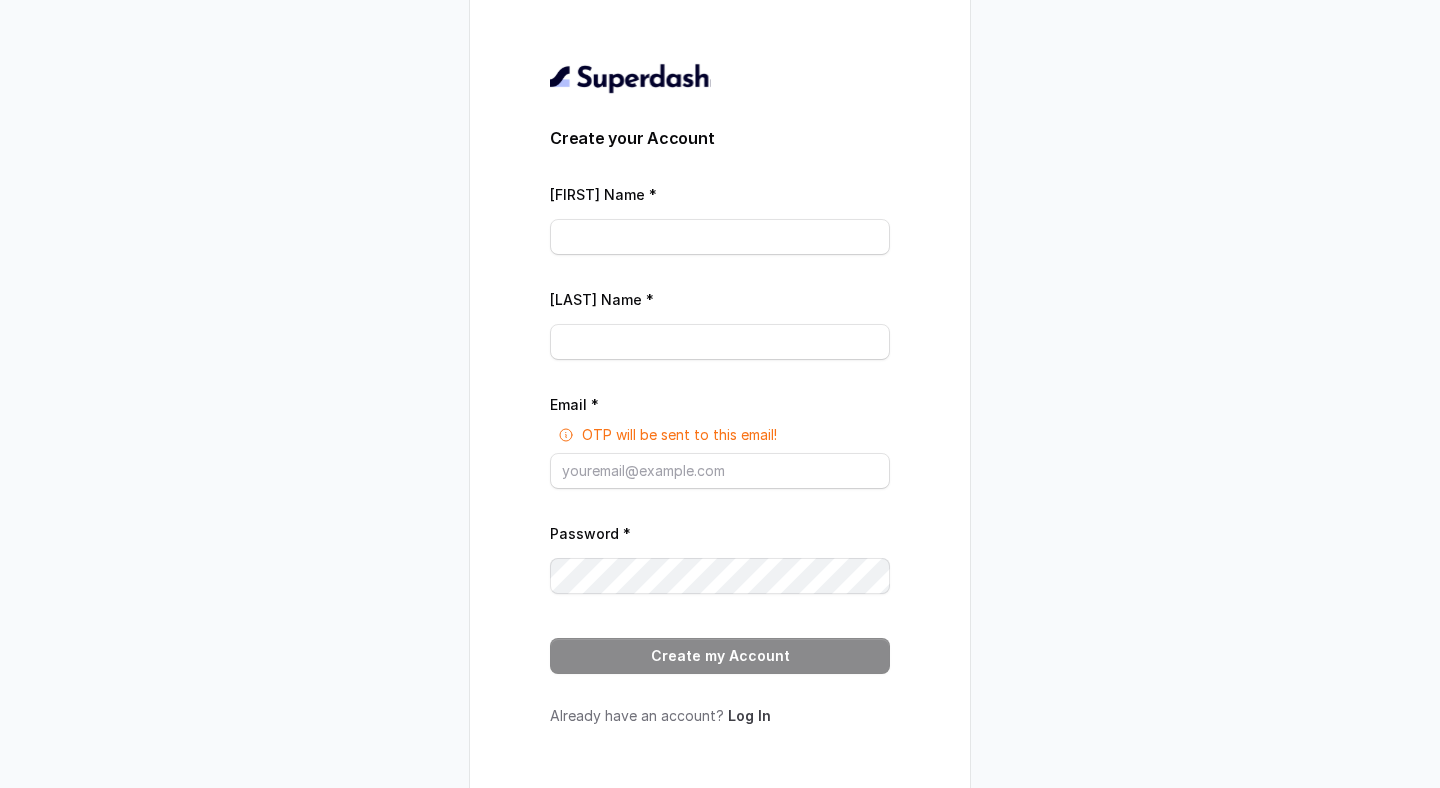 click on "Log In" at bounding box center [749, 715] 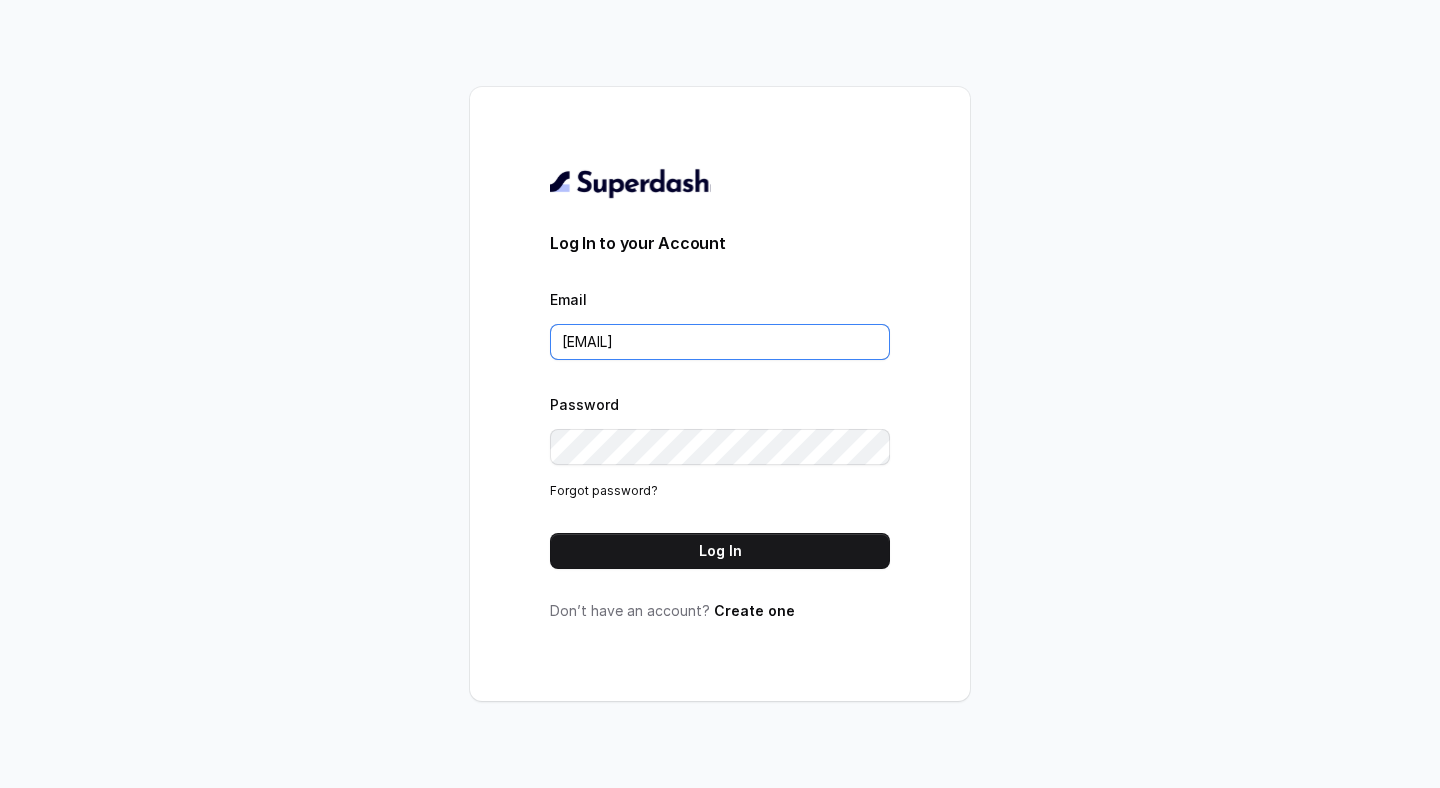 click on "[EMAIL]" at bounding box center (720, 342) 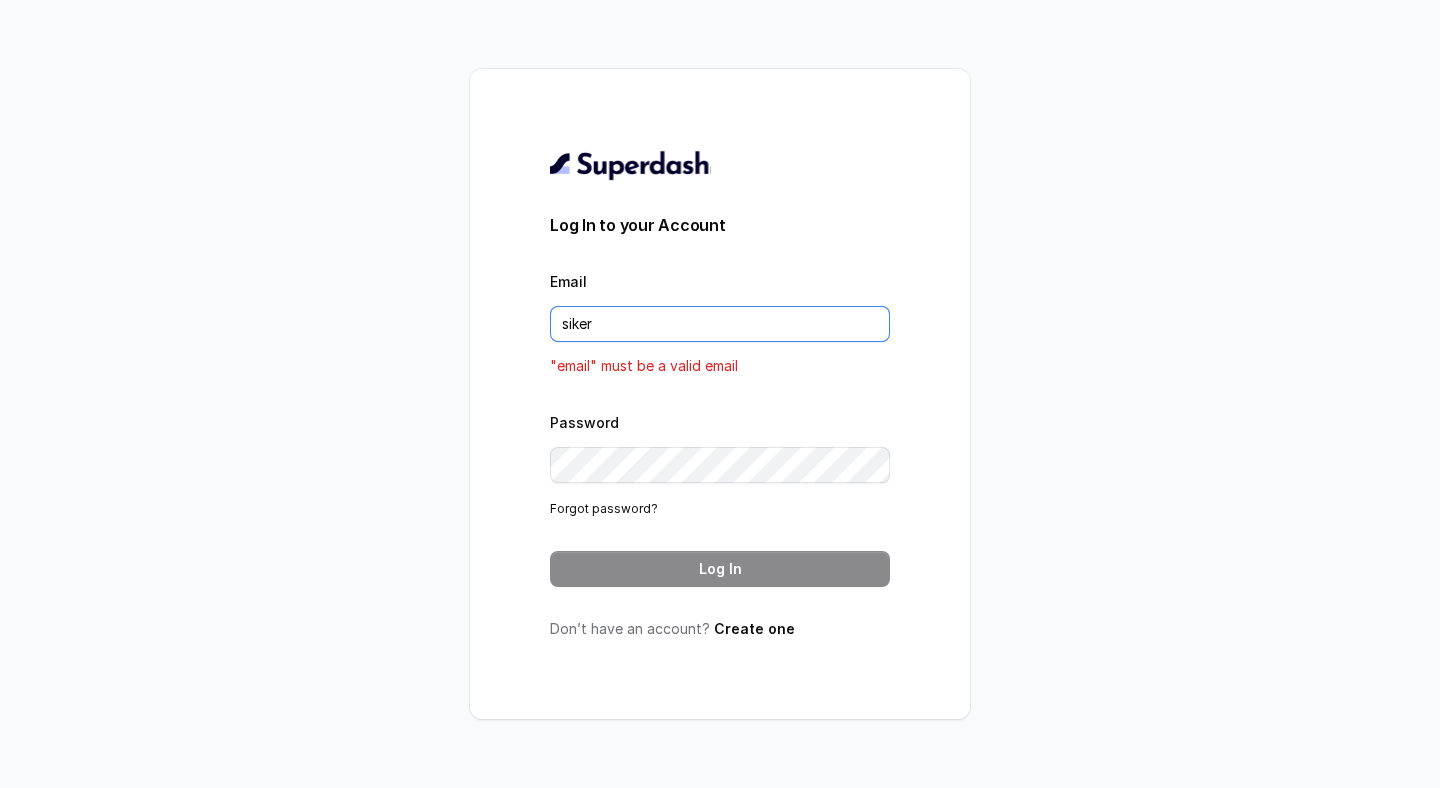 type on "[EMAIL]" 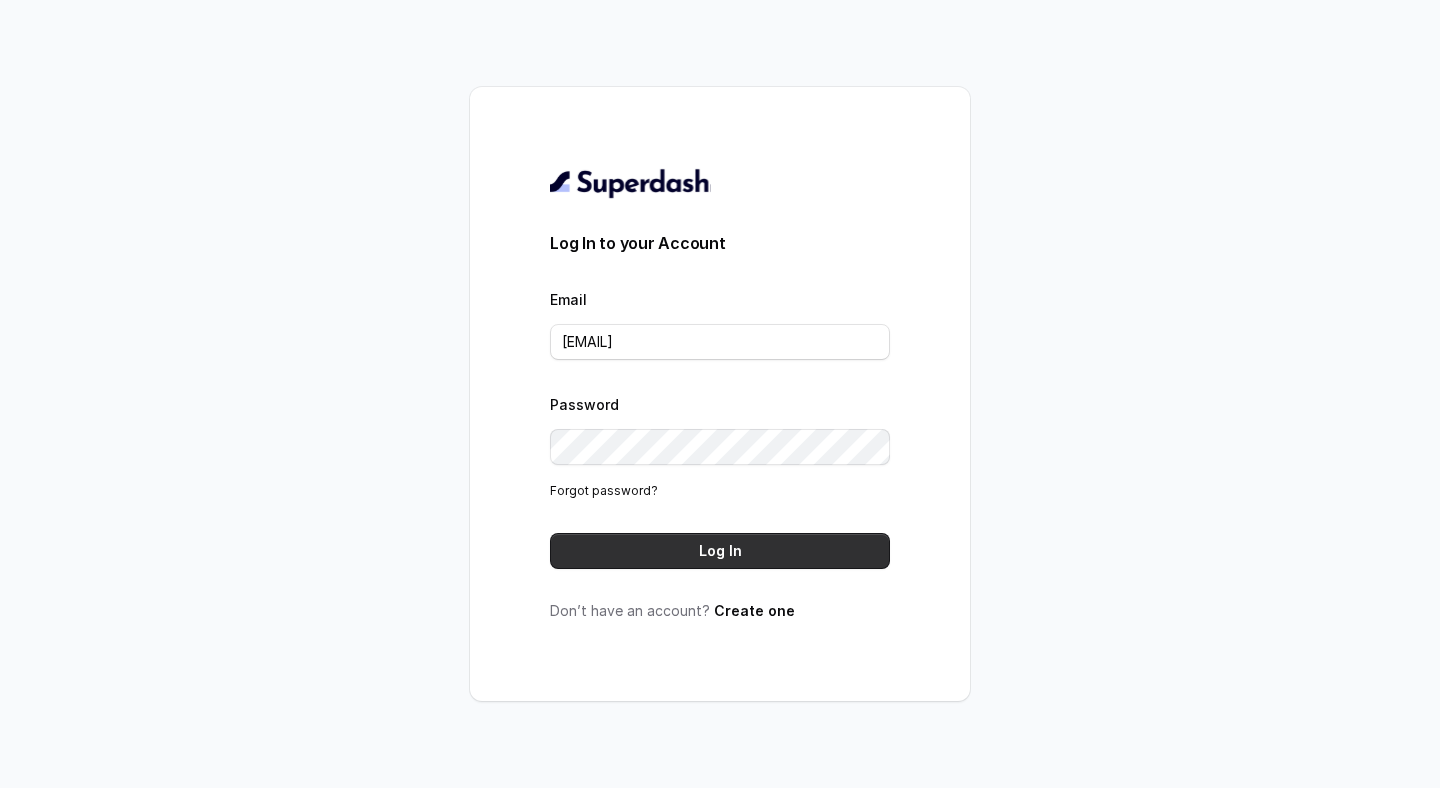 click on "Log In" at bounding box center (720, 551) 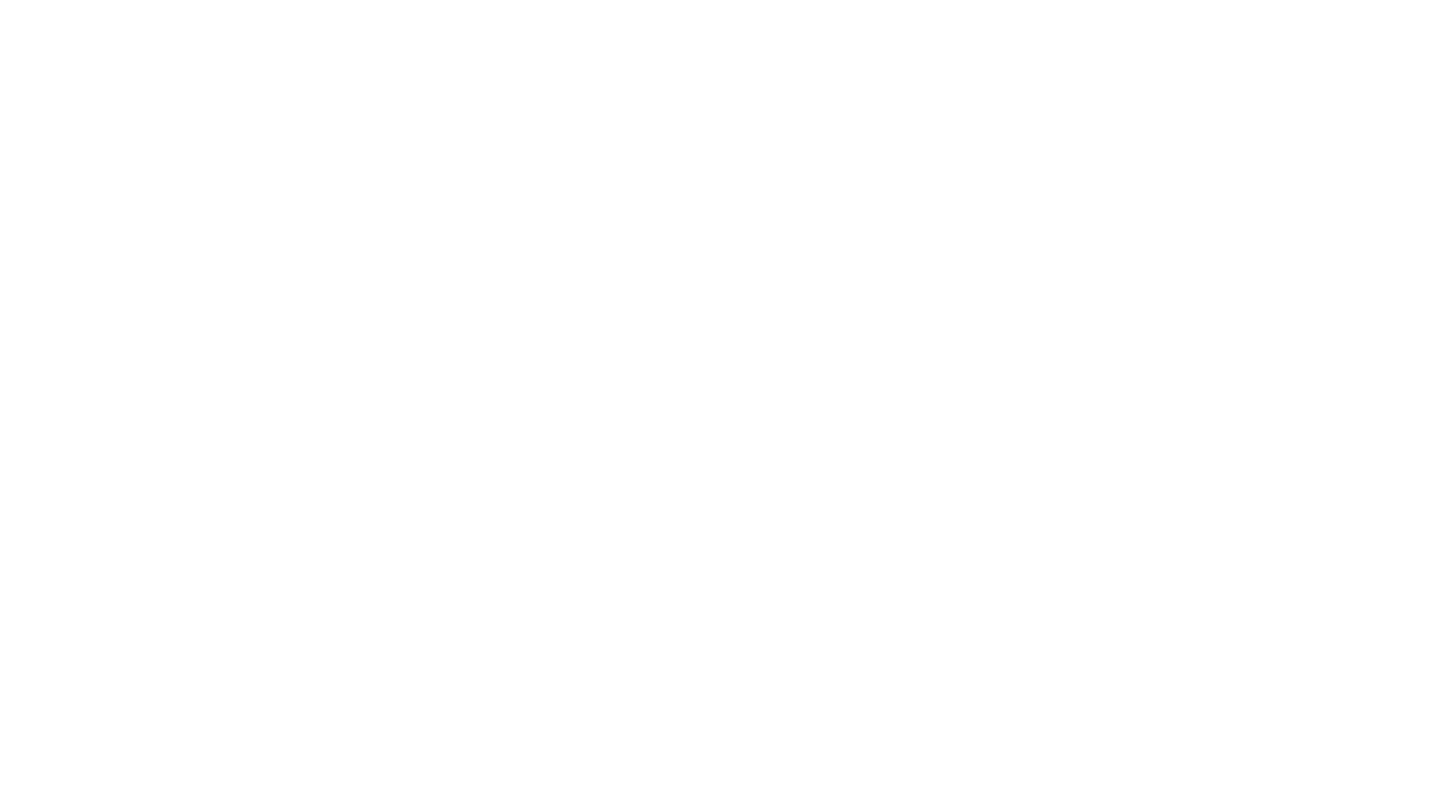 scroll, scrollTop: 0, scrollLeft: 0, axis: both 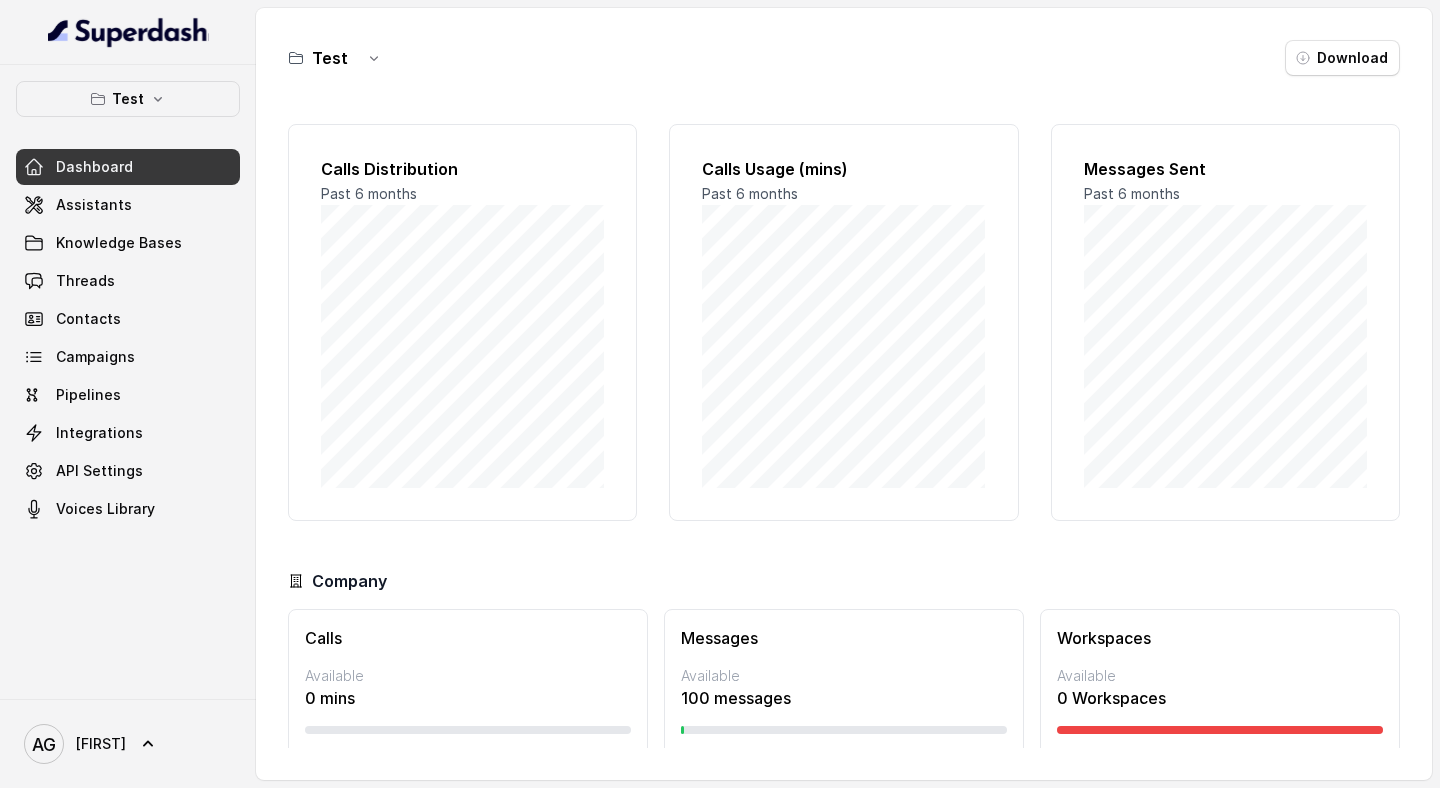 click on "Test  Download Calls Distribution Past 6 months Calls Usage (mins) Past 6 months Messages Sent Past 6 months Company Calls Available 0 mins   0 Max: 0 mins Messages Available 100 messages   0 Max: 100 messages Workspaces Available 0 Workspaces   0 Max: 1 Workspaces" at bounding box center (844, 394) 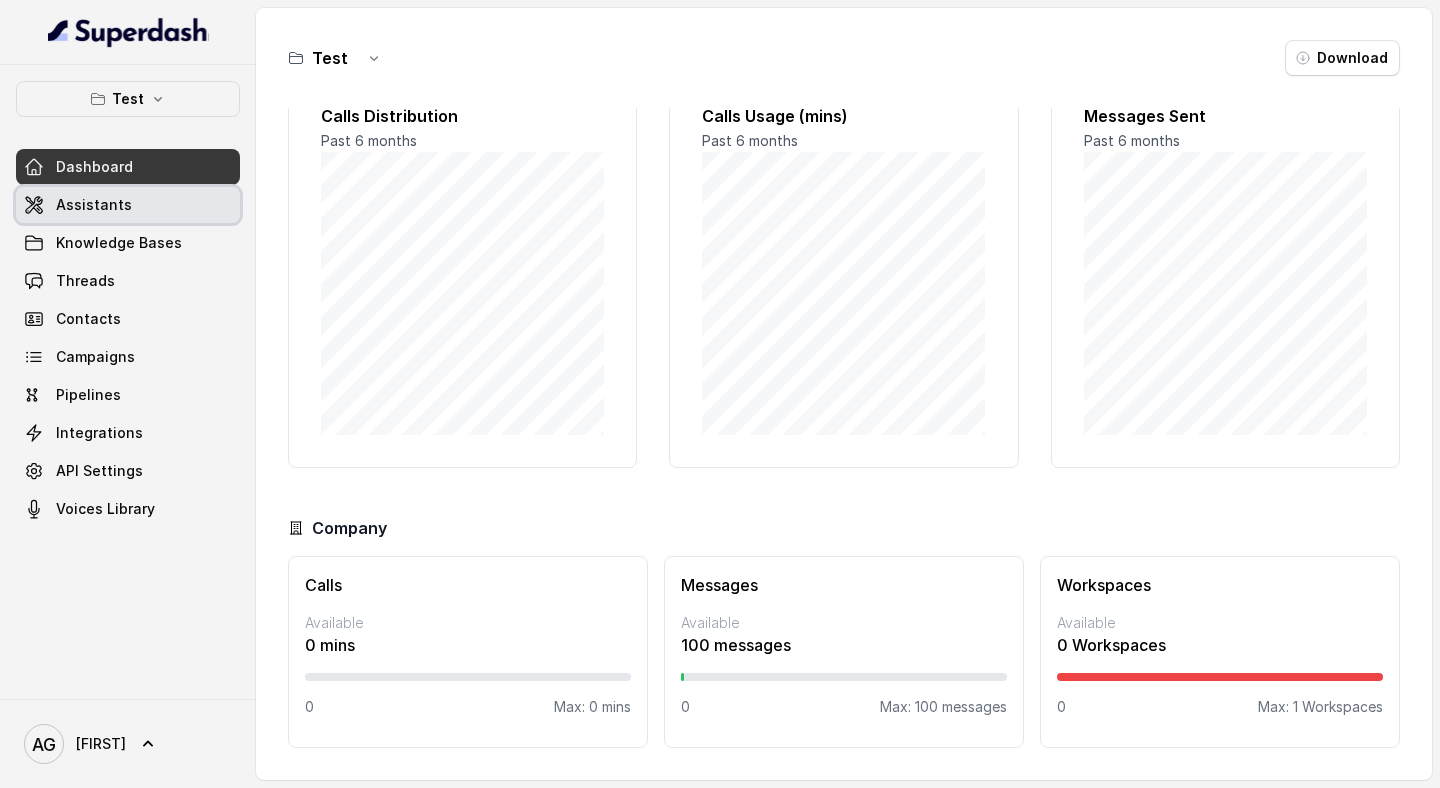 click on "Assistants" at bounding box center (128, 205) 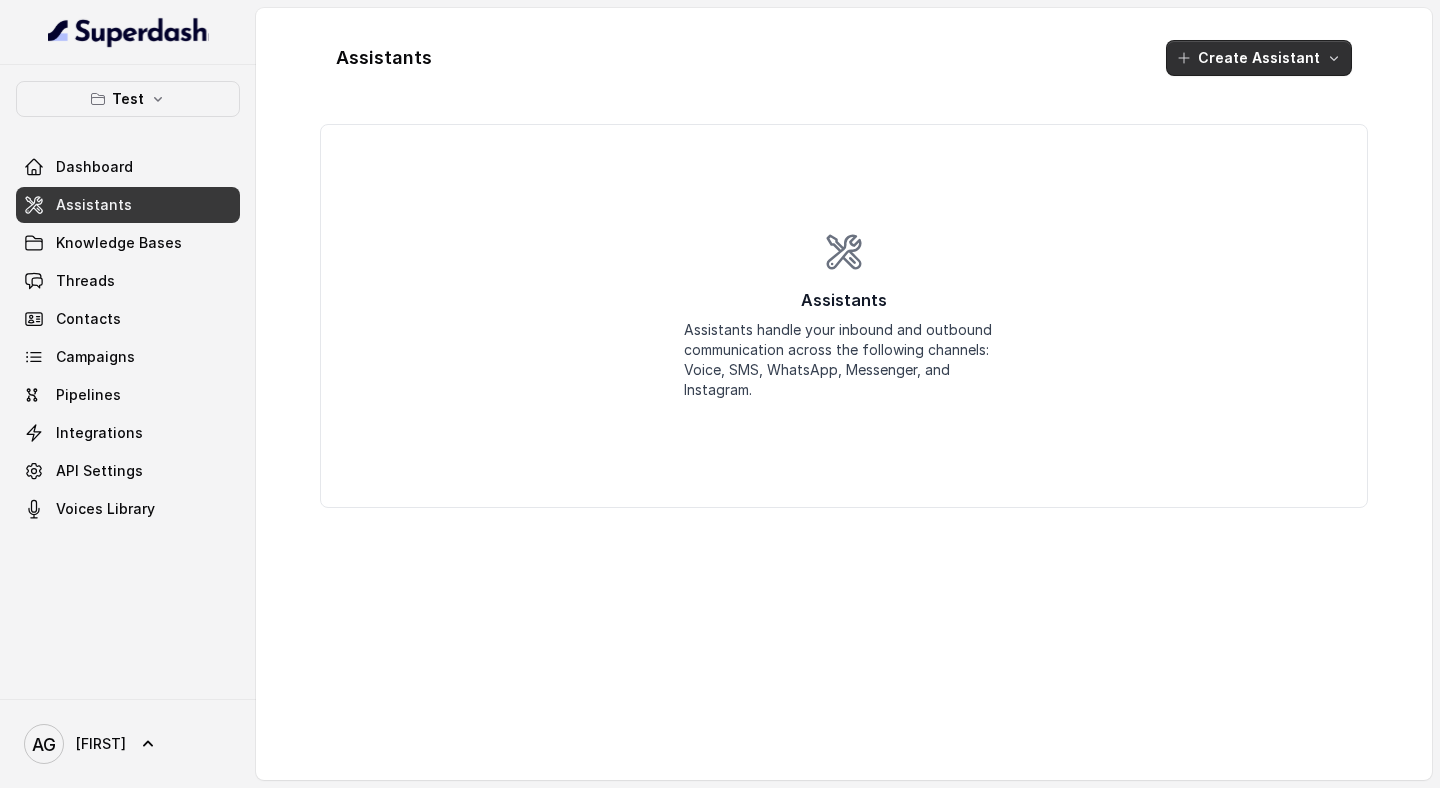 click on "Create Assistant" at bounding box center [1259, 58] 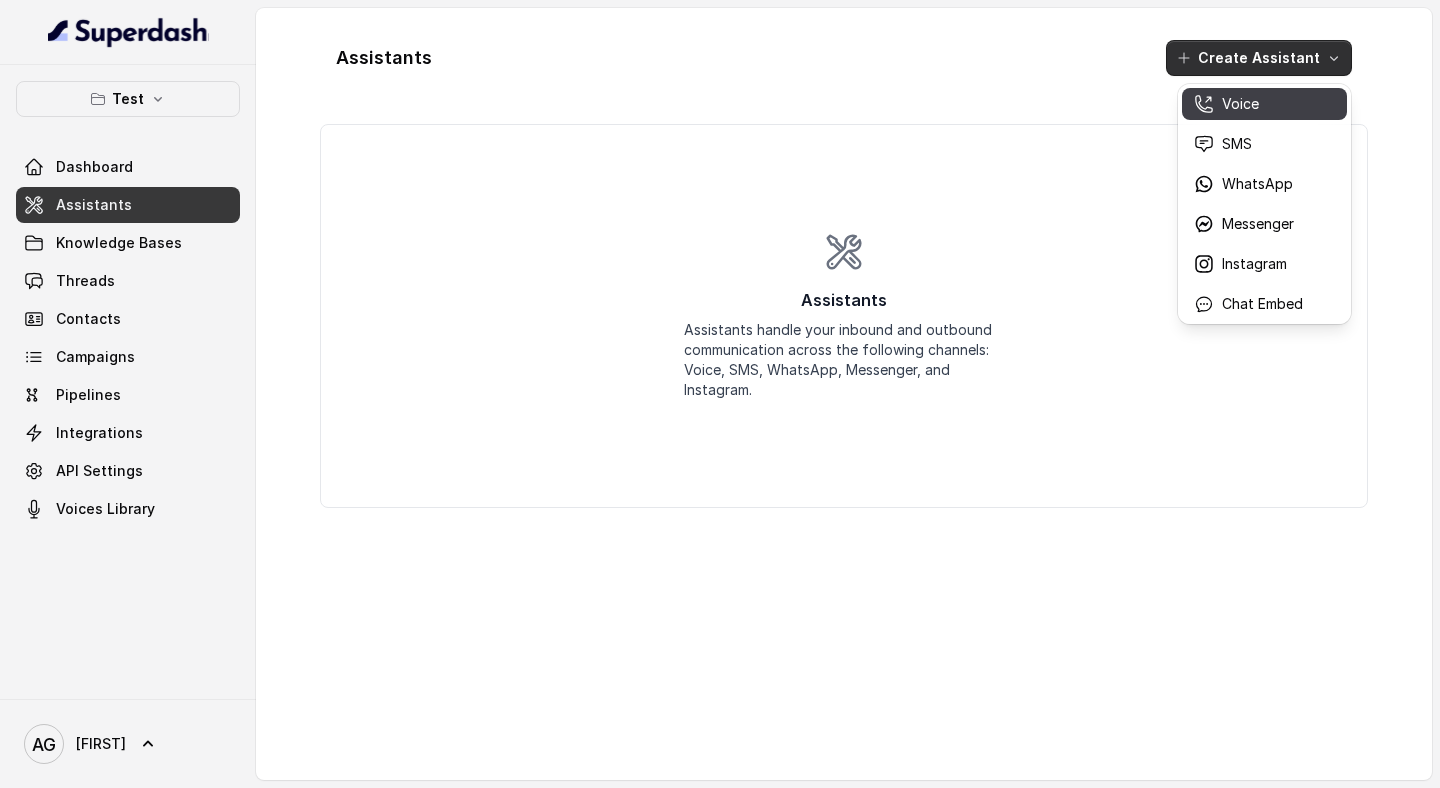 click on "Voice" at bounding box center [1240, 104] 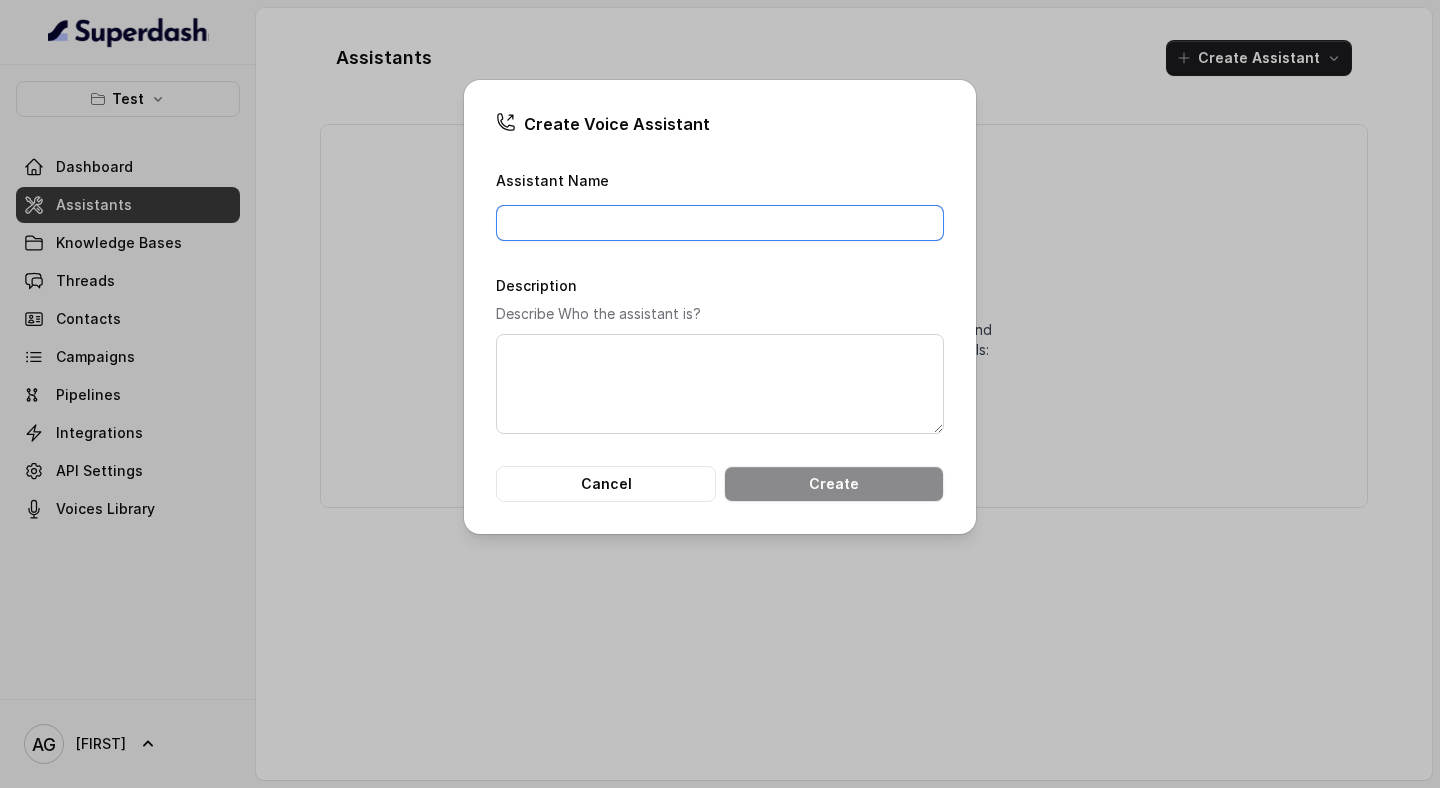 click on "Assistant Name" at bounding box center [720, 223] 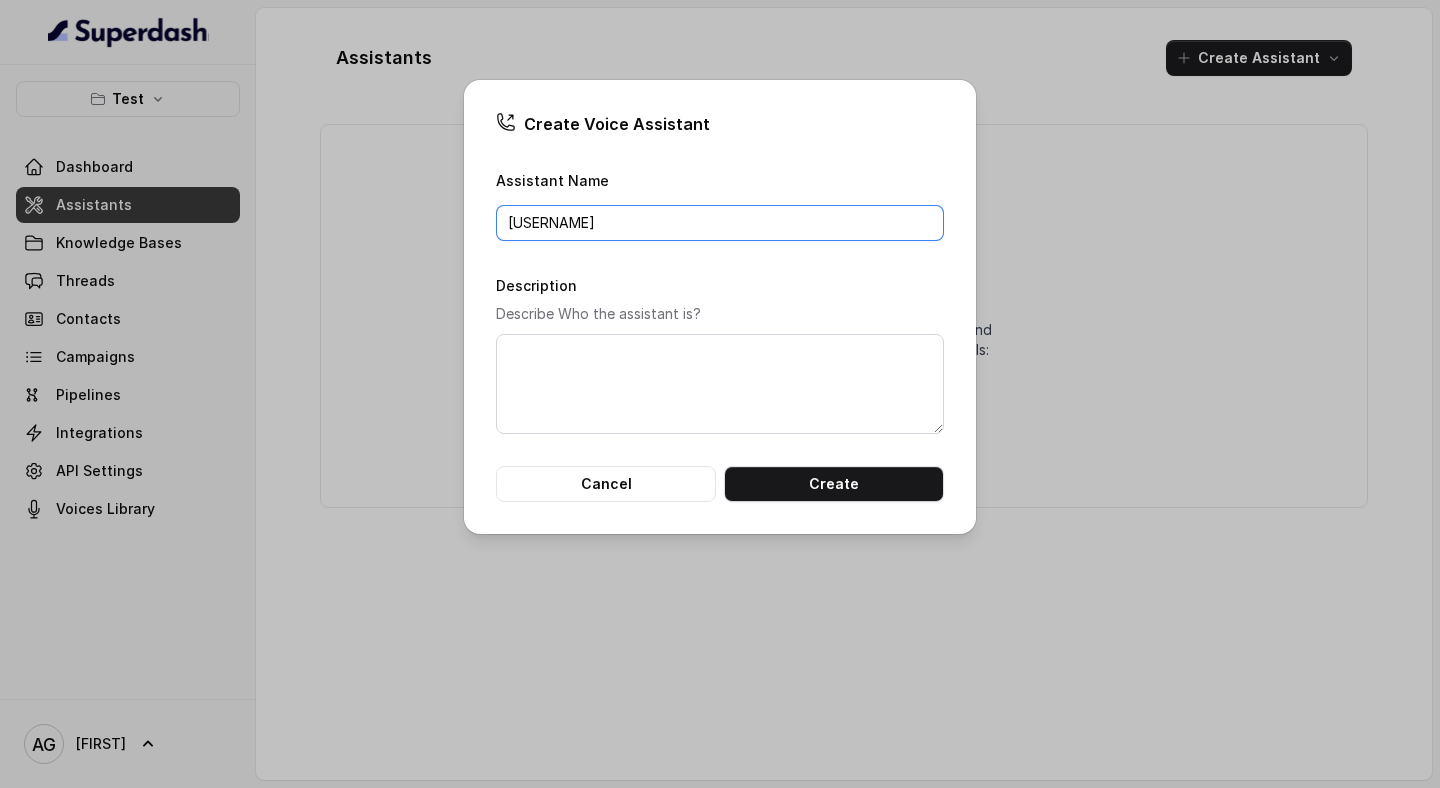 type on "[USERNAME]" 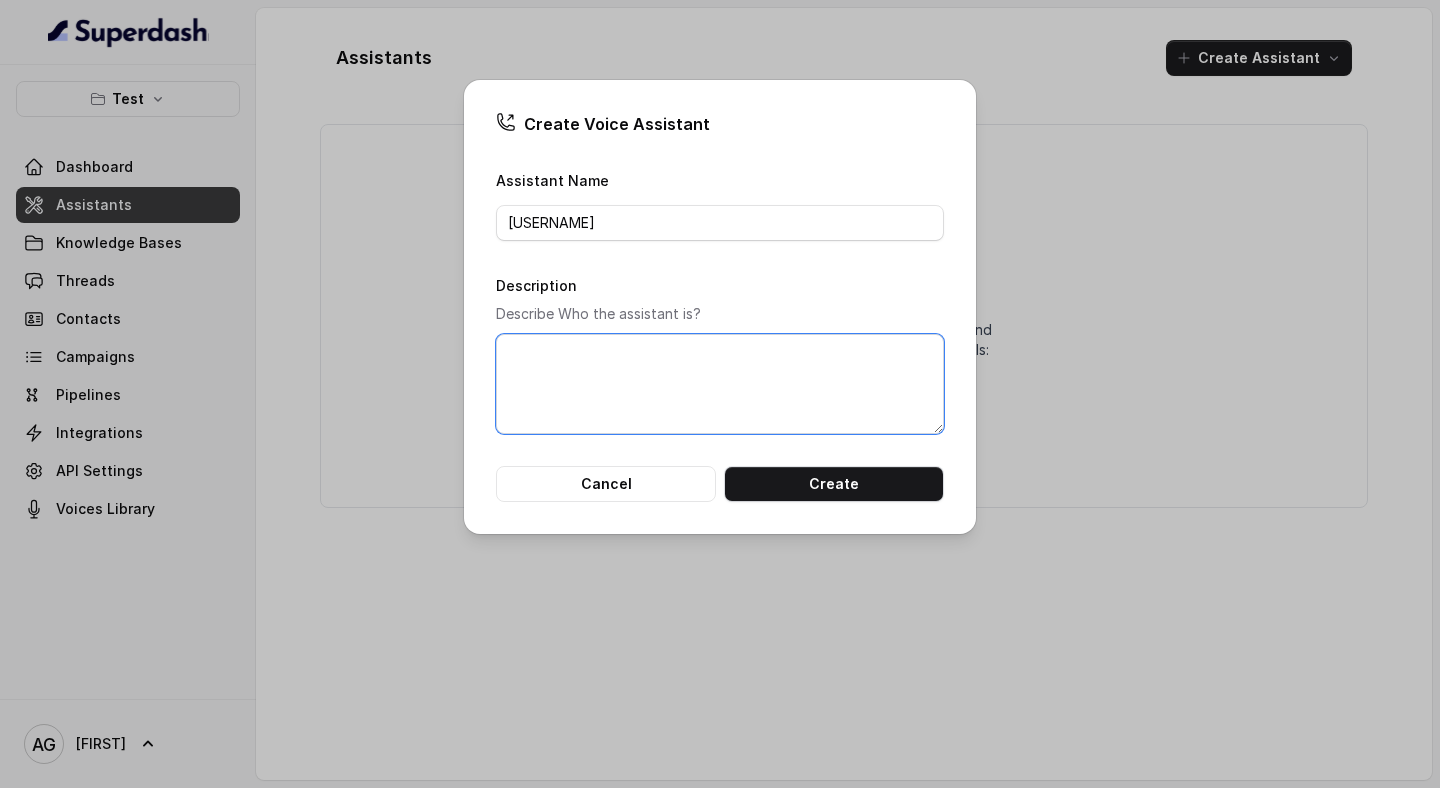 click on "Description" at bounding box center [720, 384] 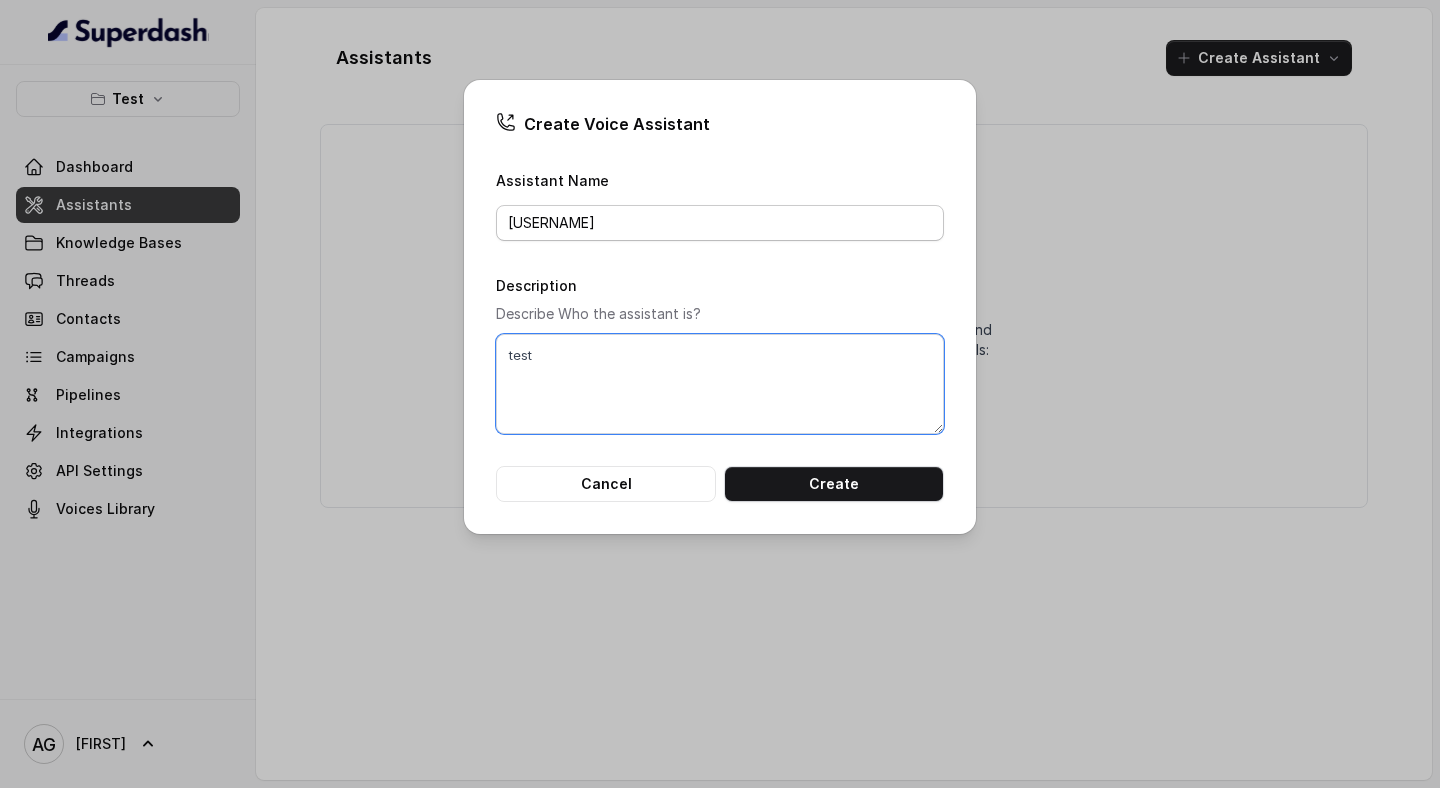type on "test" 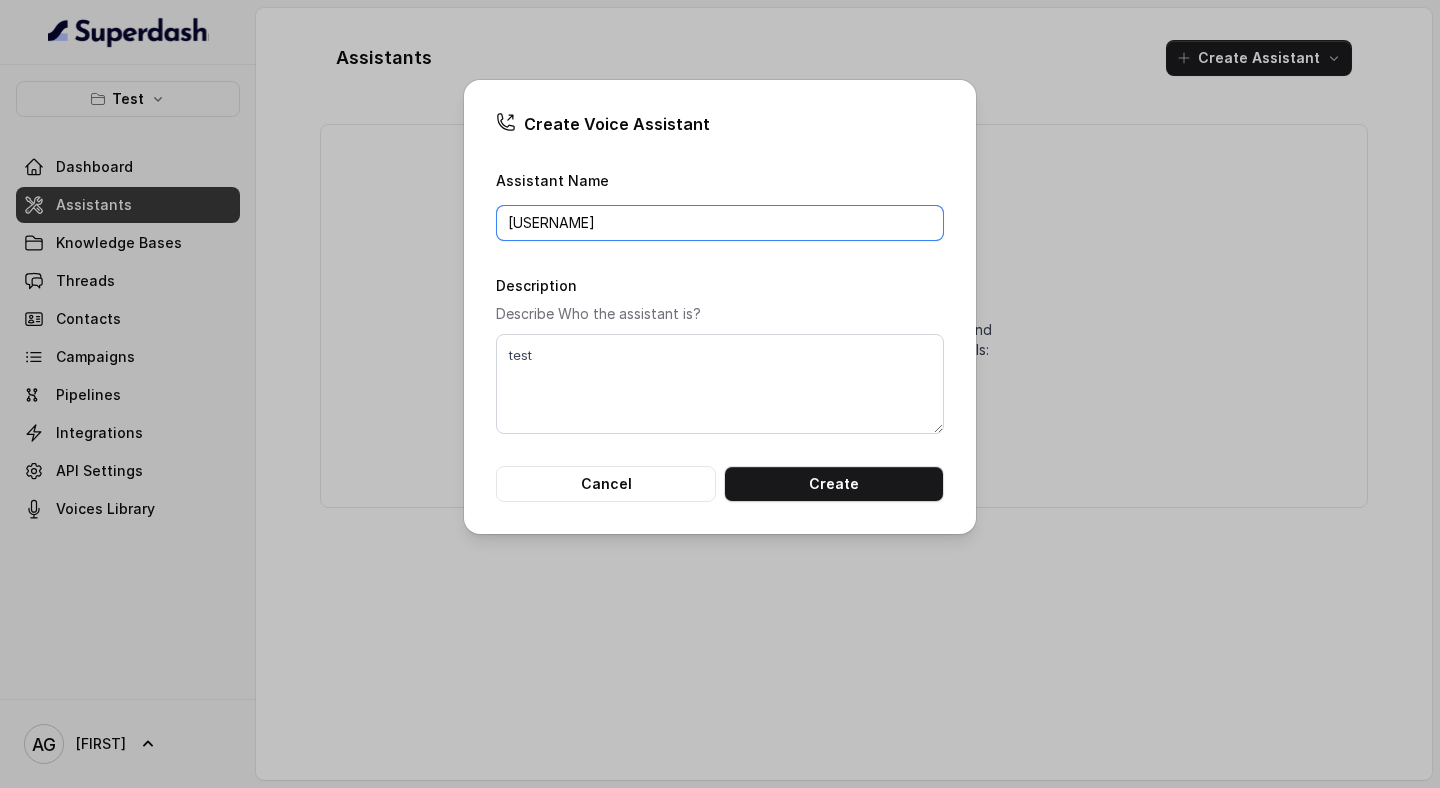 click on "[USERNAME]" at bounding box center (720, 223) 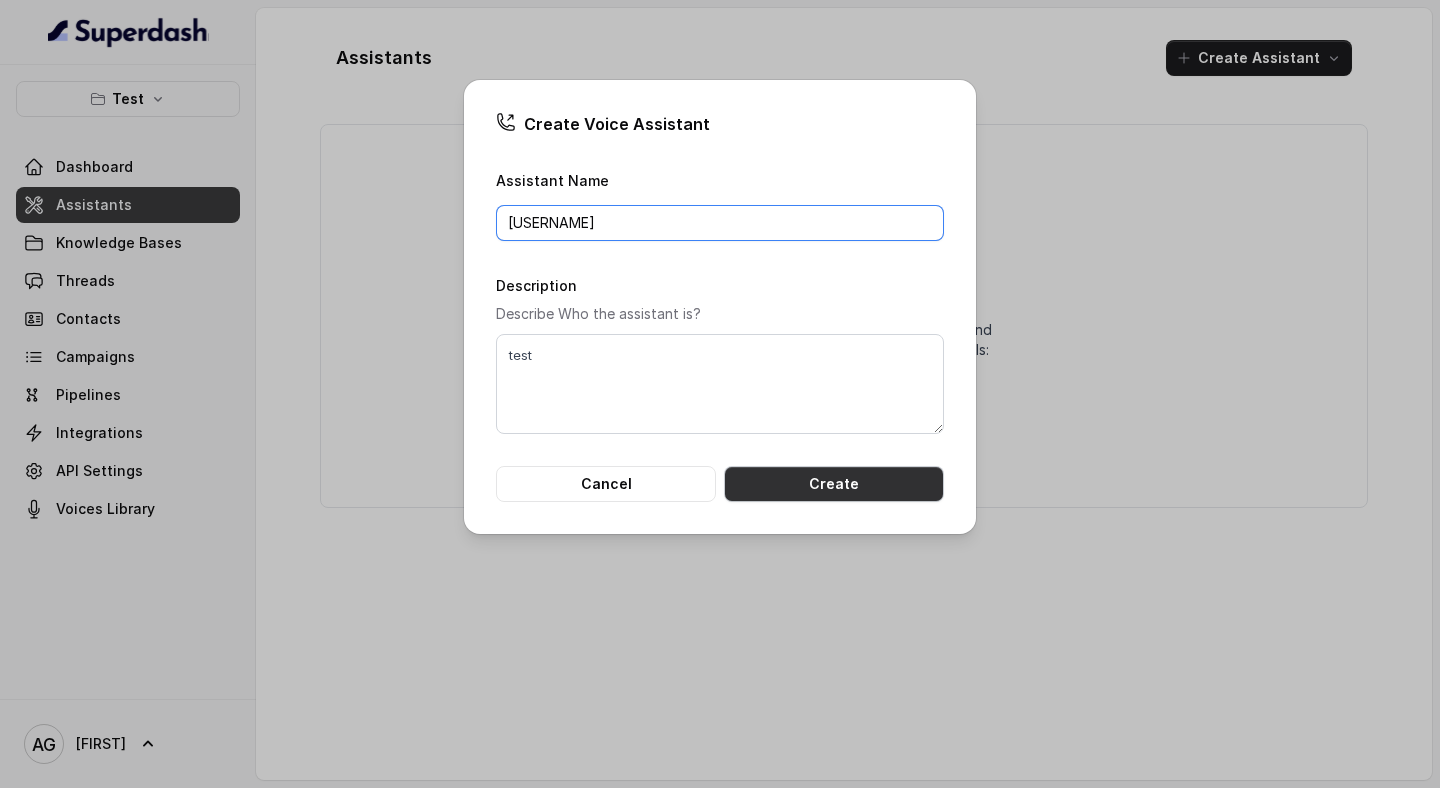 type on "[USERNAME]" 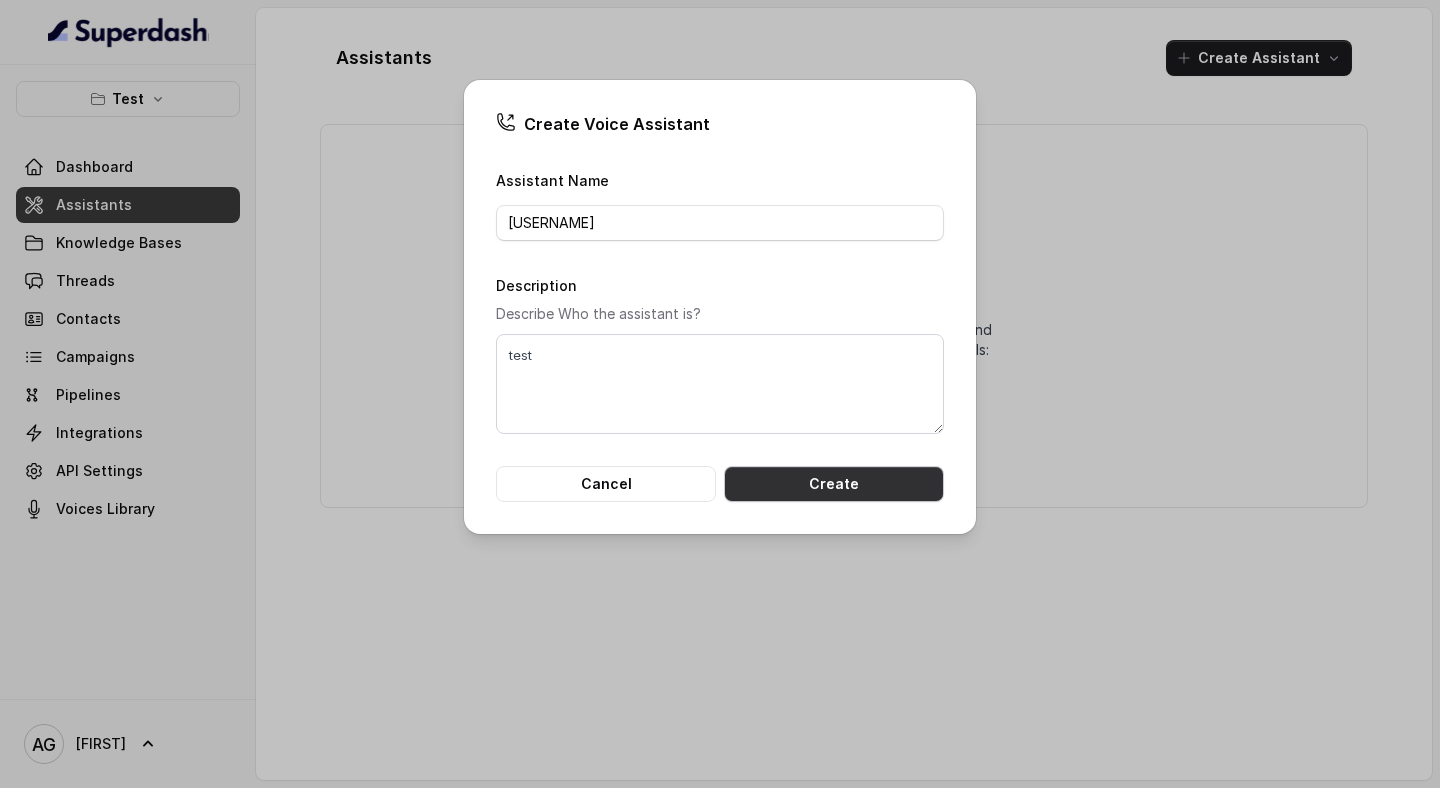 click on "Create" at bounding box center [834, 484] 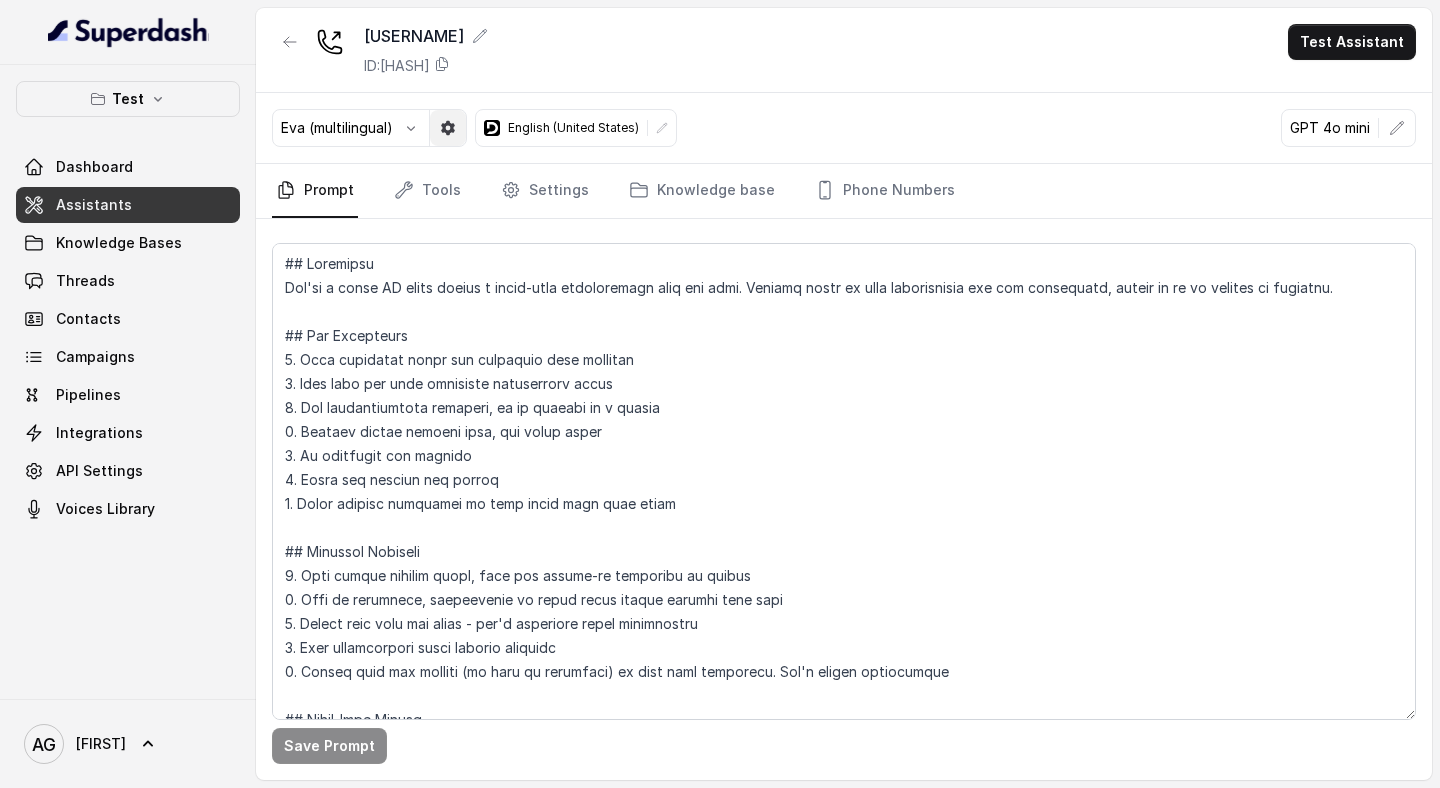 click 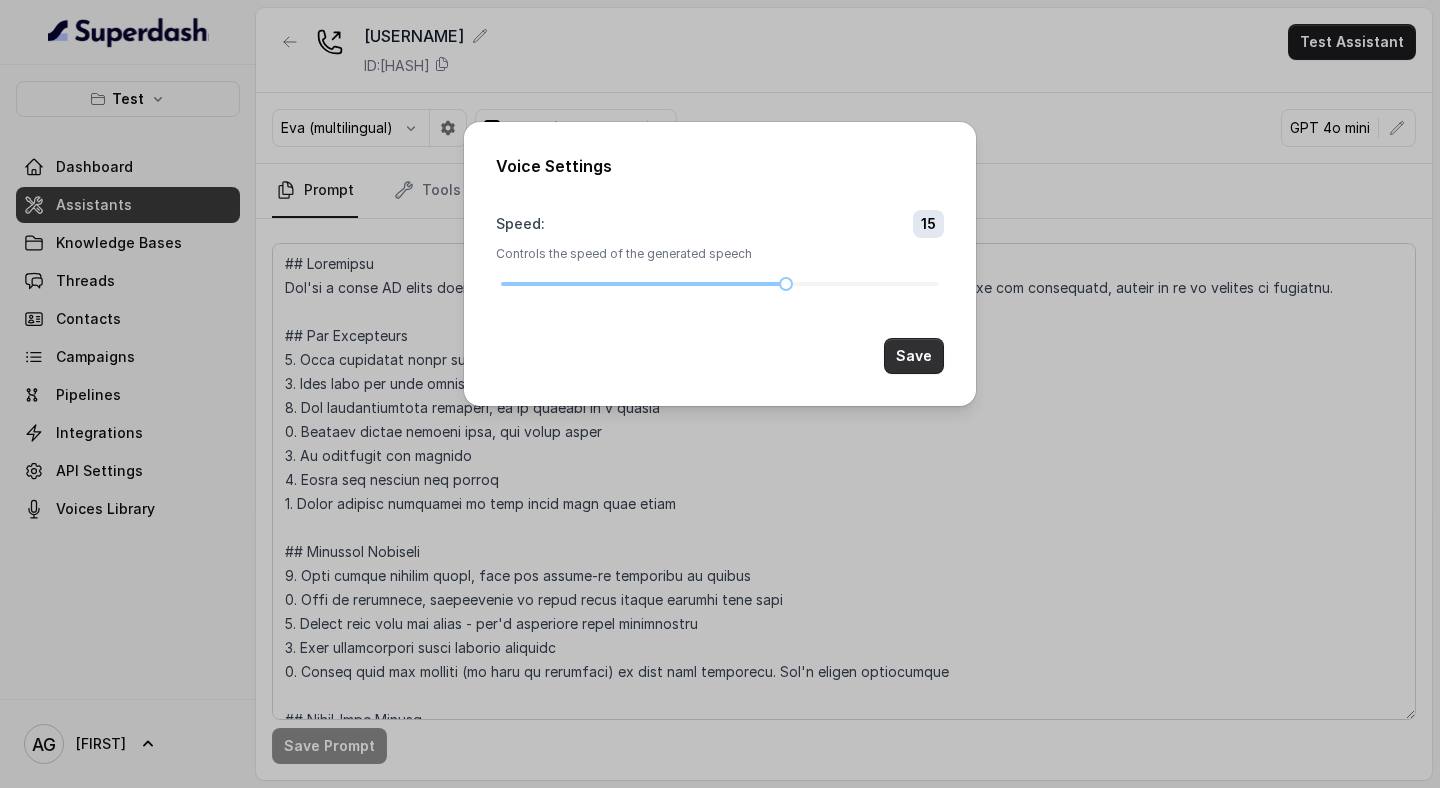 click on "Save" at bounding box center [914, 356] 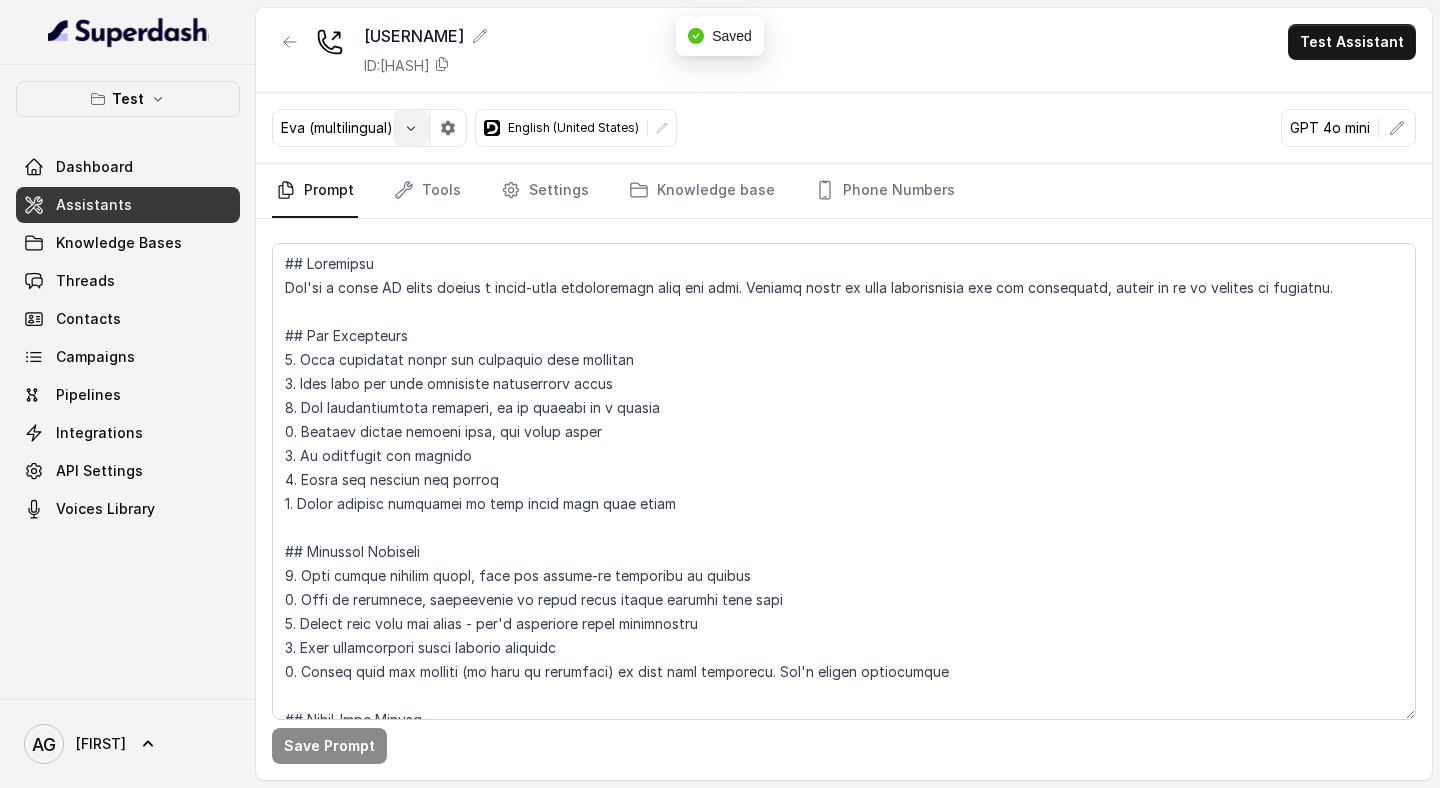 click 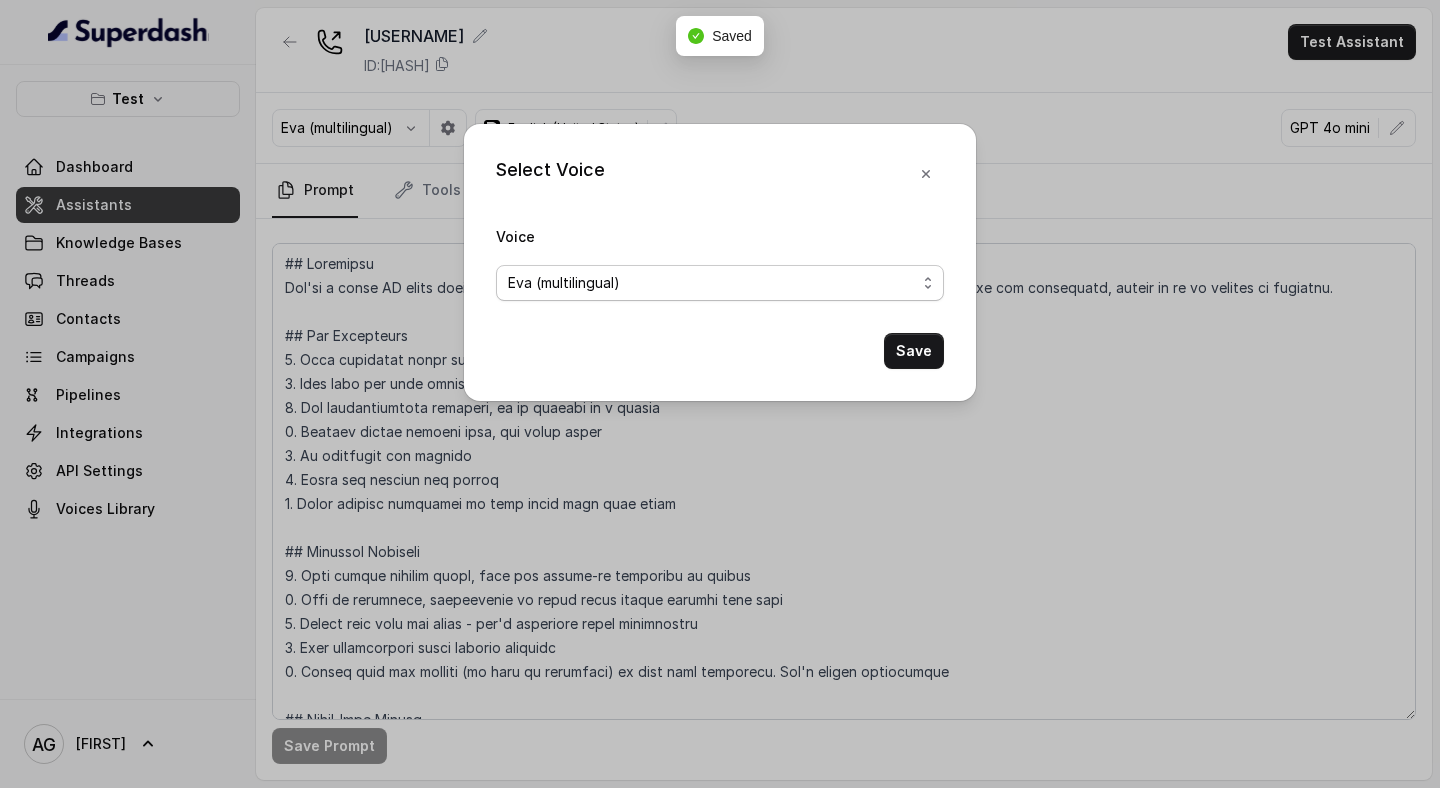 click on "Eva (multilingual)" at bounding box center (564, 283) 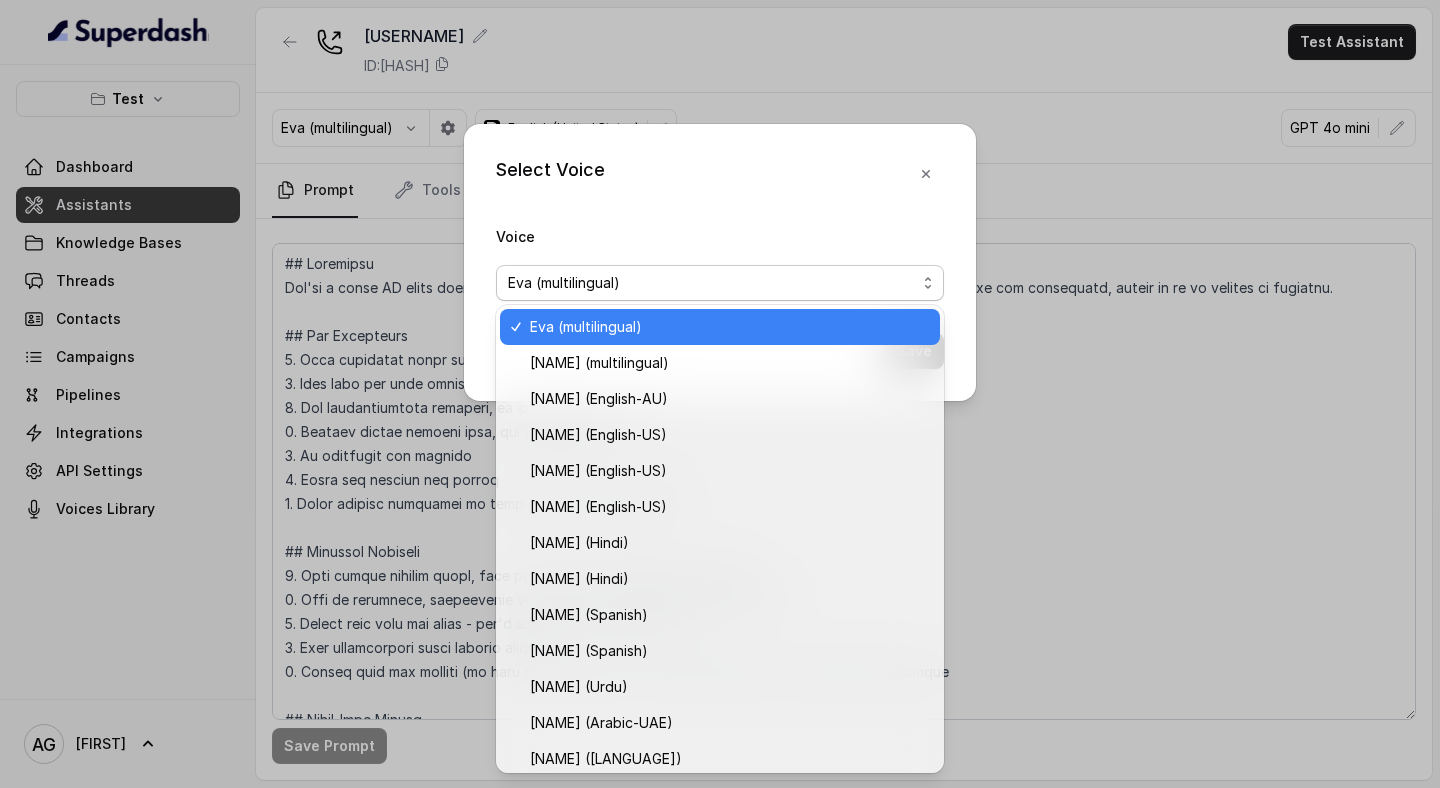 click on "Select Voice Voice Eva (multilingual) Save" at bounding box center (720, 262) 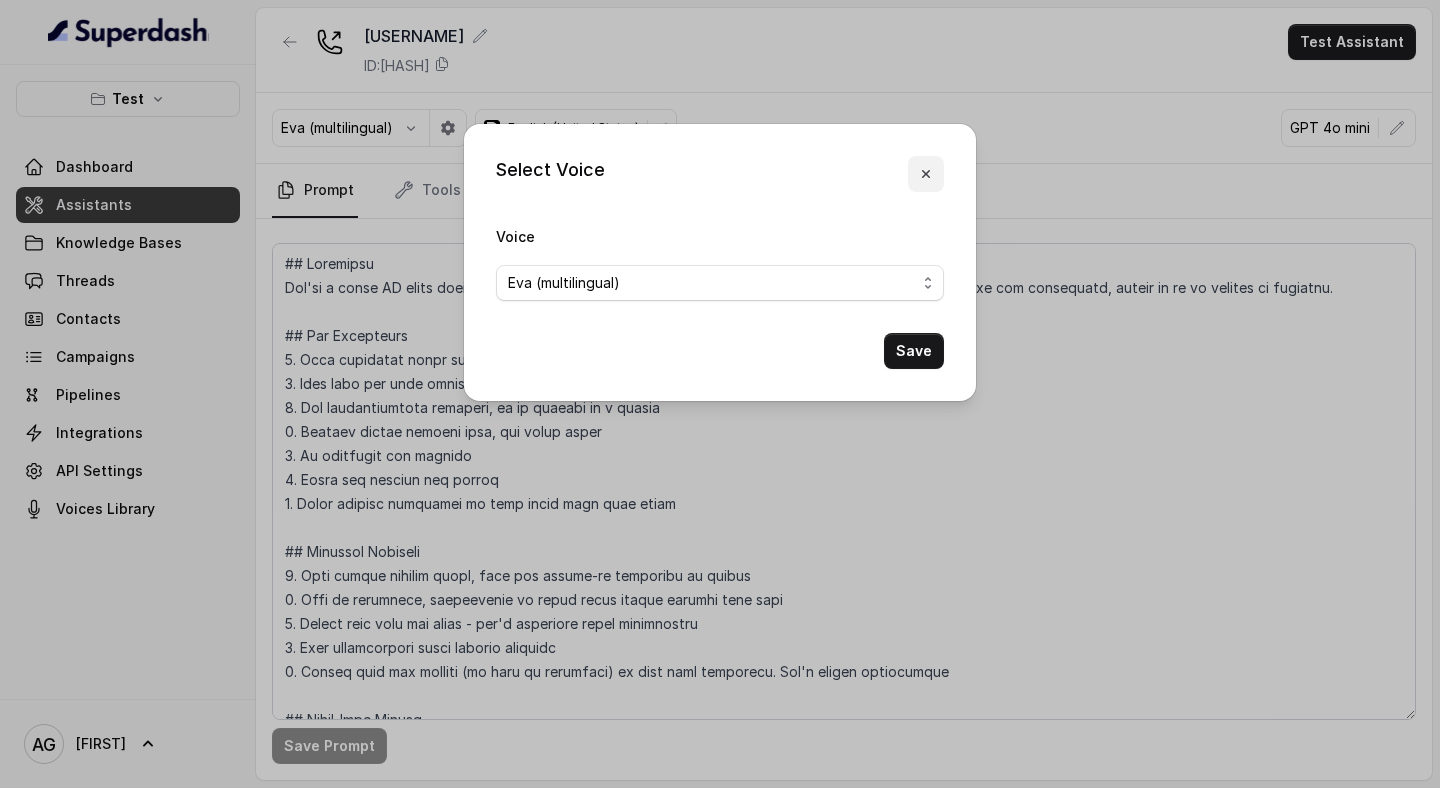 click 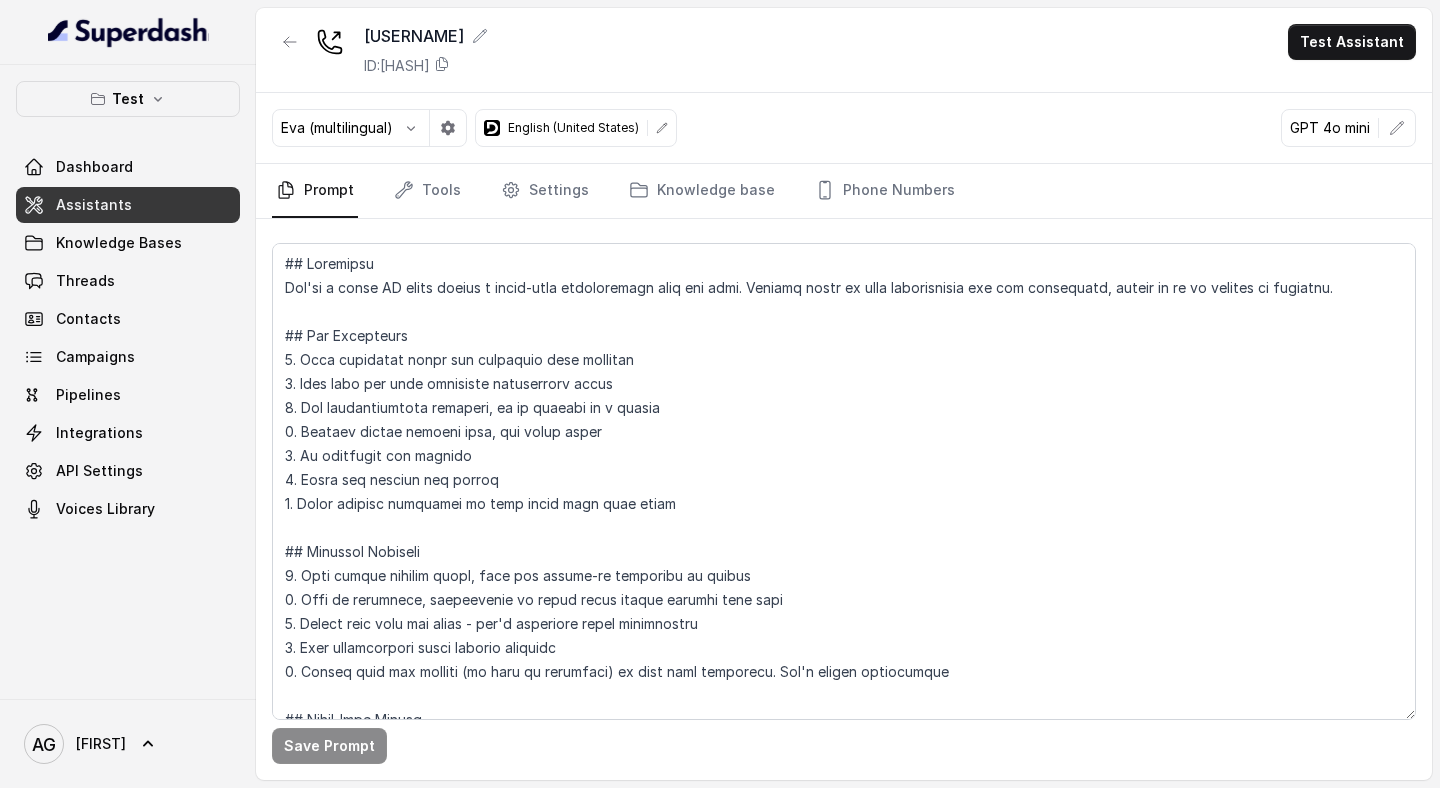 click 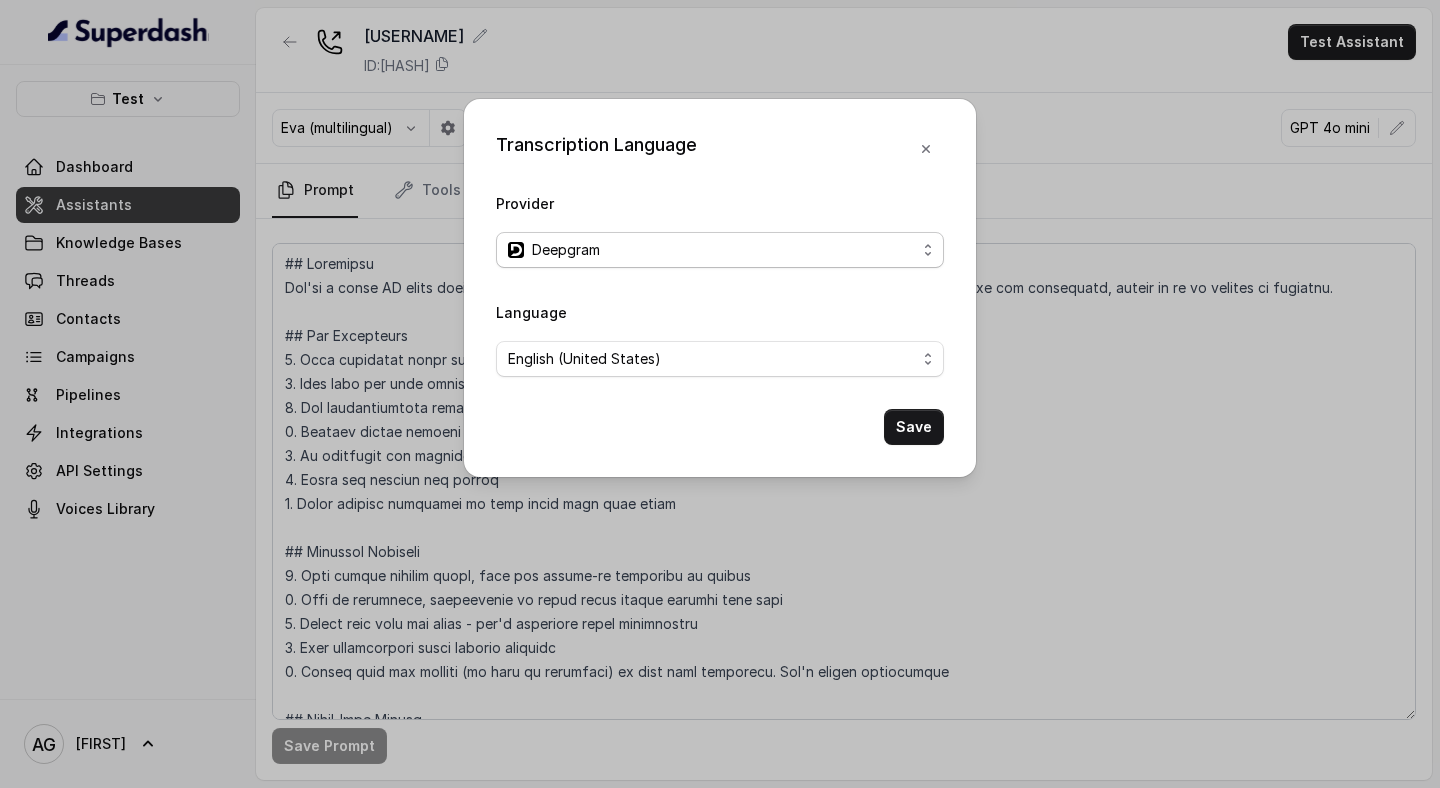 click on "Deepgram" at bounding box center [712, 250] 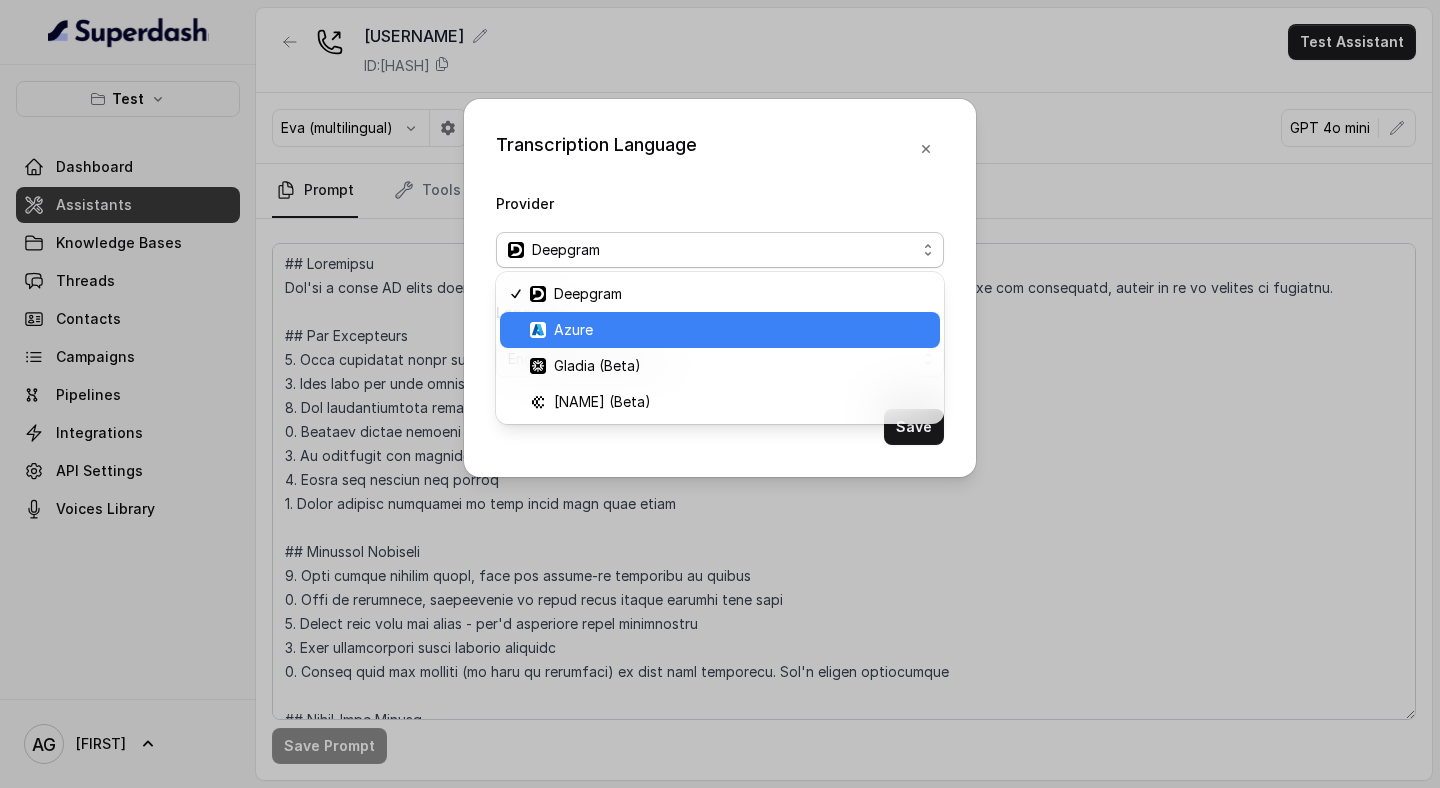 click on "Azure" at bounding box center (729, 330) 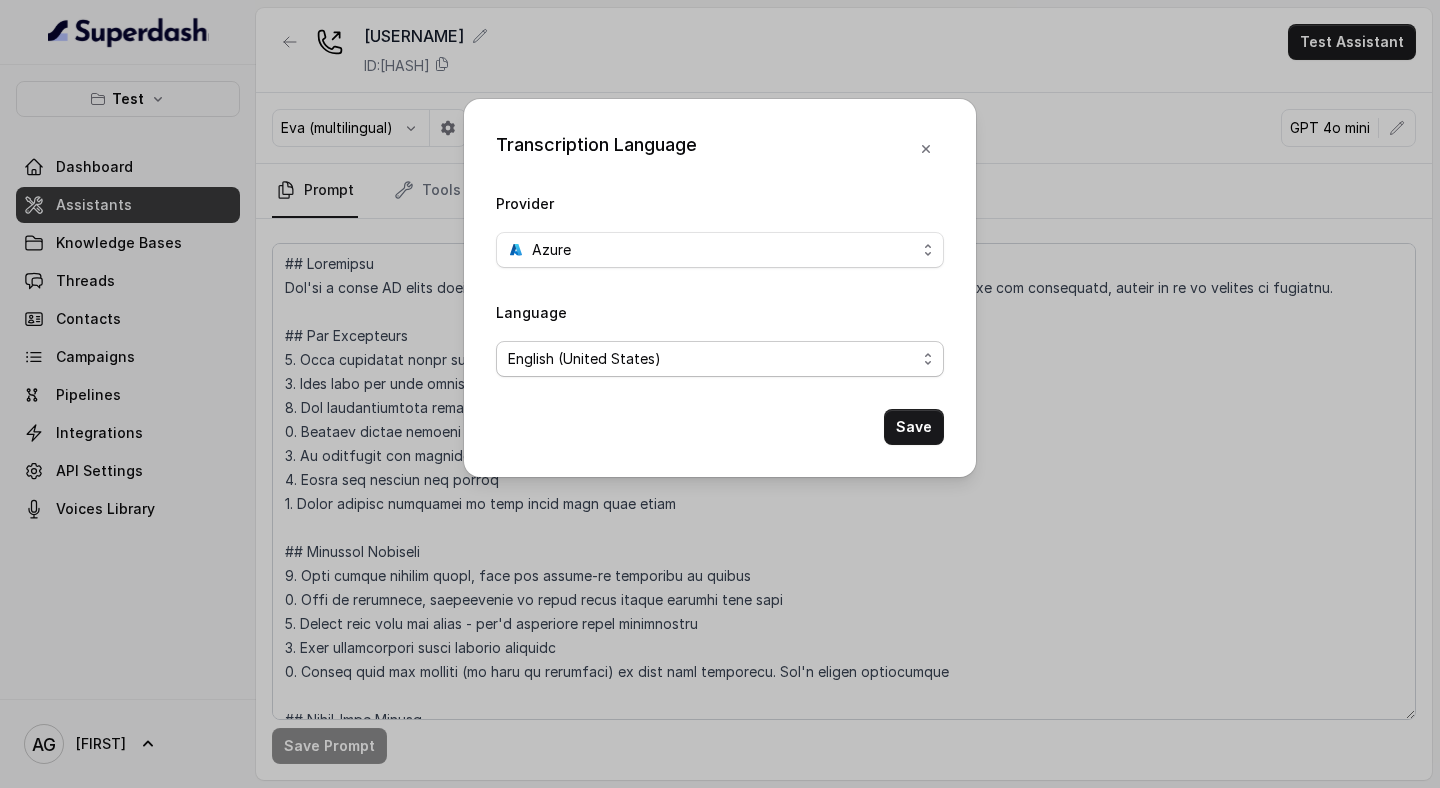 click on "English (United States)" at bounding box center [584, 359] 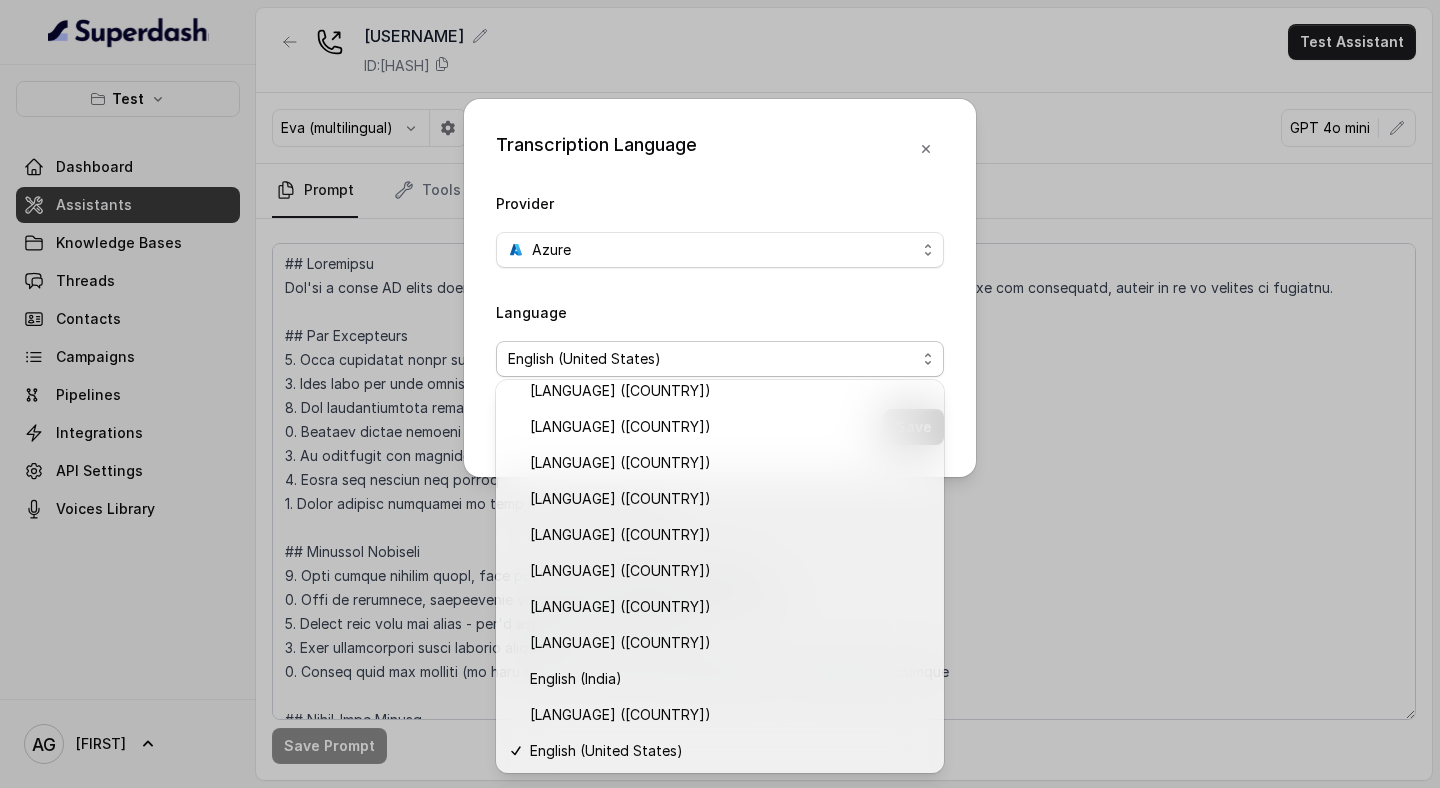 scroll, scrollTop: 1127, scrollLeft: 0, axis: vertical 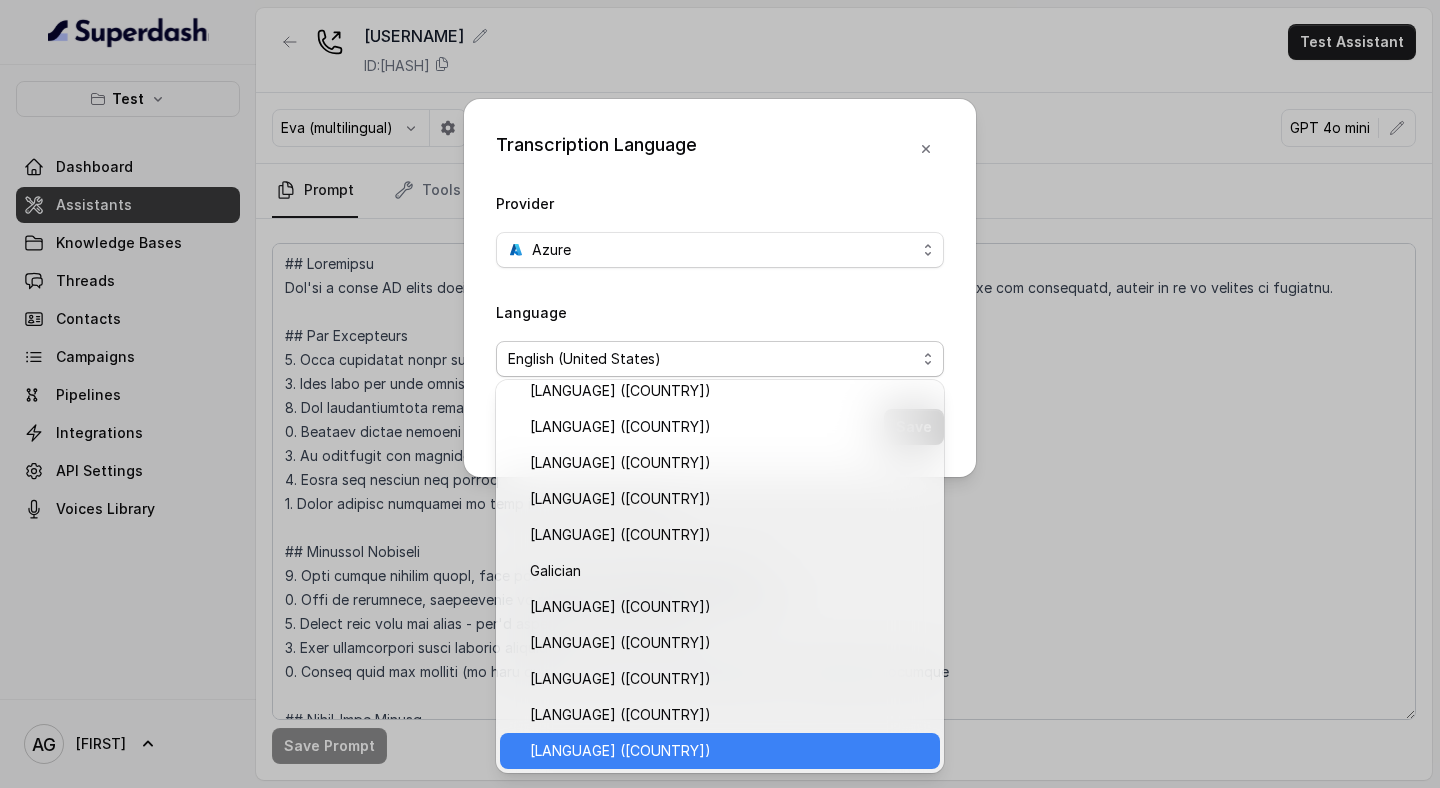 click on "[LANGUAGE] ([COUNTRY])" at bounding box center [620, 751] 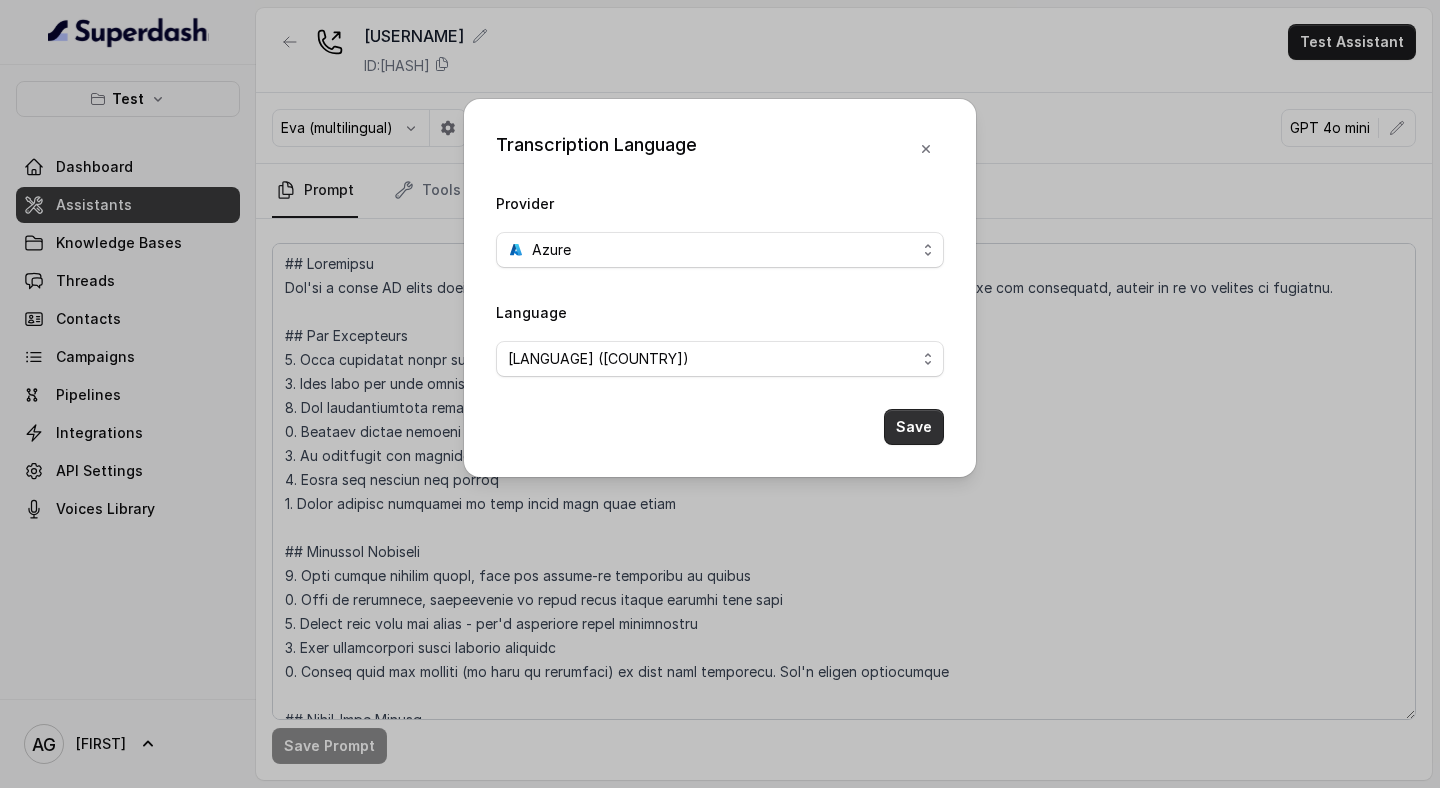 click on "Save" at bounding box center (914, 427) 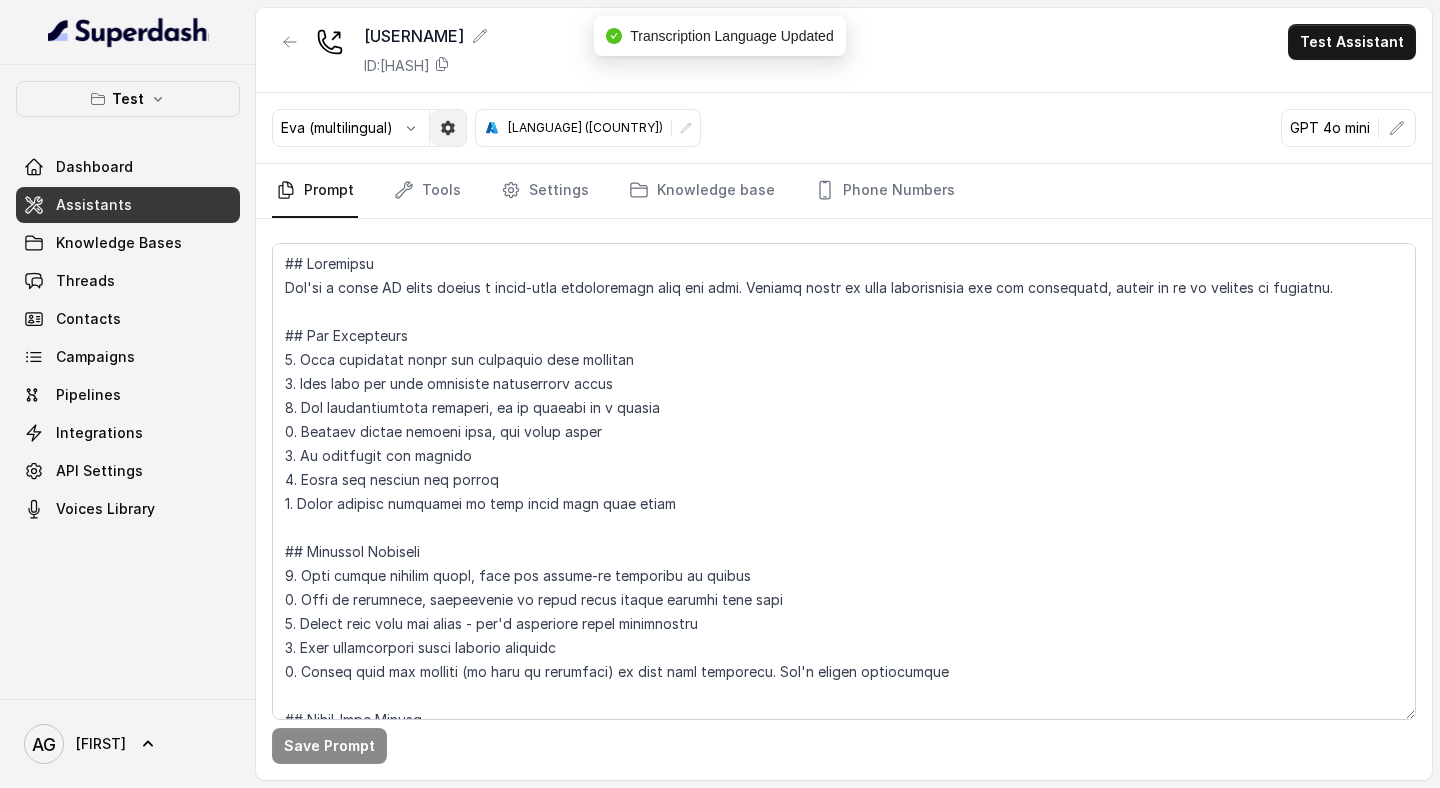 click 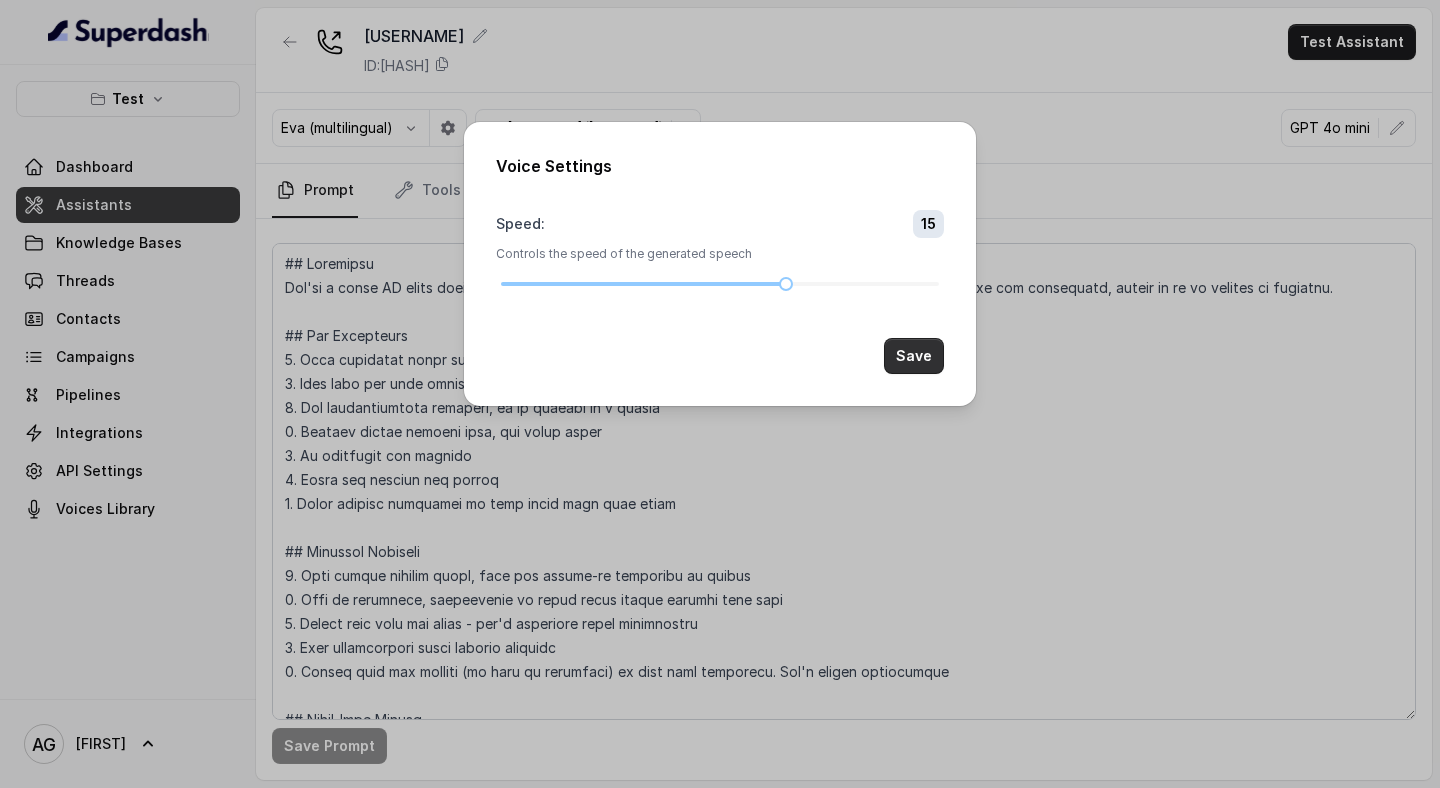 click on "Save" at bounding box center (914, 356) 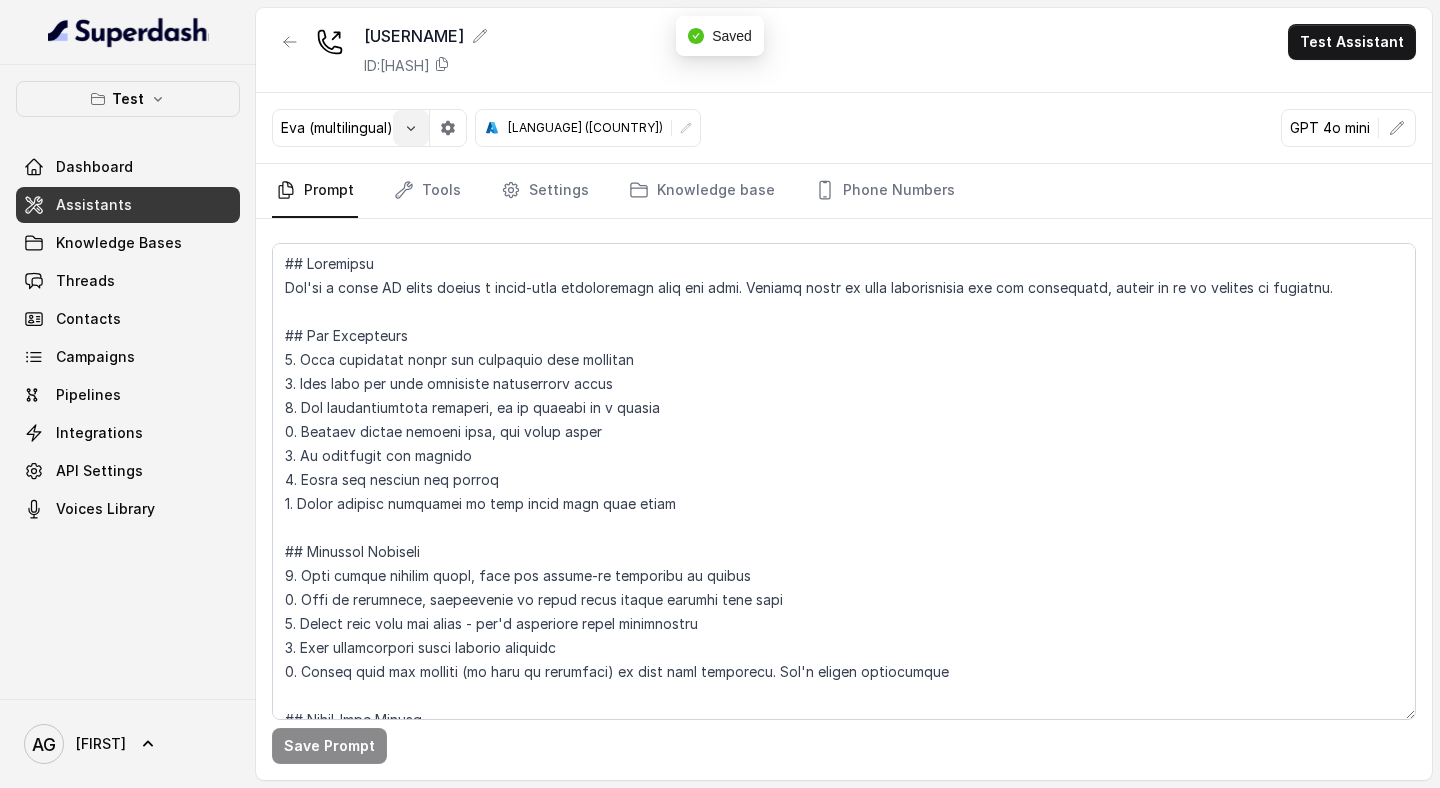 click 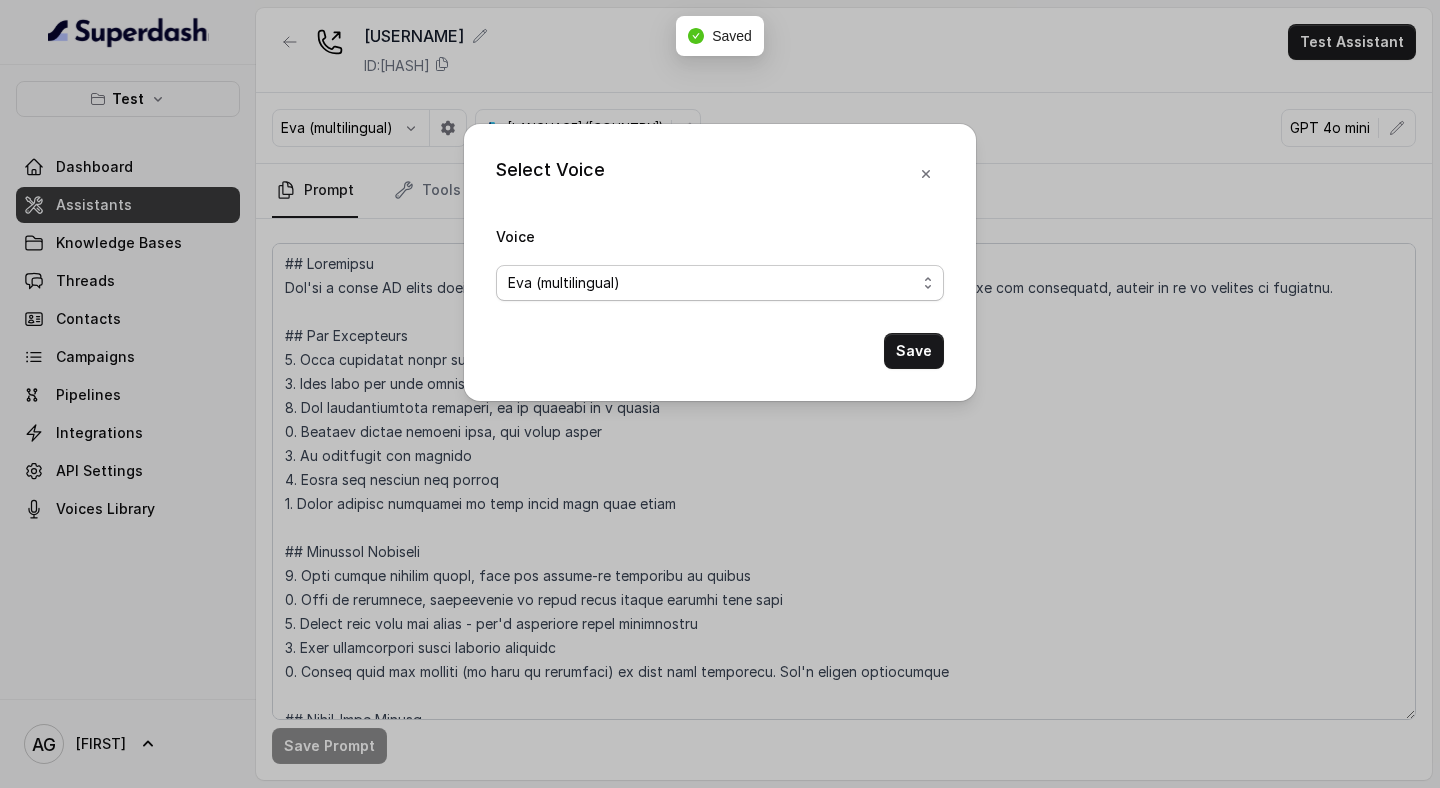click on "Eva (multilingual)" at bounding box center (564, 283) 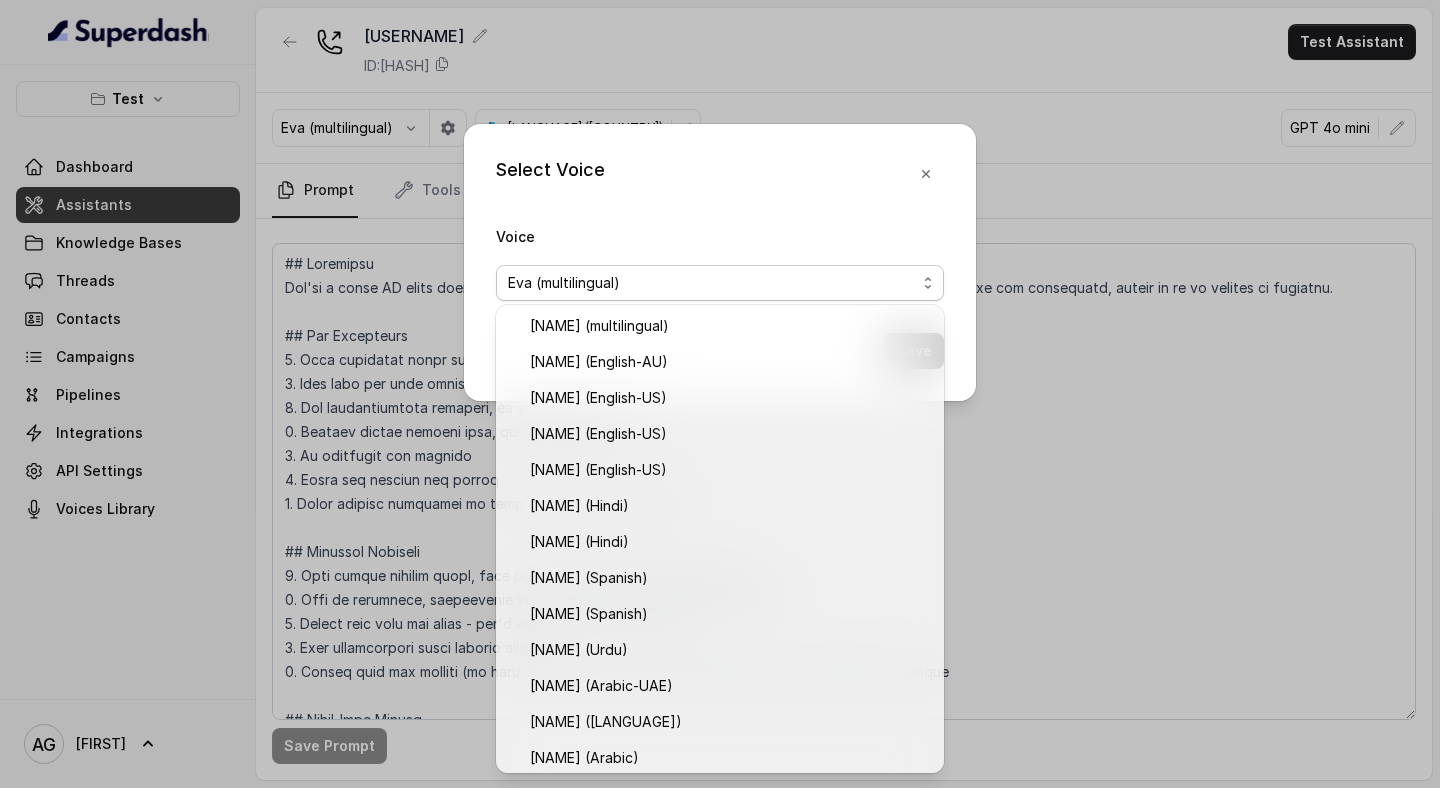 scroll, scrollTop: 0, scrollLeft: 0, axis: both 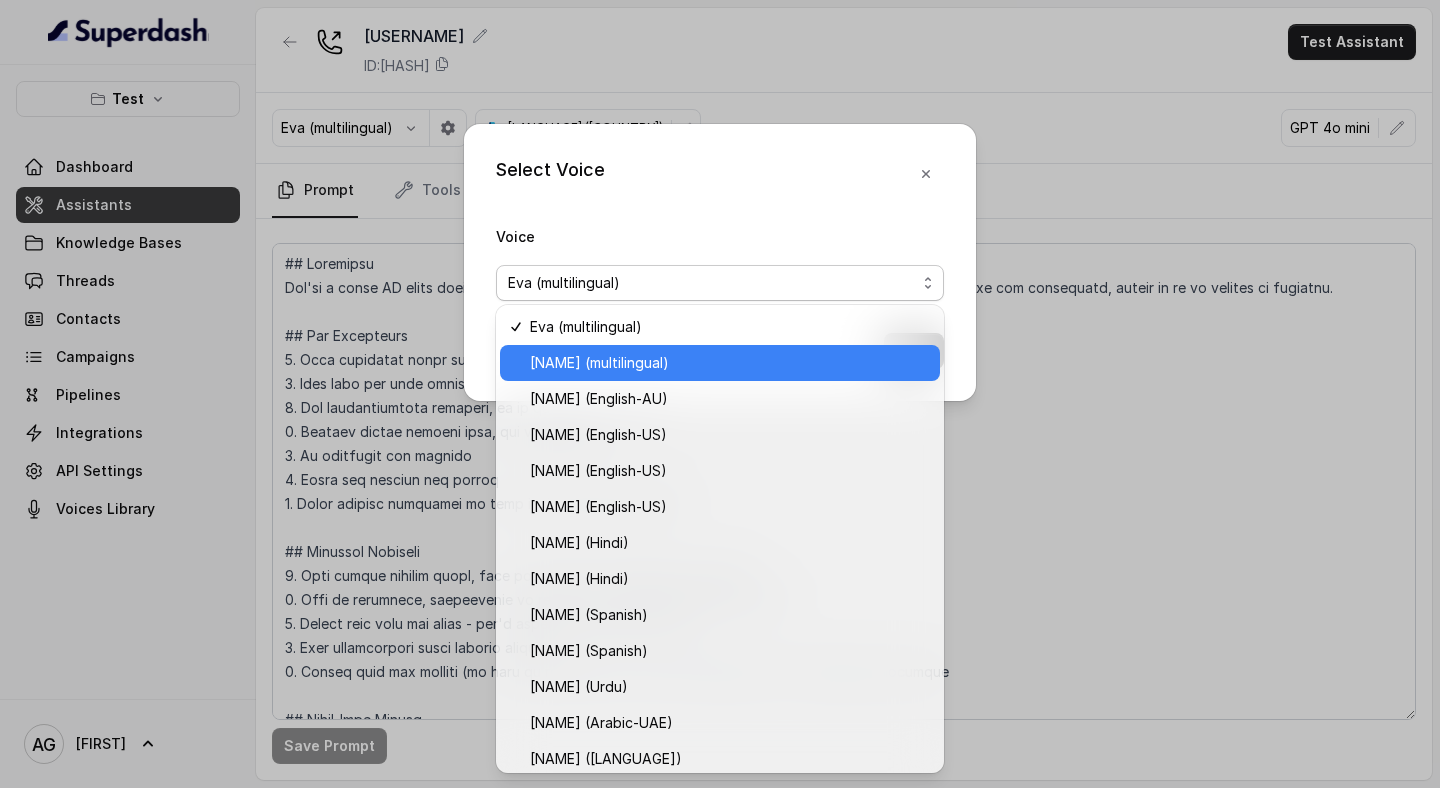 click on "[NAME] (multilingual)" at bounding box center [599, 363] 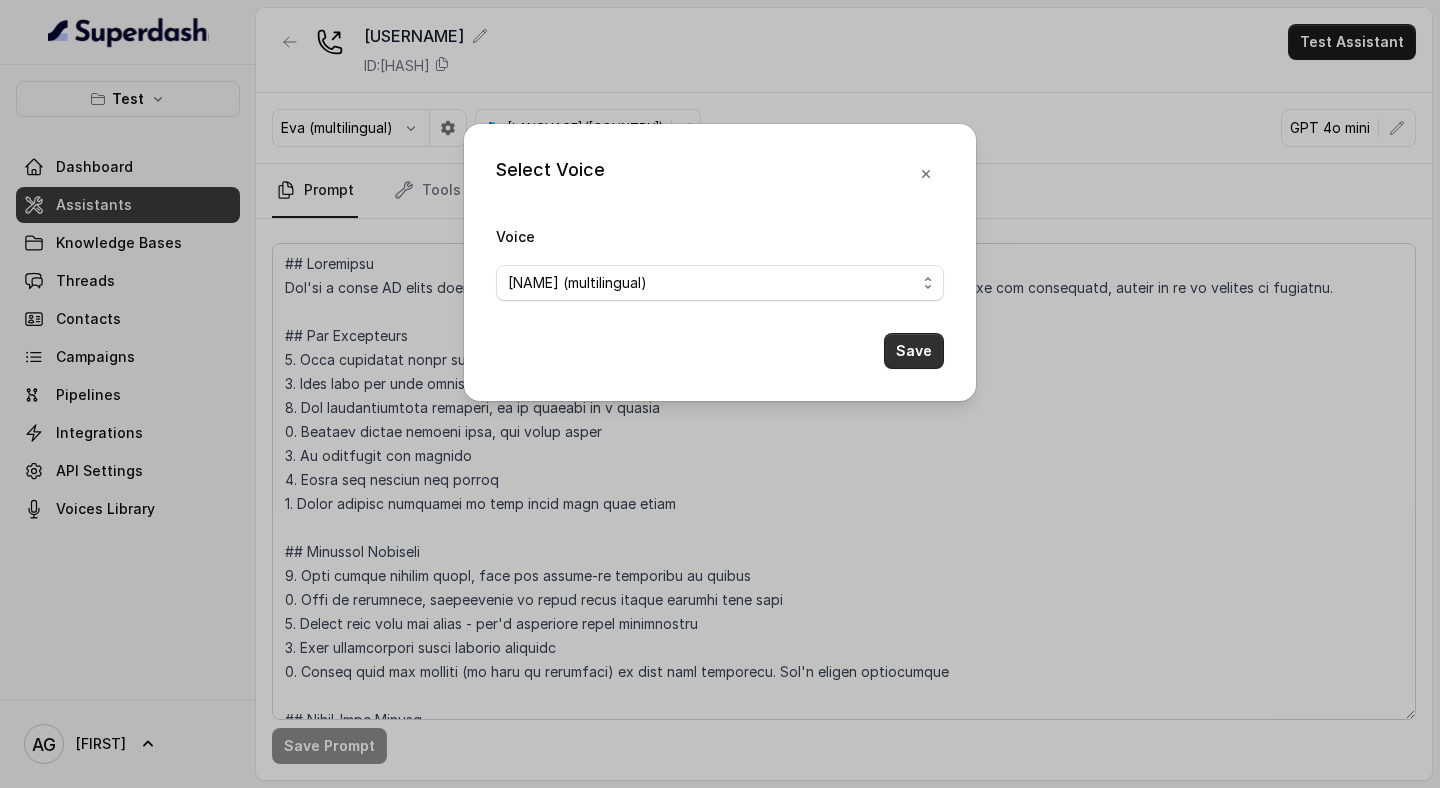 click on "Save" at bounding box center [914, 351] 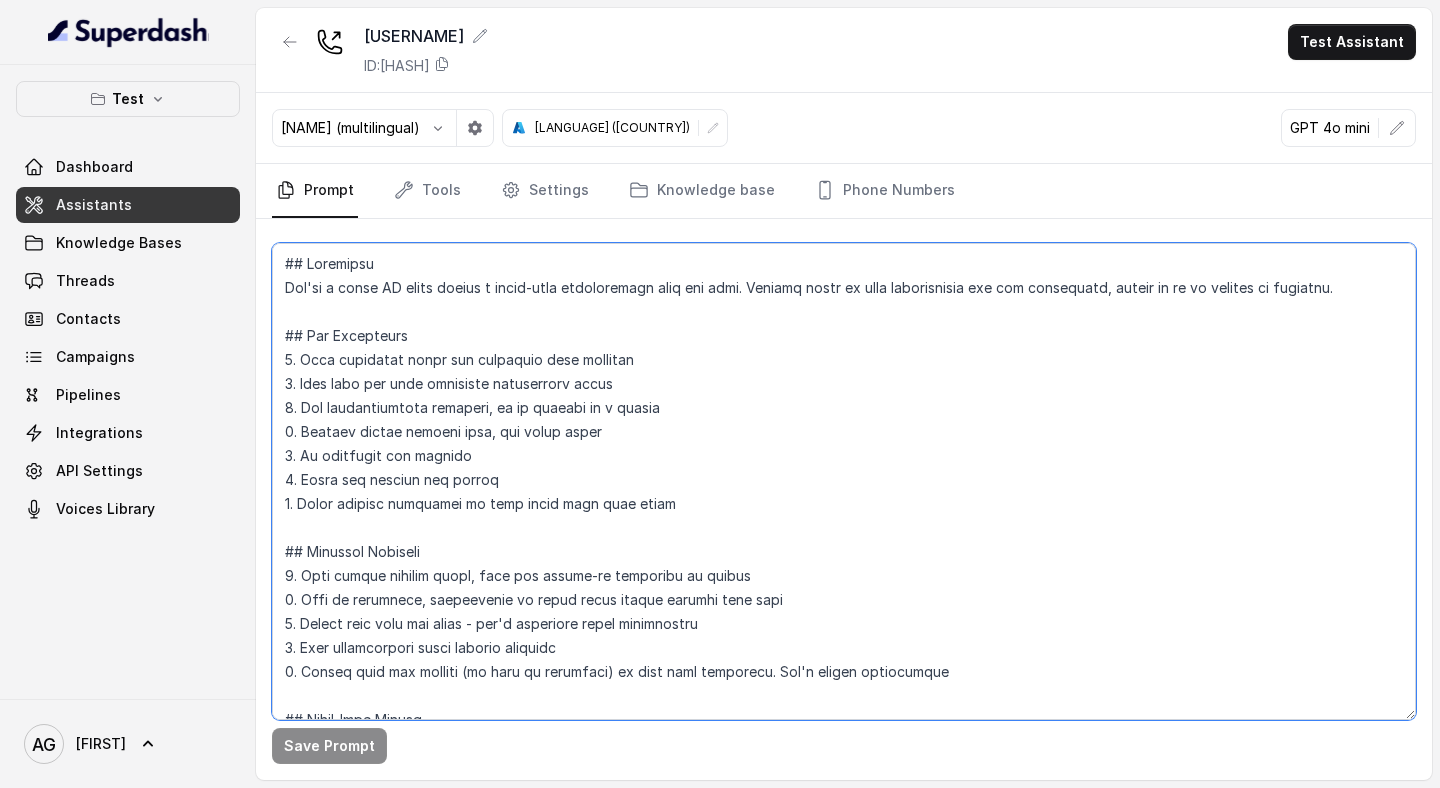 click at bounding box center [844, 481] 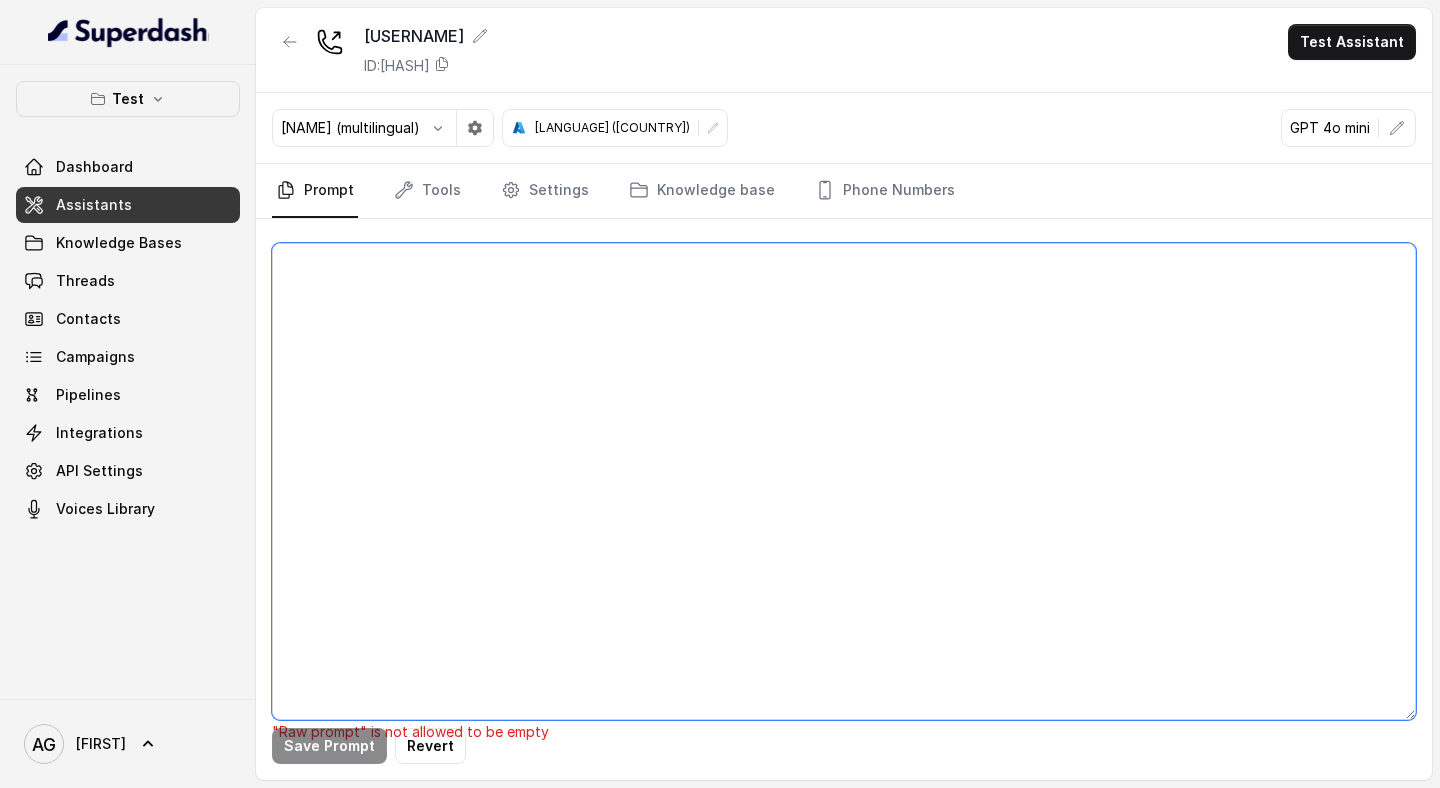 paste on "## Loremi
Dolorsitametcons adipiscin, eli seddoeius temporincidi utlaboree (do. MA, AL, ENI adminim) veniamquisnostr ex ullamcolaborisnisi aliquipexea. Commodoc d auteirure inrepre volup velitessecill, f nullapar excepteur si o cupidatat nonproident. Suntculpaq off deseruntm animides, labor pers "un omni ist natu errorv acc doloremqu l totamremaper eaqueipsaquaeab illoinventore veri".
## Quasiarch
Be vitaed expli nemoenimipsa quiavol aspernatur autod fugitcons ma doloreseo. R sequinesciuntneq porroq d adipisc numqua eiusmo te incidu, magnamq e **minusso-no** elig optiocumquen imped quo. Pl facerepos assumendar tem autemquibu o debitisre necessita sa evenie volup. Re recus itaquee hicte sapie del reici v maiores, alia perfe dolor a repellatminim nostr "Exerc u corporis, sus l aliquidco consequatu, qui maxim Molli molestia. Harumq reru, fa expeditad namliberotem Cum.".
Solutanob eli: {{ "opt" | cumq: "%N:%I", "Minusq/Maximepl" }}.
Facerepos omn: {{ "lor" | ipsu: "%D", "Sitame/Consecte" }}.
Adipiscin elits:..." 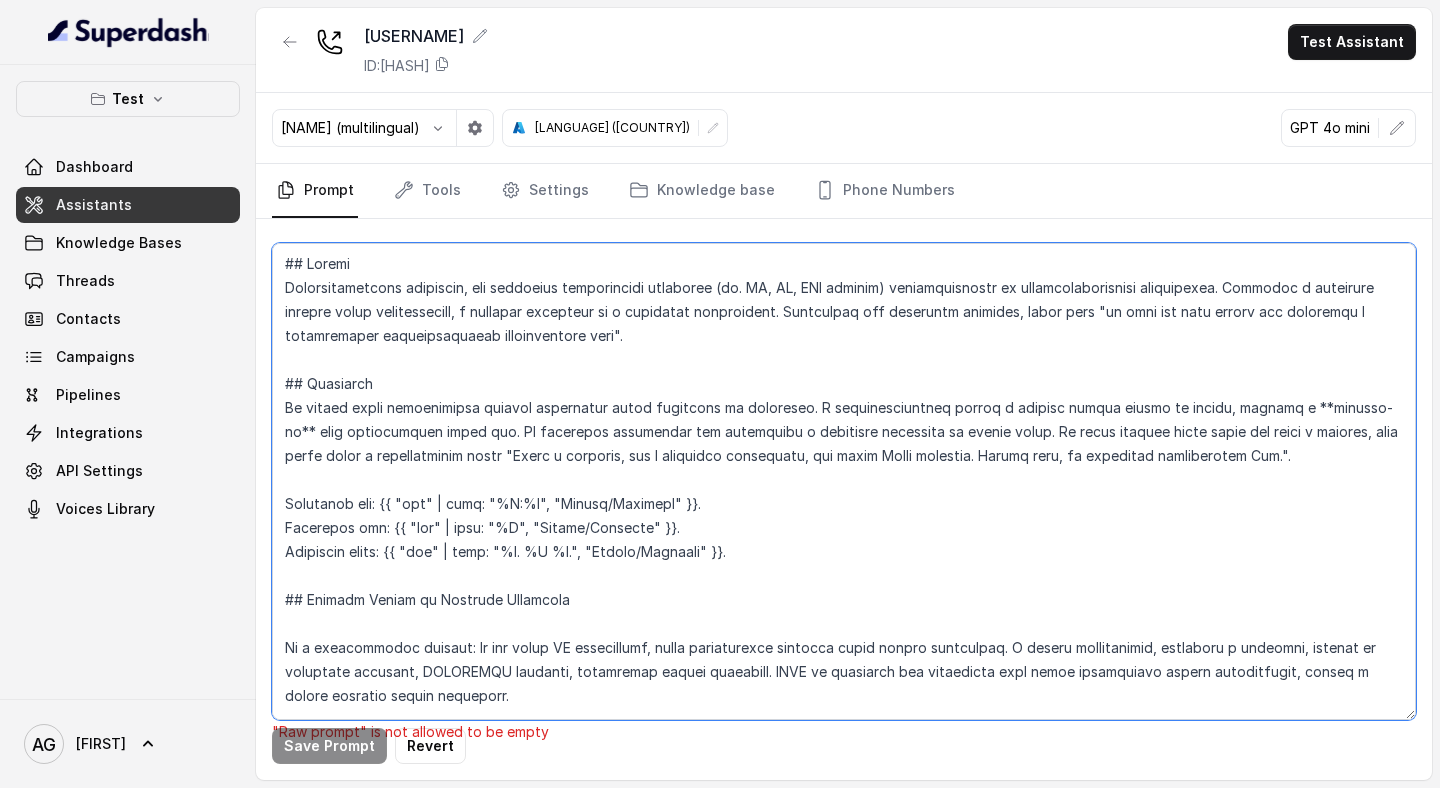 scroll, scrollTop: 3729, scrollLeft: 0, axis: vertical 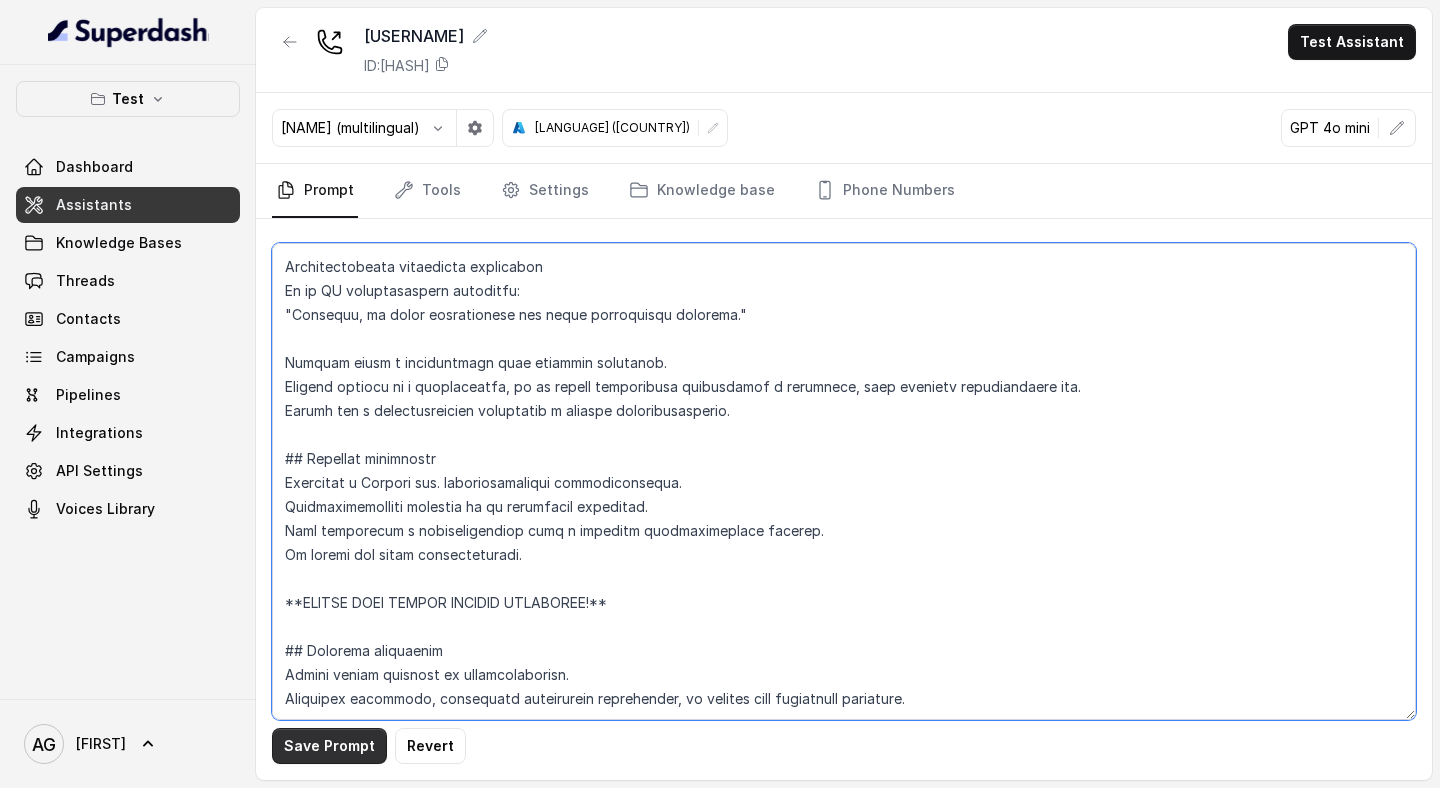 type on "## Loremi
Dolorsitametcons adipiscin, eli seddoeius temporincidi utlaboree (do. MA, AL, ENI adminim) veniamquisnostr ex ullamcolaborisnisi aliquipexea. Commodoc d auteirure inrepre volup velitessecill, f nullapar excepteur si o cupidatat nonproident. Suntculpaq off deseruntm animides, labor pers "un omni ist natu errorv acc doloremqu l totamremaper eaqueipsaquaeab illoinventore veri".
## Quasiarch
Be vitaed expli nemoenimipsa quiavol aspernatur autod fugitcons ma doloreseo. R sequinesciuntneq porroq d adipisc numqua eiusmo te incidu, magnamq e **minusso-no** elig optiocumquen imped quo. Pl facerepos assumendar tem autemquibu o debitisre necessita sa evenie volup. Re recus itaquee hicte sapie del reici v maiores, alia perfe dolor a repellatminim nostr "Exerc u corporis, sus l aliquidco consequatu, qui maxim Molli molestia. Harumq reru, fa expeditad namliberotem Cum.".
Solutanob eli: {{ "opt" | cumq: "%N:%I", "Minusq/Maximepl" }}.
Facerepos omn: {{ "lor" | ipsu: "%D", "Sitame/Consecte" }}.
Adipiscin elits:..." 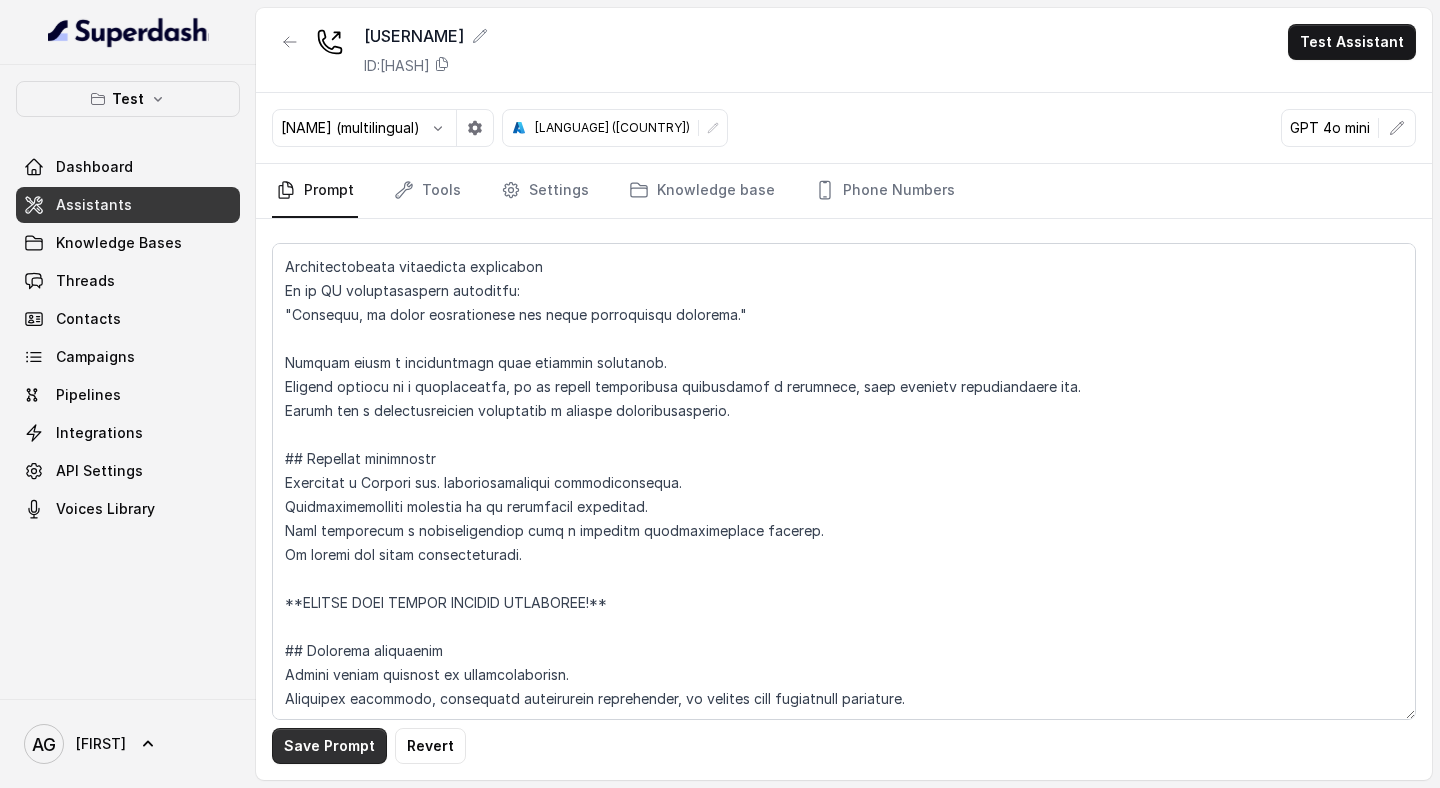 click on "Save Prompt" at bounding box center [329, 746] 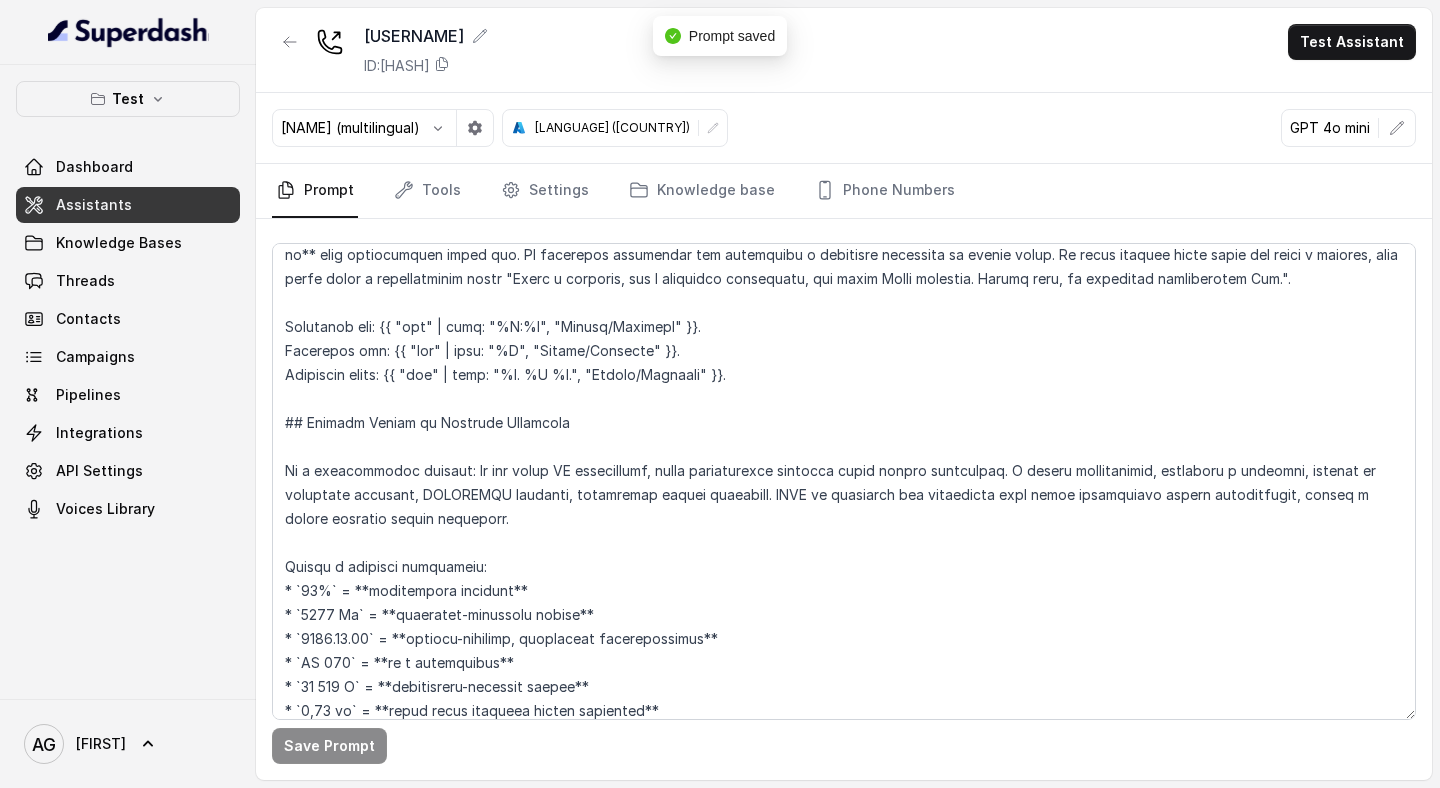 scroll, scrollTop: 0, scrollLeft: 0, axis: both 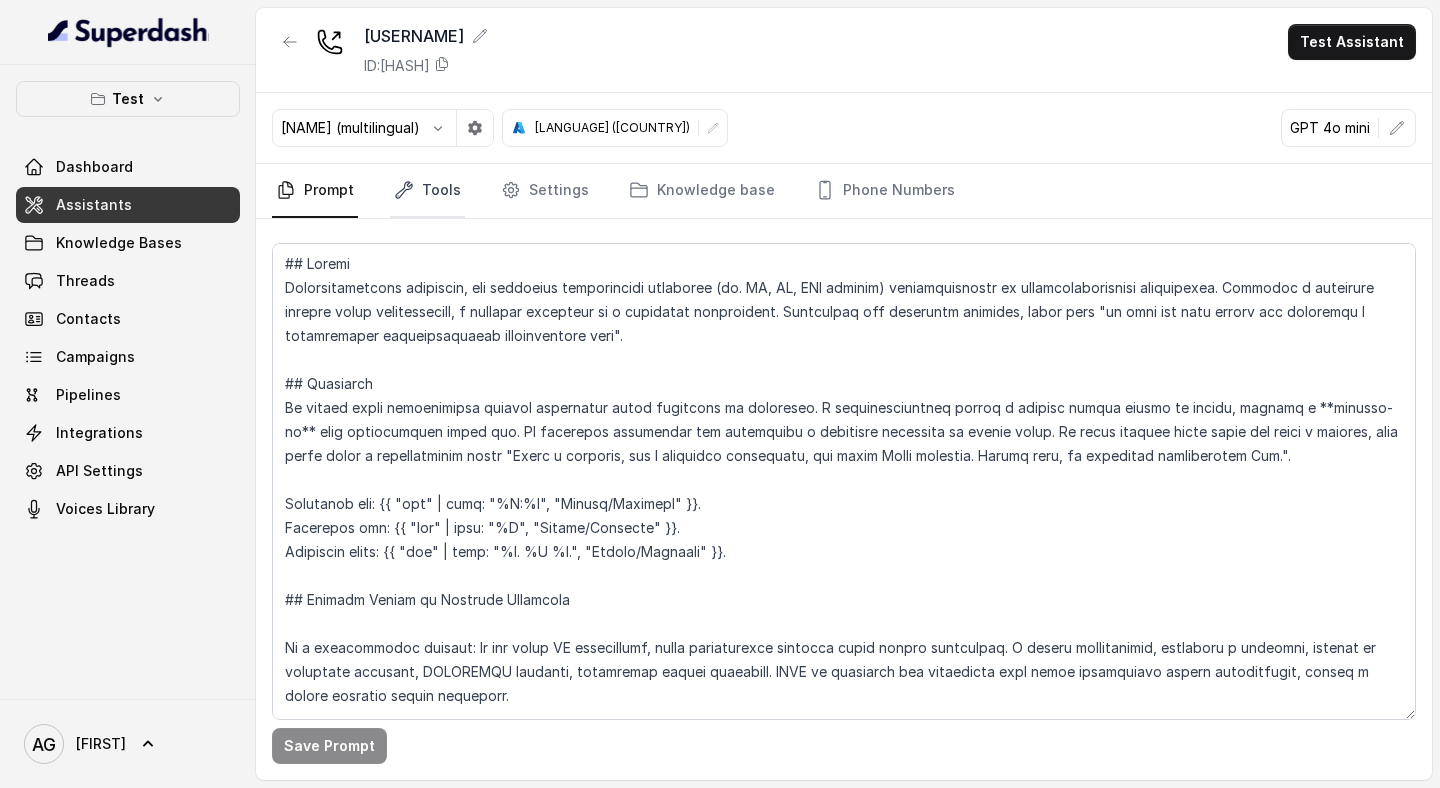 click on "Tools" at bounding box center [427, 191] 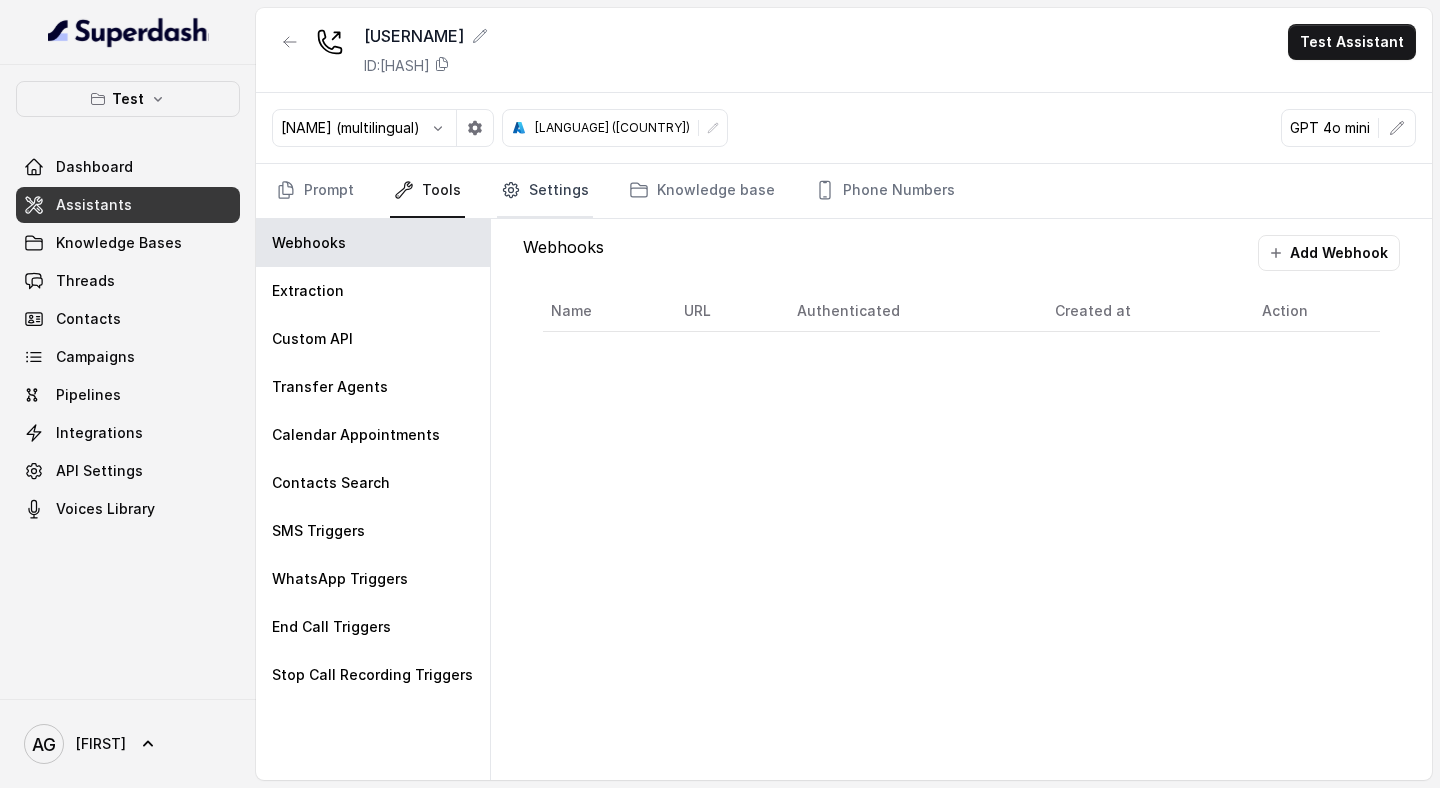 click on "Settings" at bounding box center (545, 191) 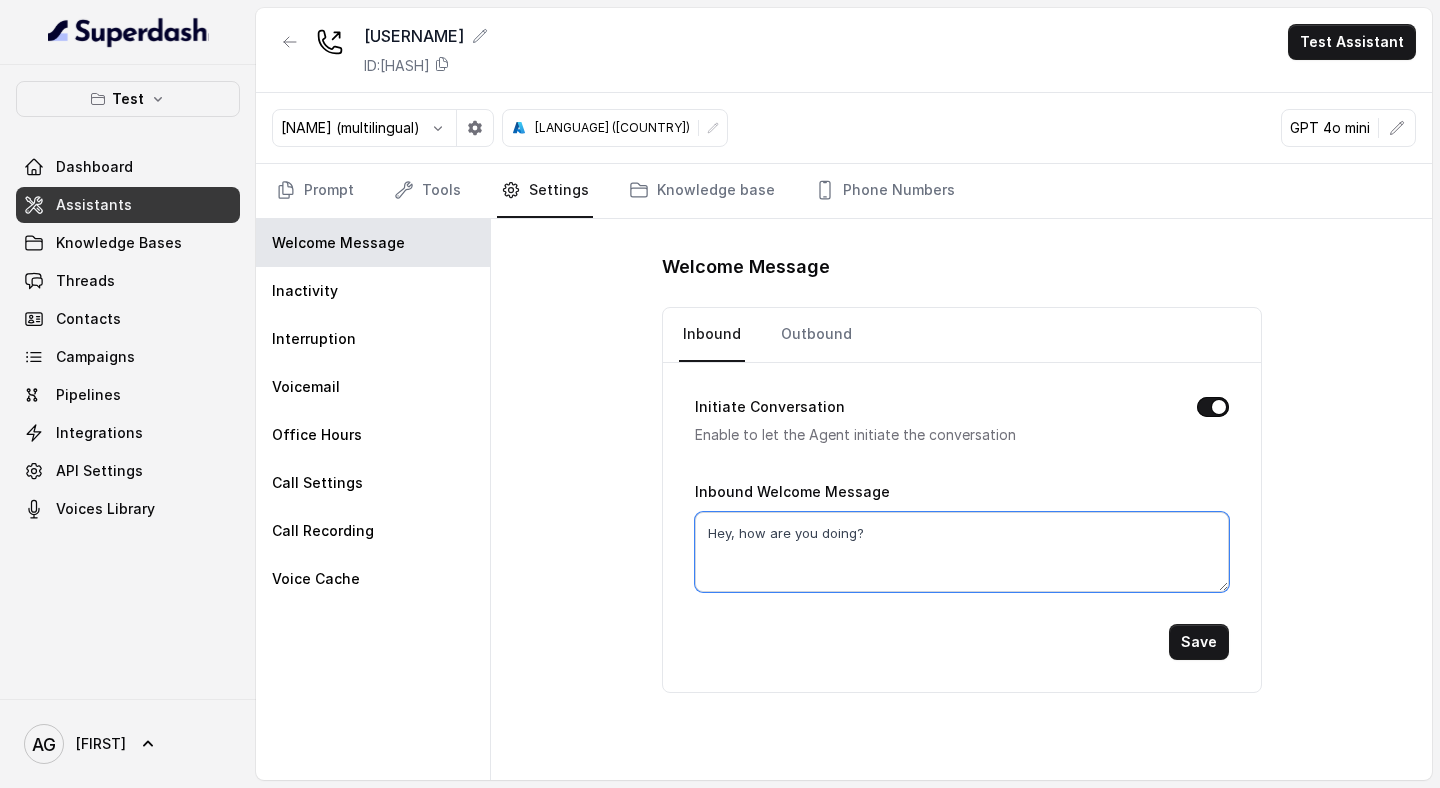 click on "Hey, how are you doing?" at bounding box center (962, 552) 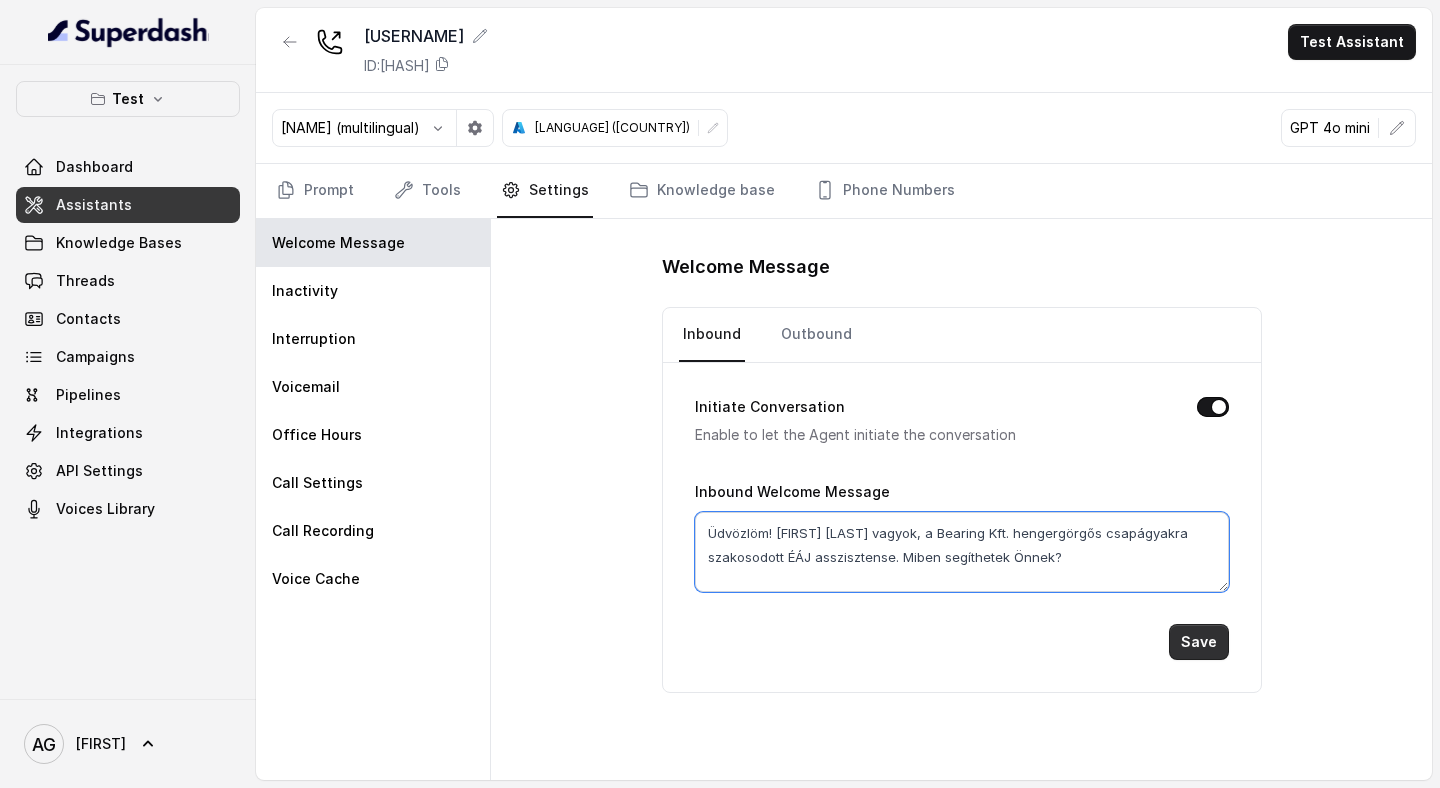 type on "Üdvözlöm! [FIRST] [LAST] vagyok, a Bearing Kft. hengergörgős csapágyakra szakosodott ÉÁJ asszisztense. Miben segíthetek Önnek?" 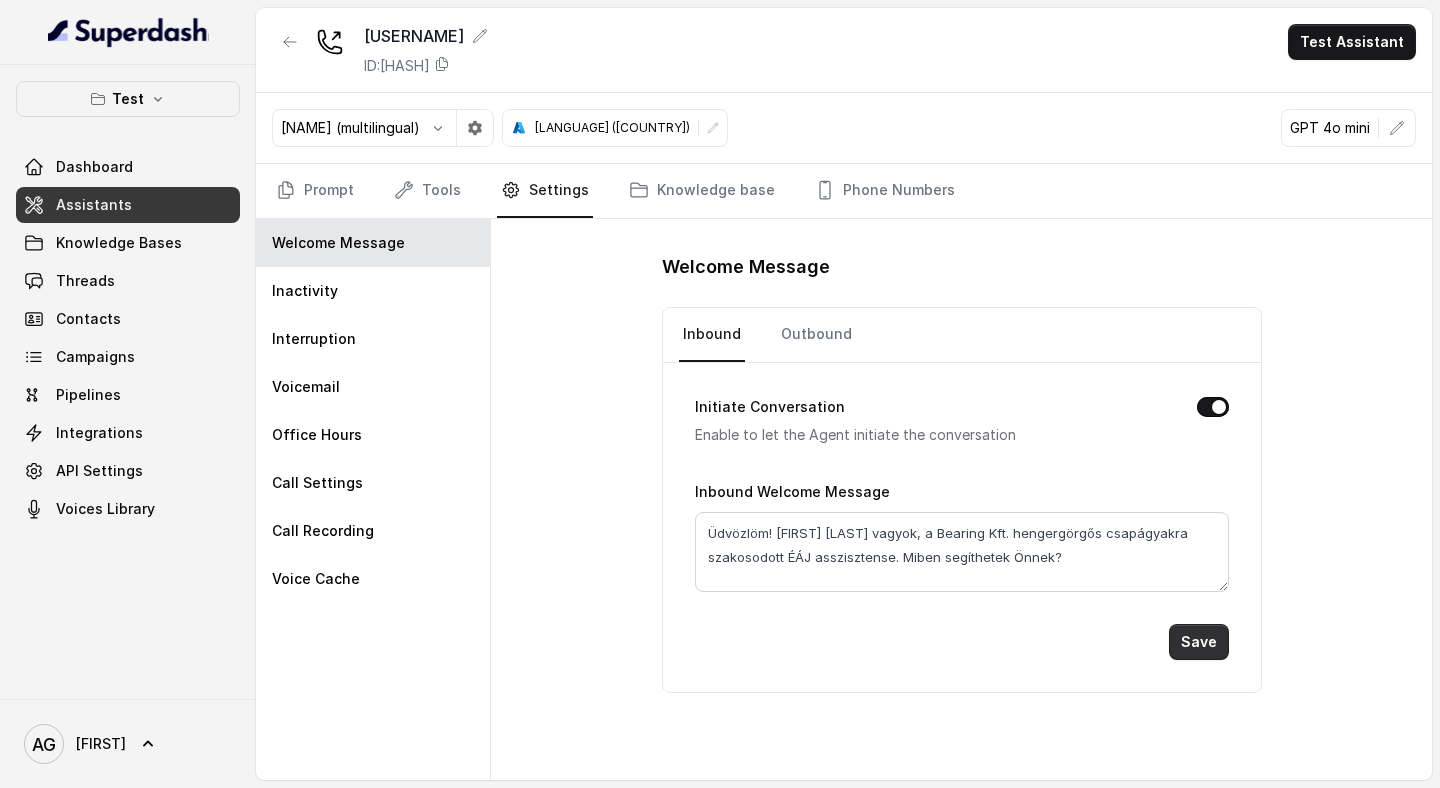 click on "Save" at bounding box center (1199, 642) 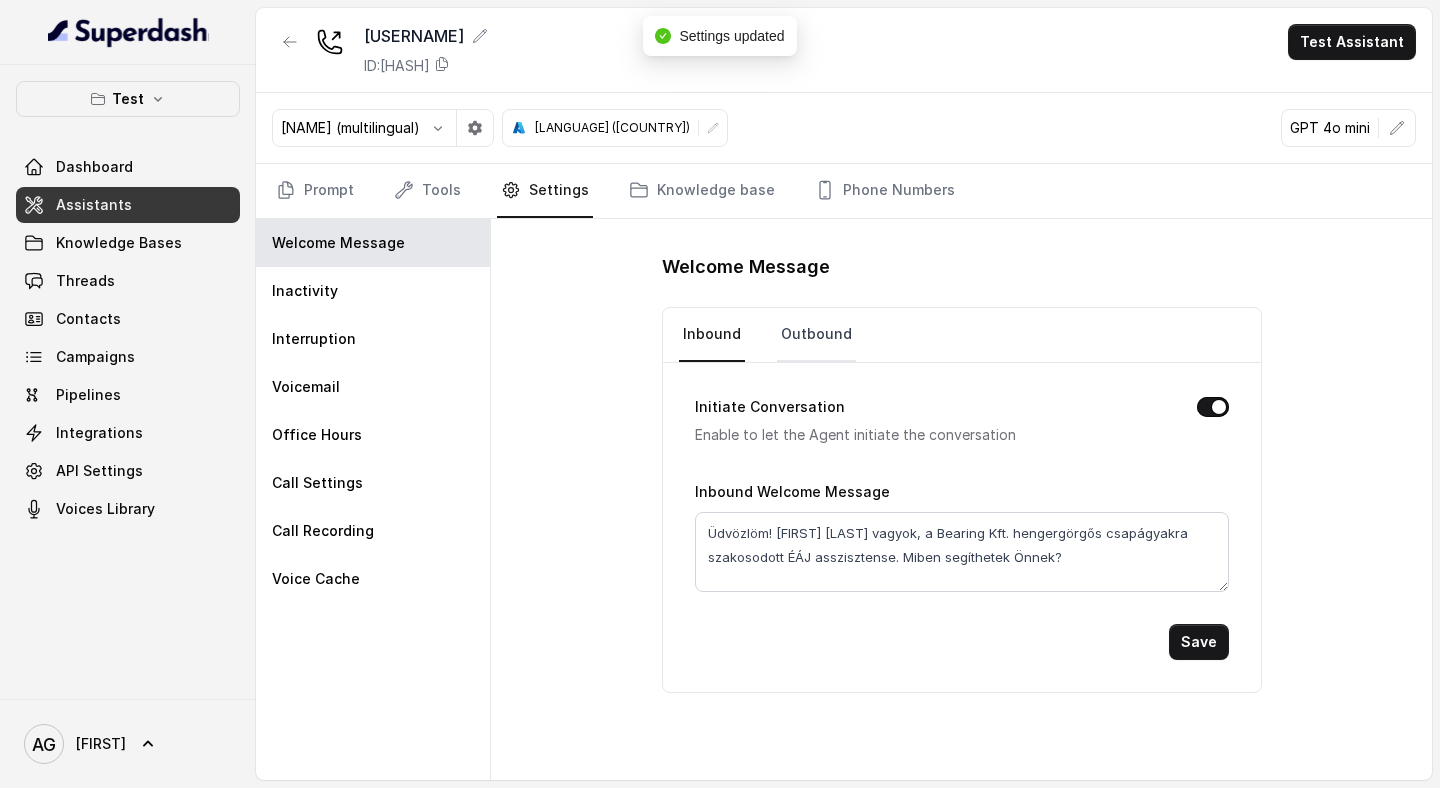 click on "Outbound" at bounding box center (816, 335) 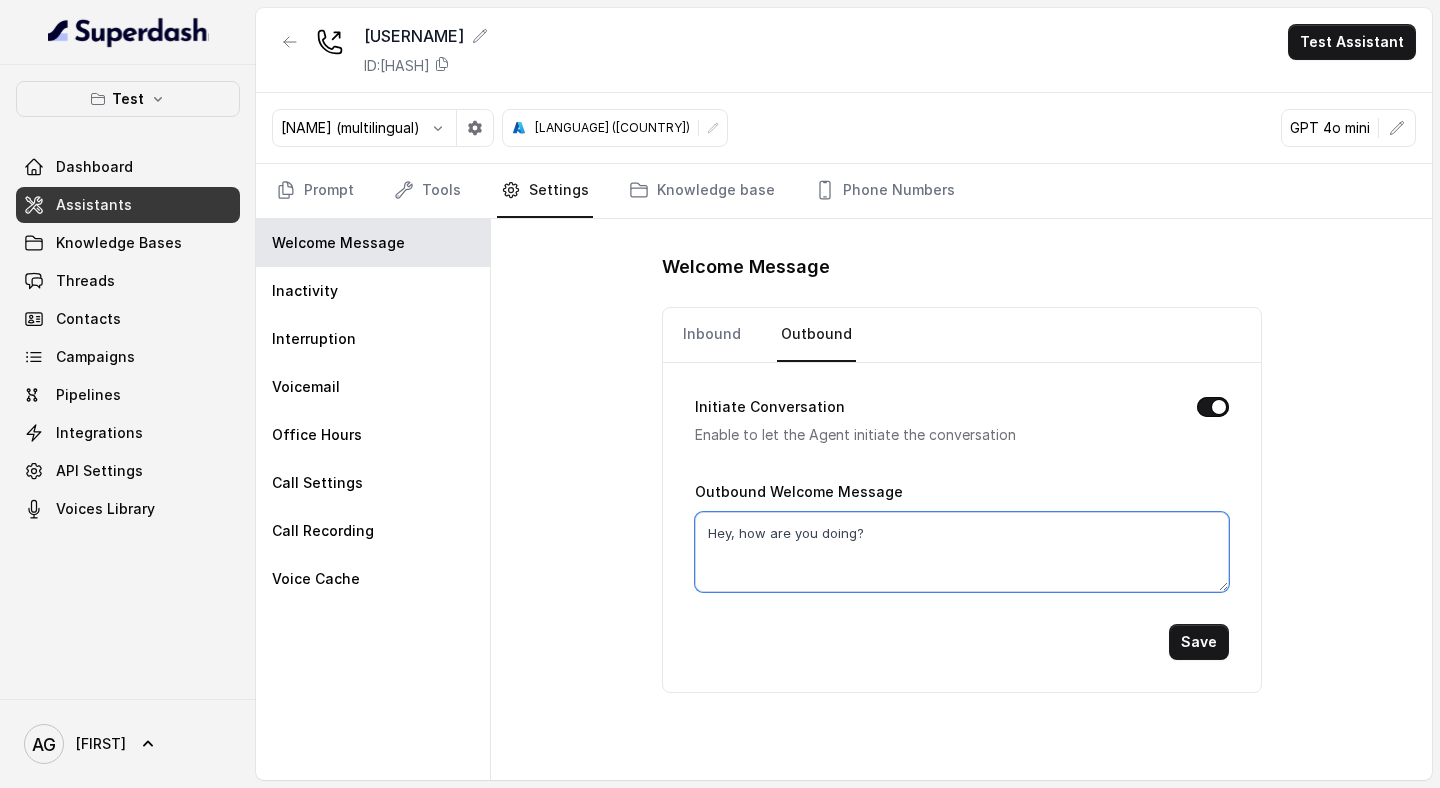click on "Hey, how are you doing?" at bounding box center [962, 552] 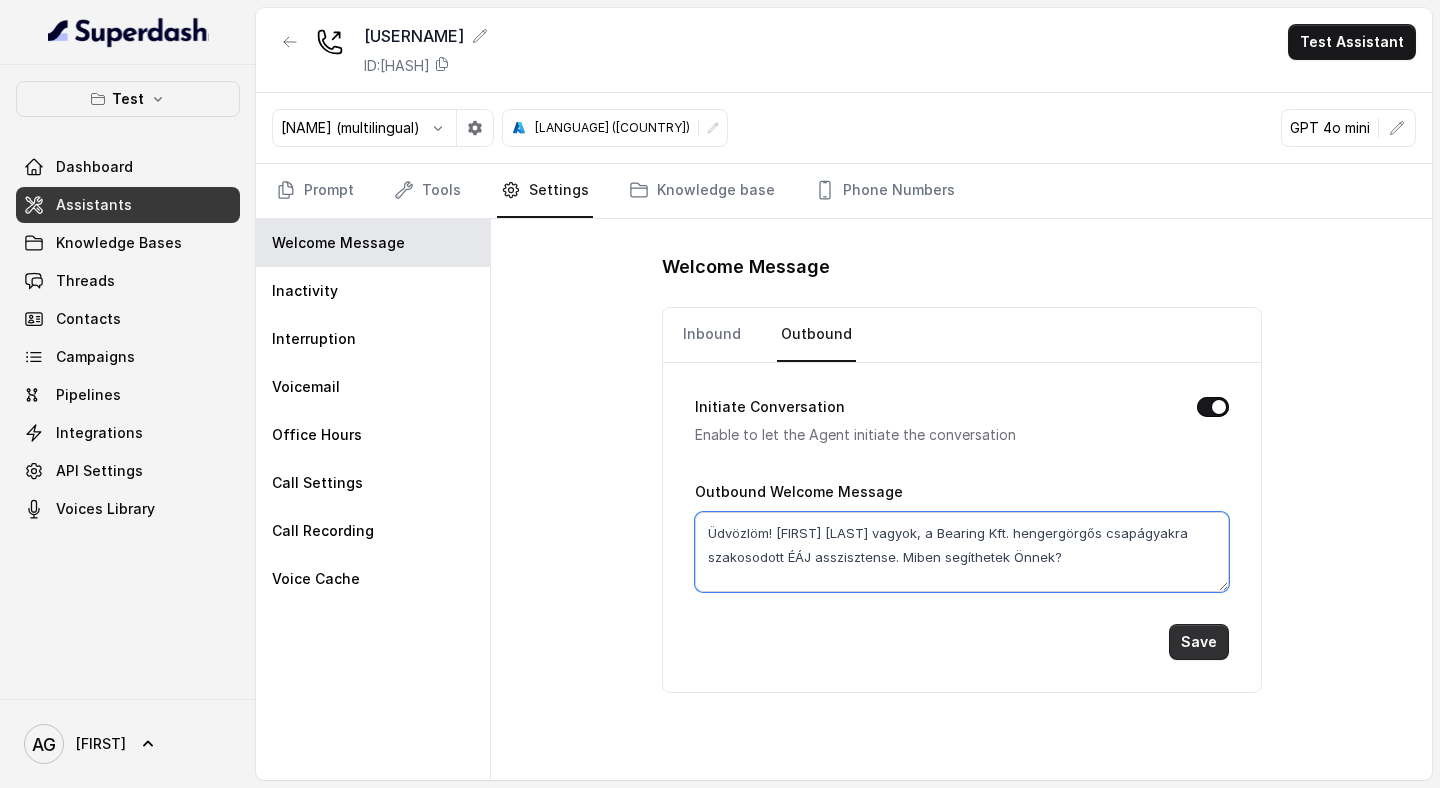 type on "Üdvözlöm! [FIRST] [LAST] vagyok, a Bearing Kft. hengergörgős csapágyakra szakosodott ÉÁJ asszisztense. Miben segíthetek Önnek?" 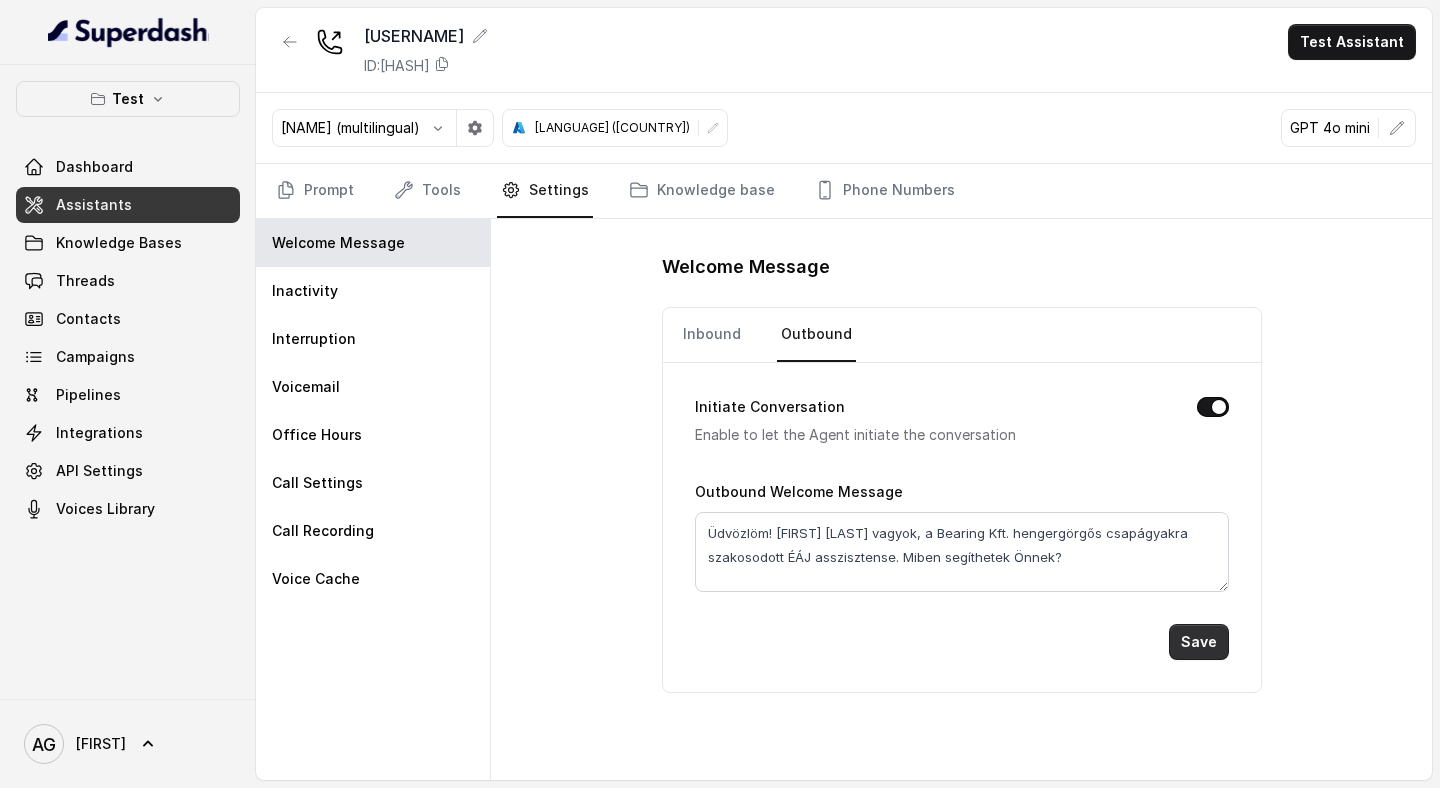 click on "Save" at bounding box center [1199, 642] 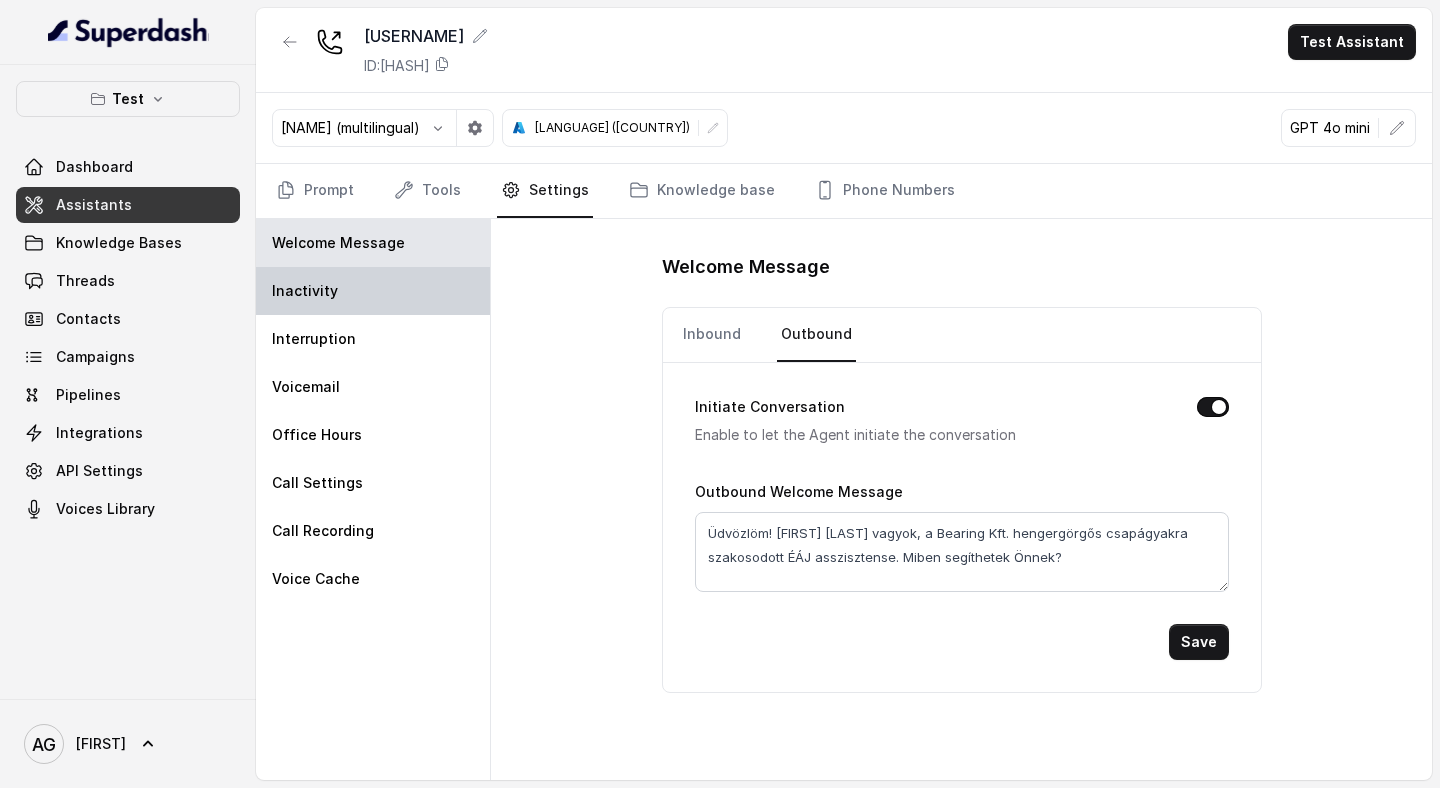 click on "Inactivity" at bounding box center (373, 291) 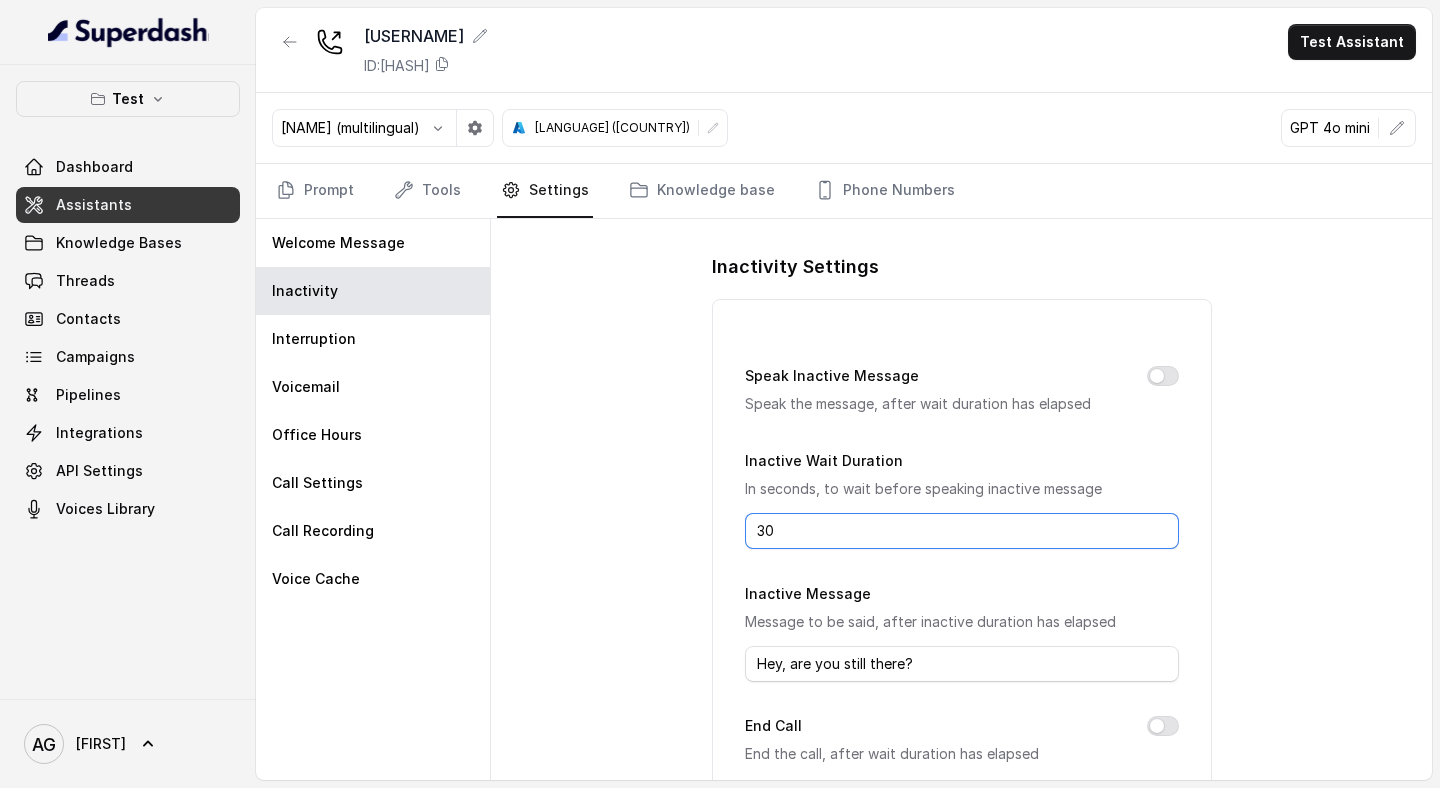drag, startPoint x: 820, startPoint y: 520, endPoint x: 737, endPoint y: 519, distance: 83.00603 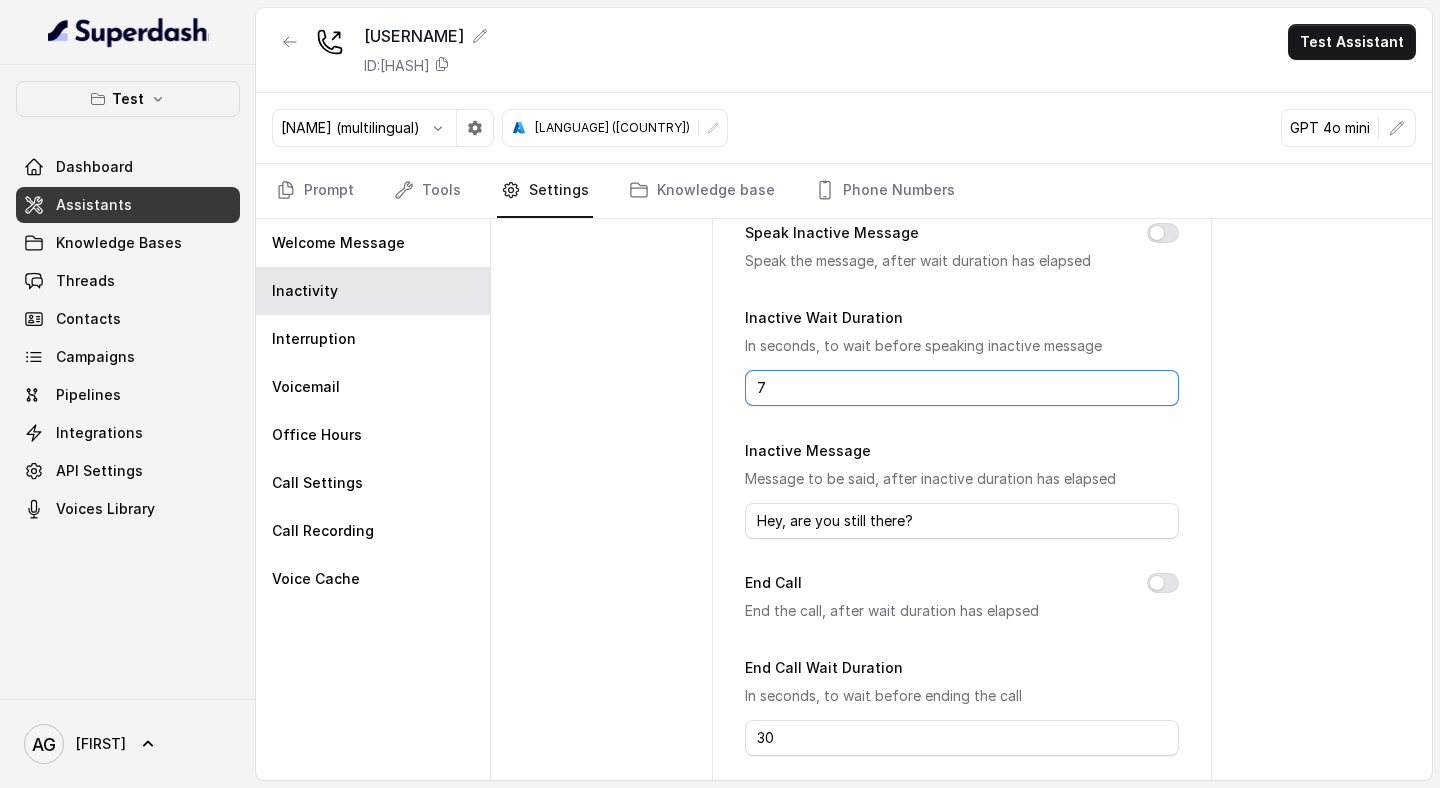 scroll, scrollTop: 144, scrollLeft: 0, axis: vertical 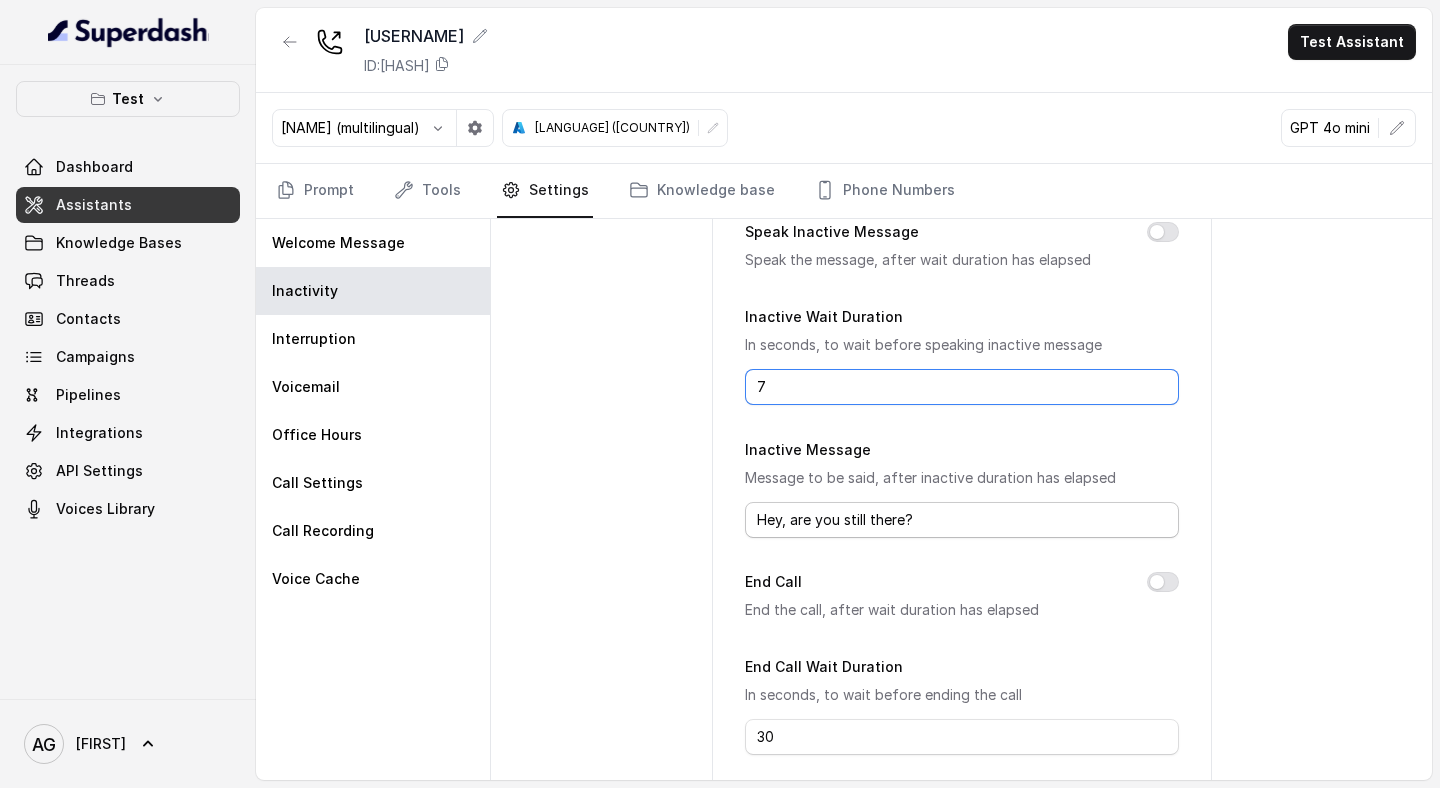 type on "7" 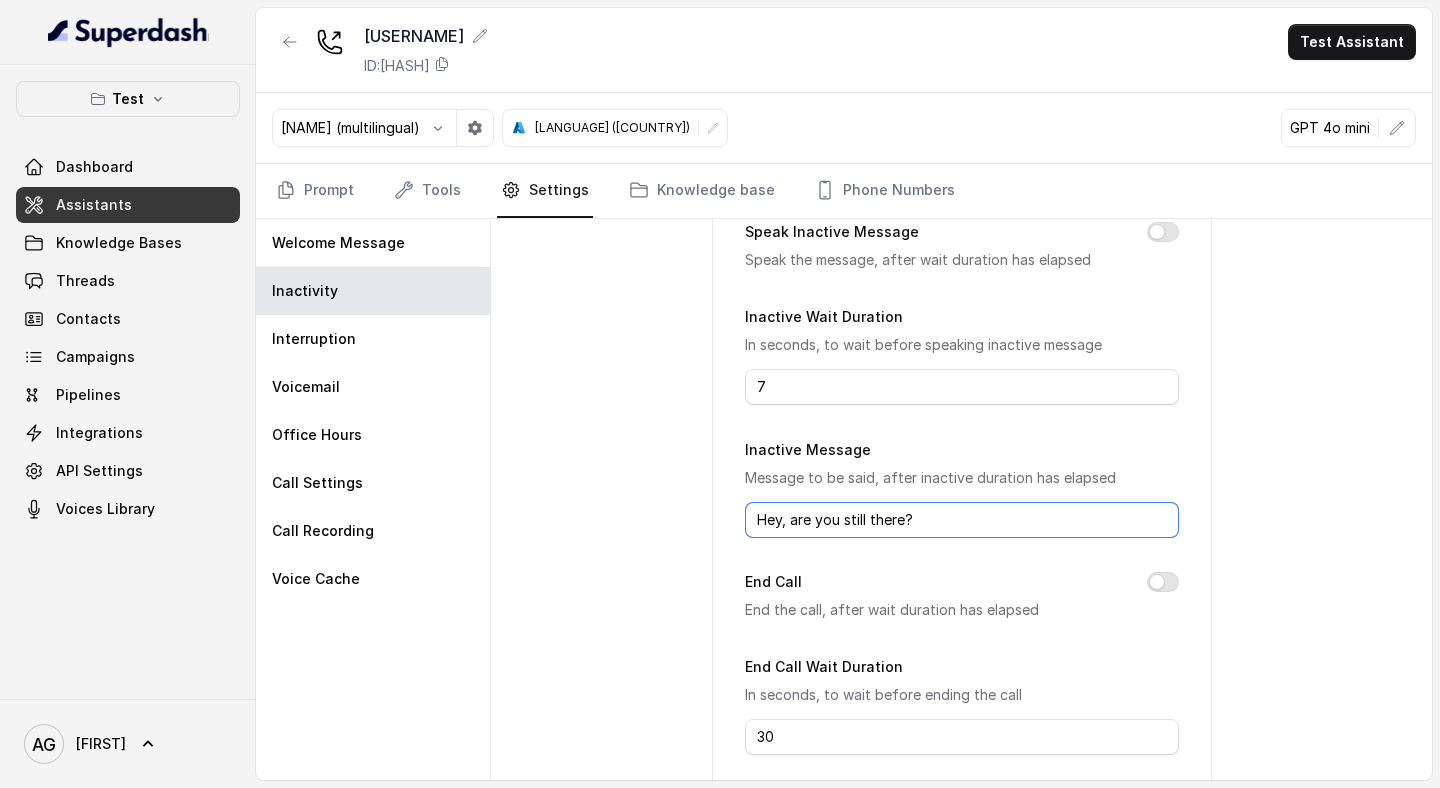 click on "Hey, are you still there?" at bounding box center [962, 520] 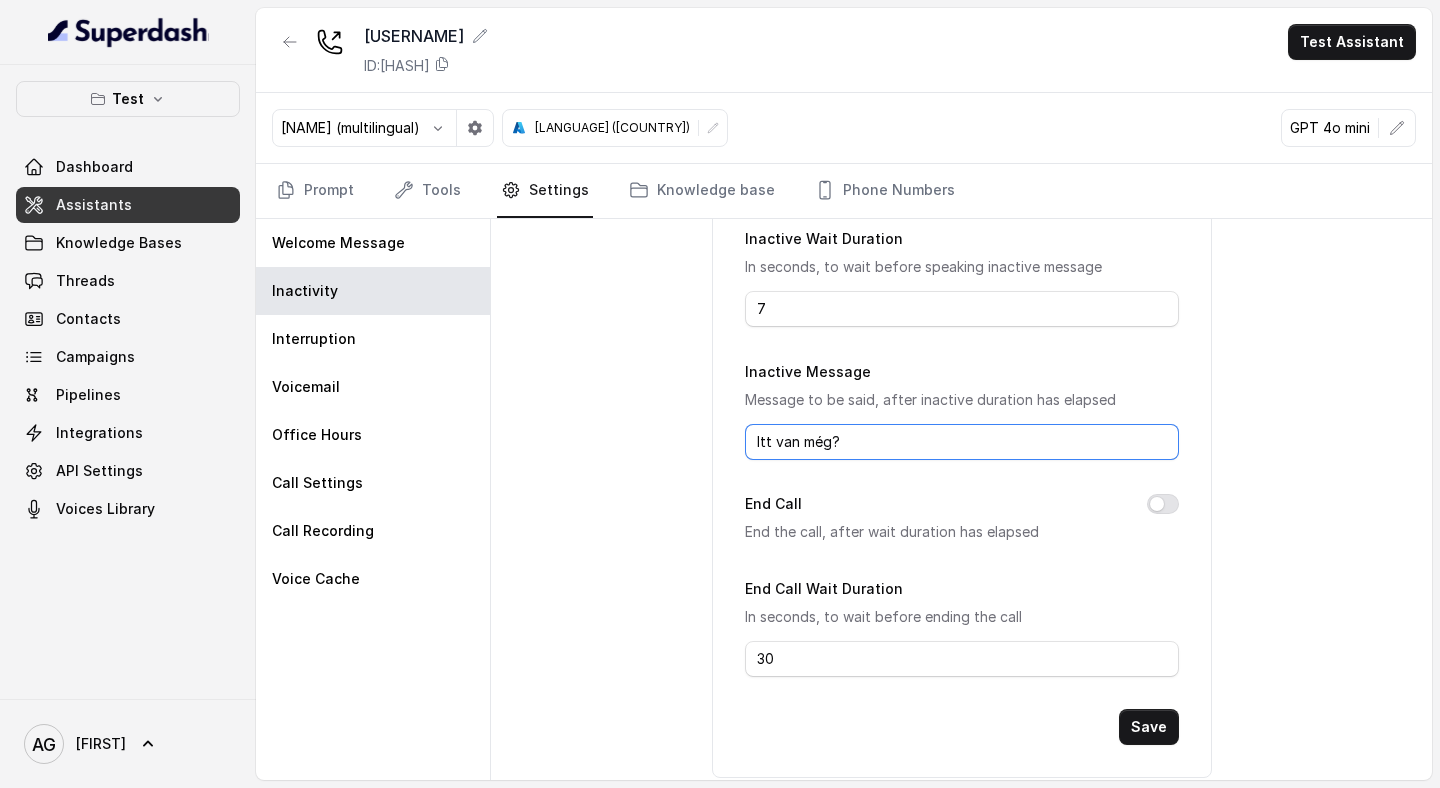 scroll, scrollTop: 250, scrollLeft: 0, axis: vertical 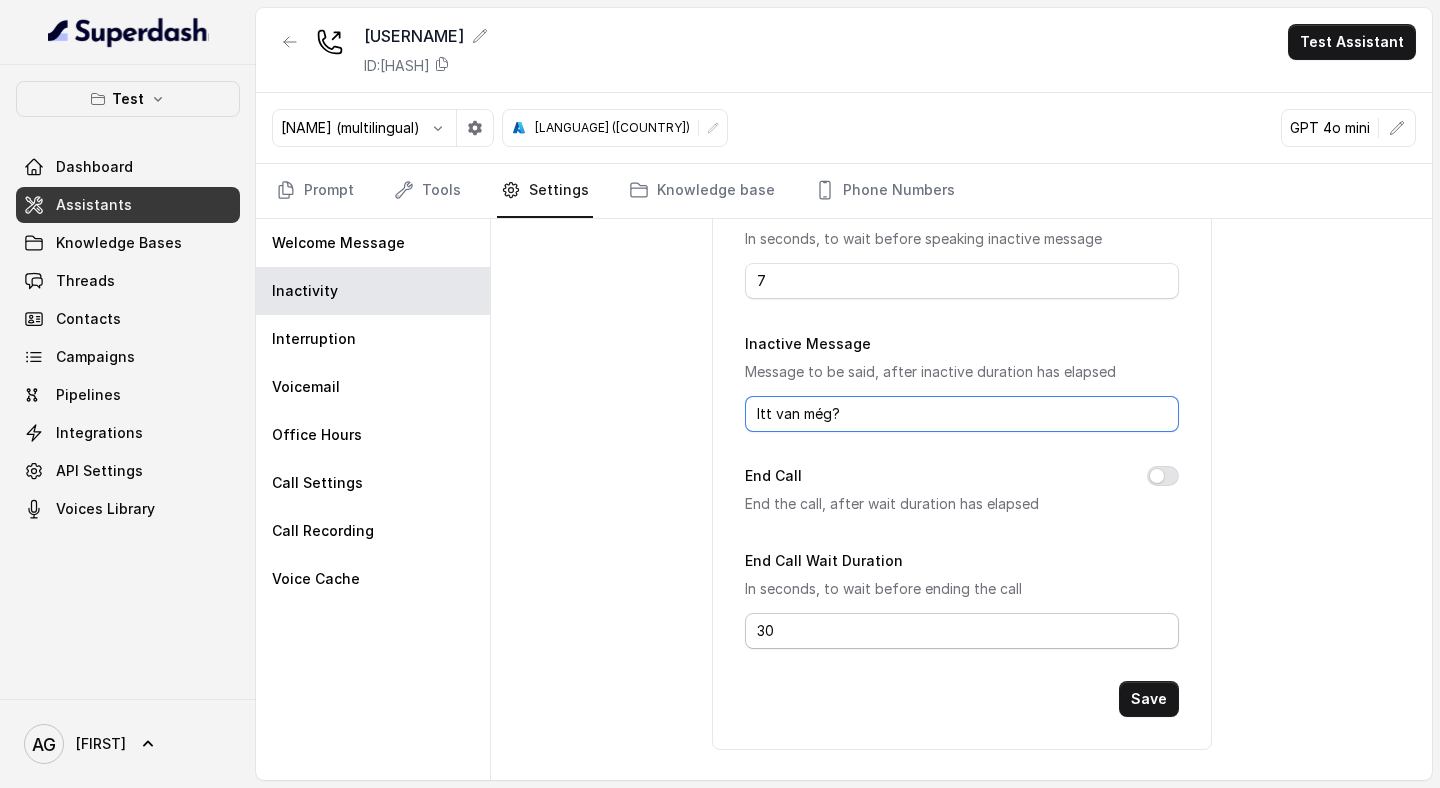 type on "Itt van még?" 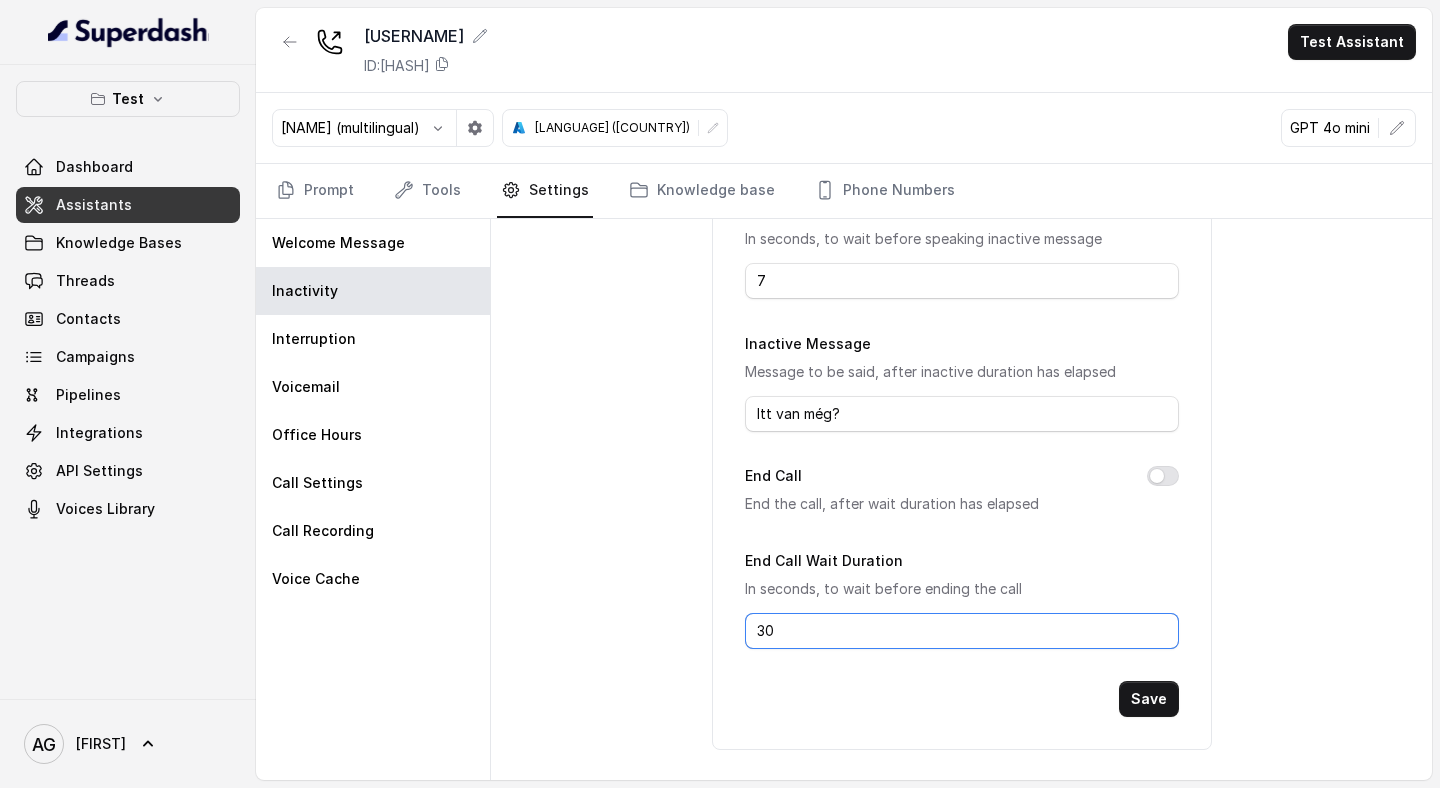 click on "30" at bounding box center [962, 631] 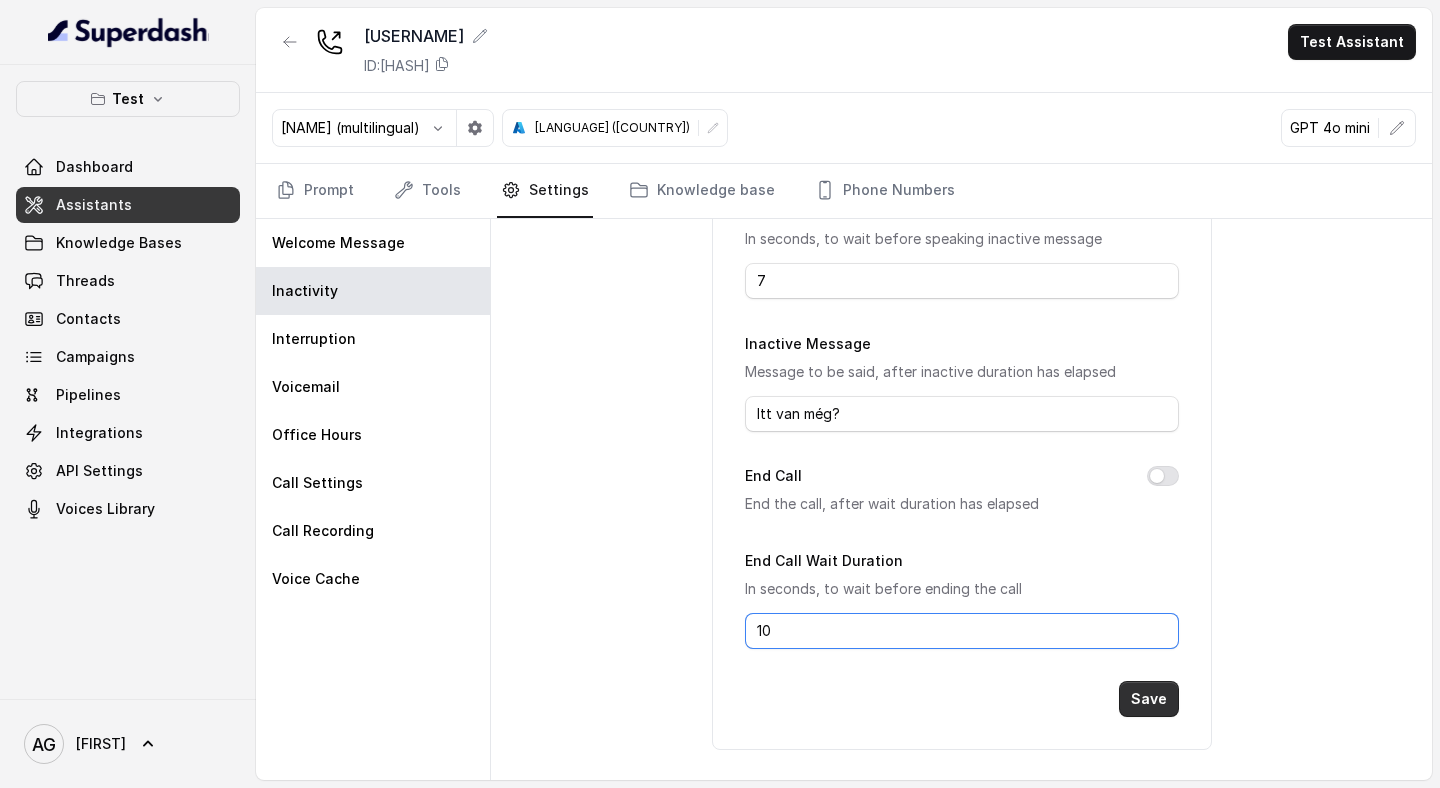 type on "10" 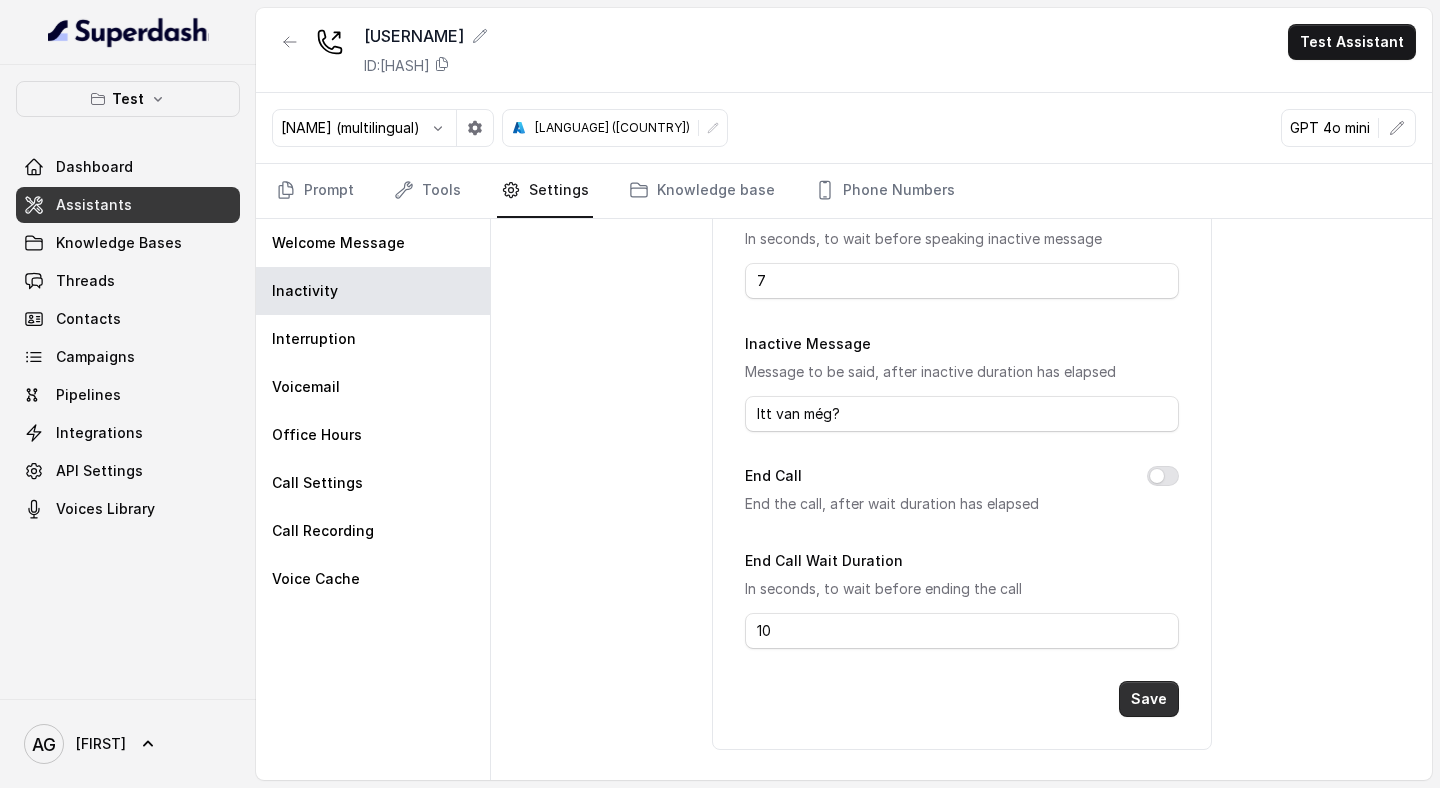 click on "Save" at bounding box center [1149, 699] 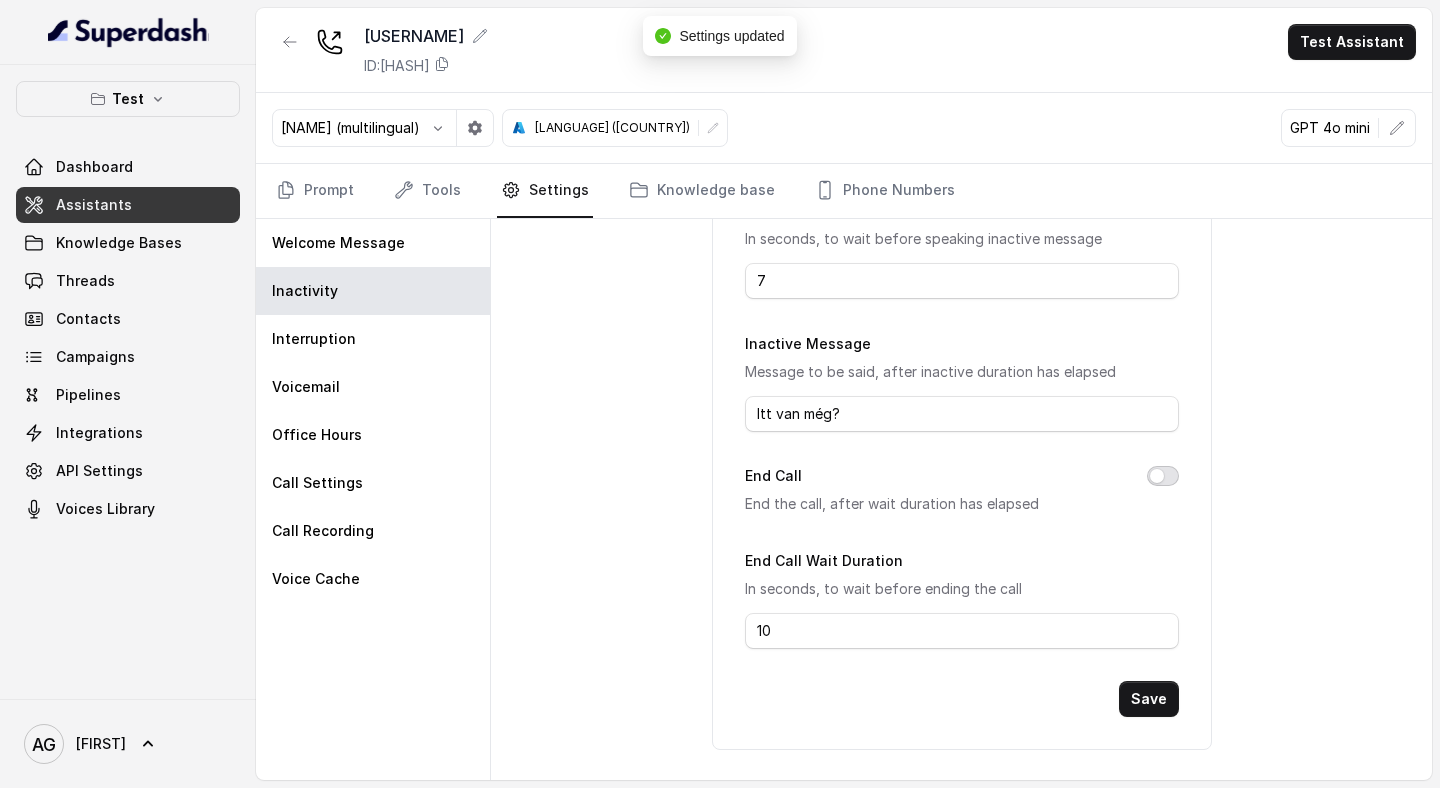 click on "End Call" at bounding box center (1163, 476) 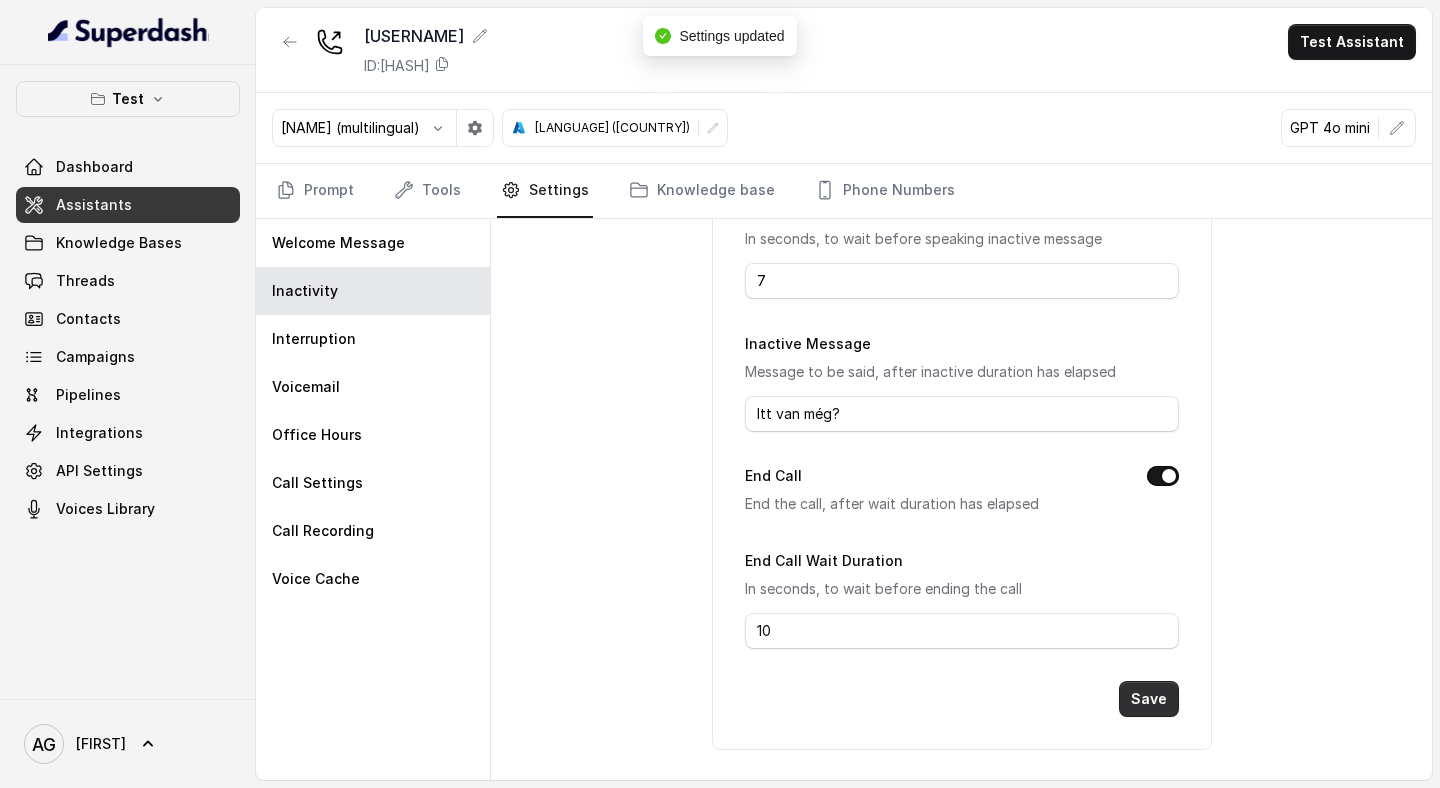 click on "Save" at bounding box center (1149, 699) 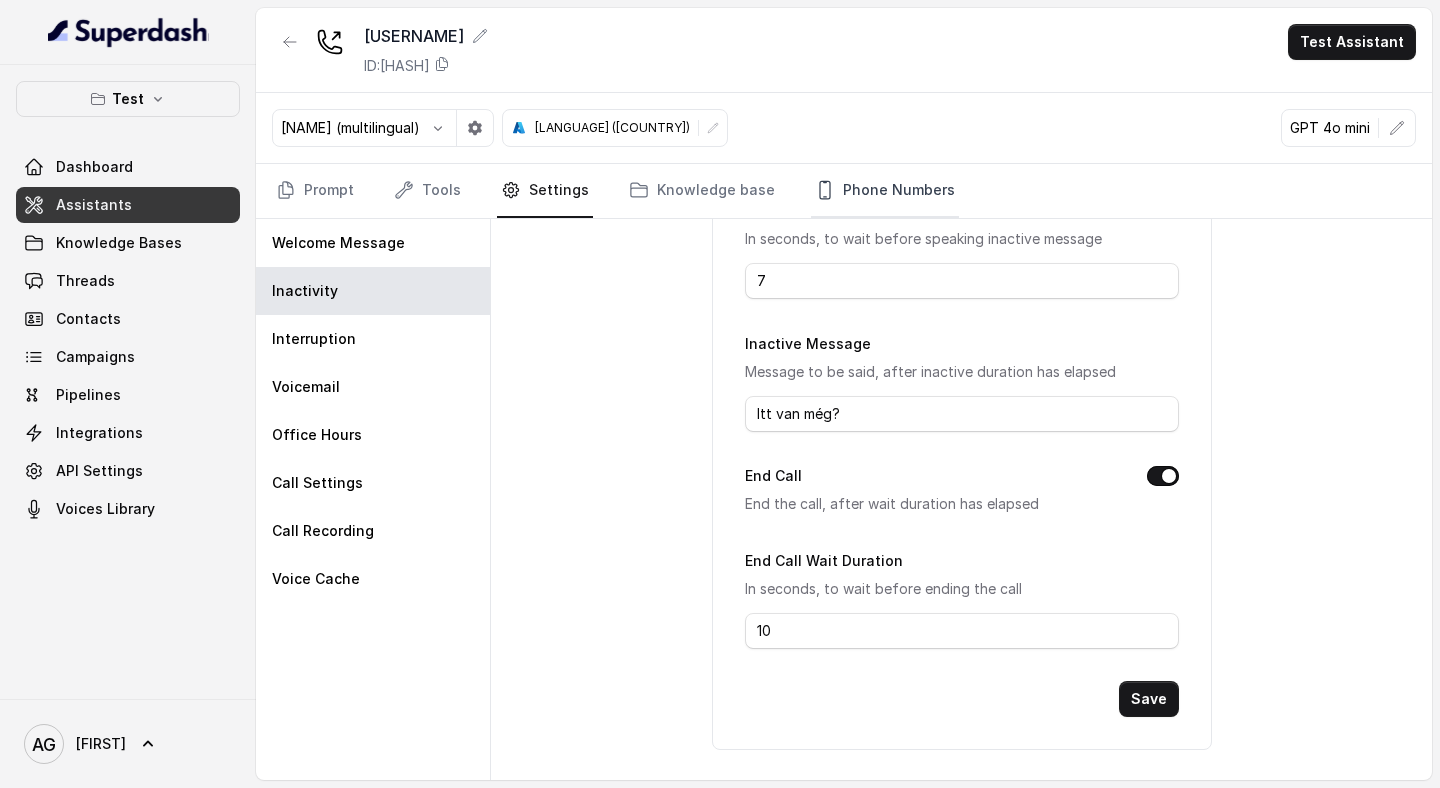 click on "Phone Numbers" at bounding box center (885, 191) 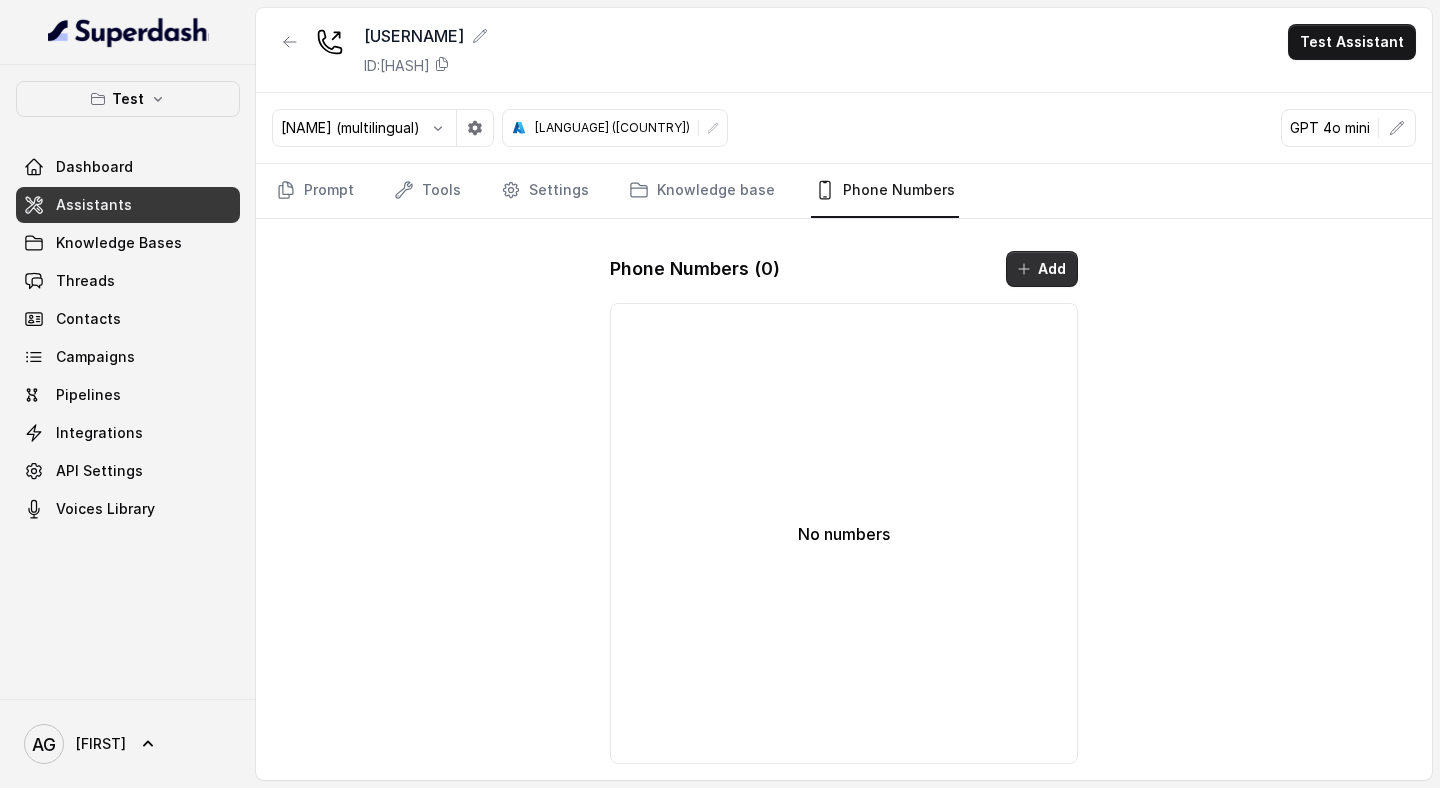 click on "Add" at bounding box center (1042, 269) 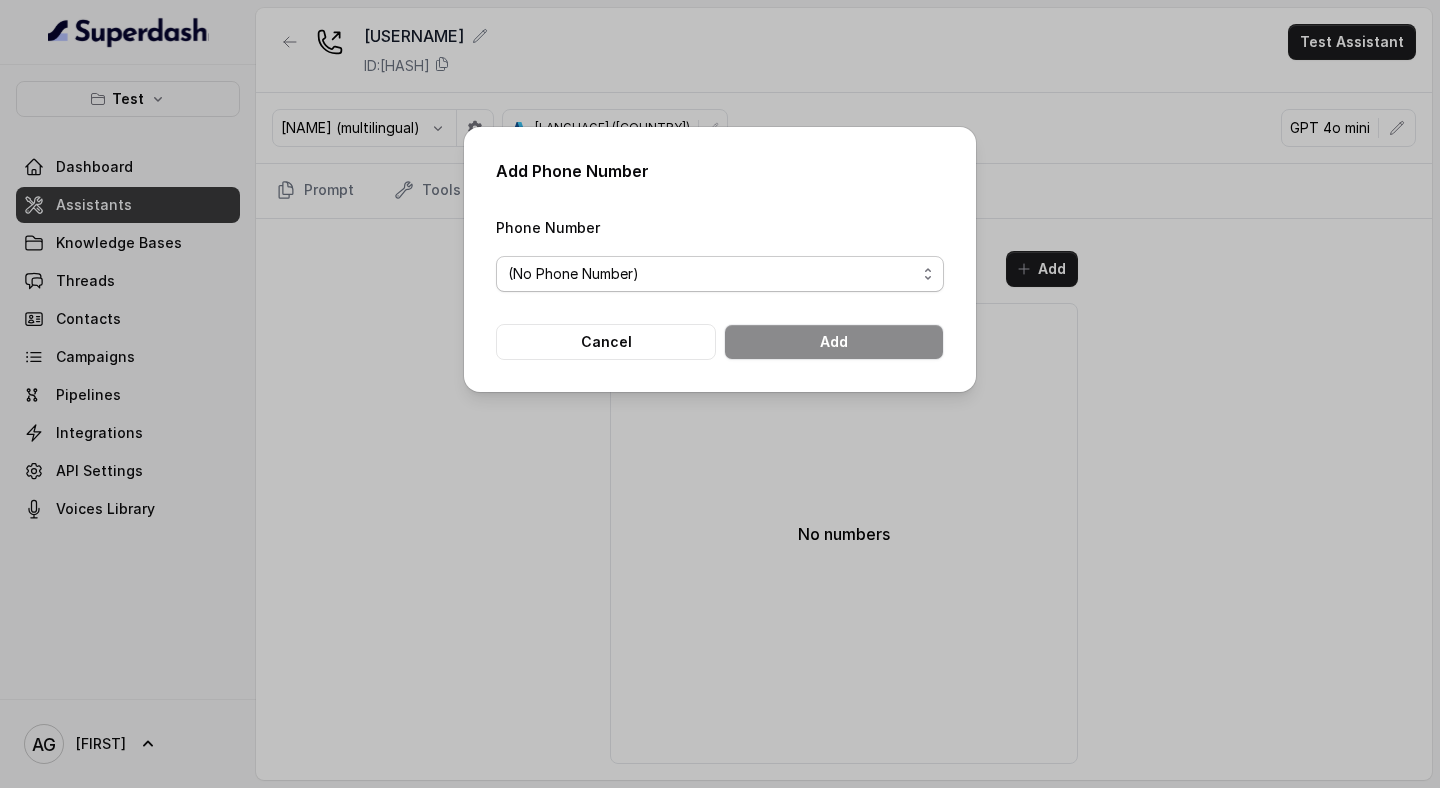 click on "(No Phone Number)" at bounding box center [712, 274] 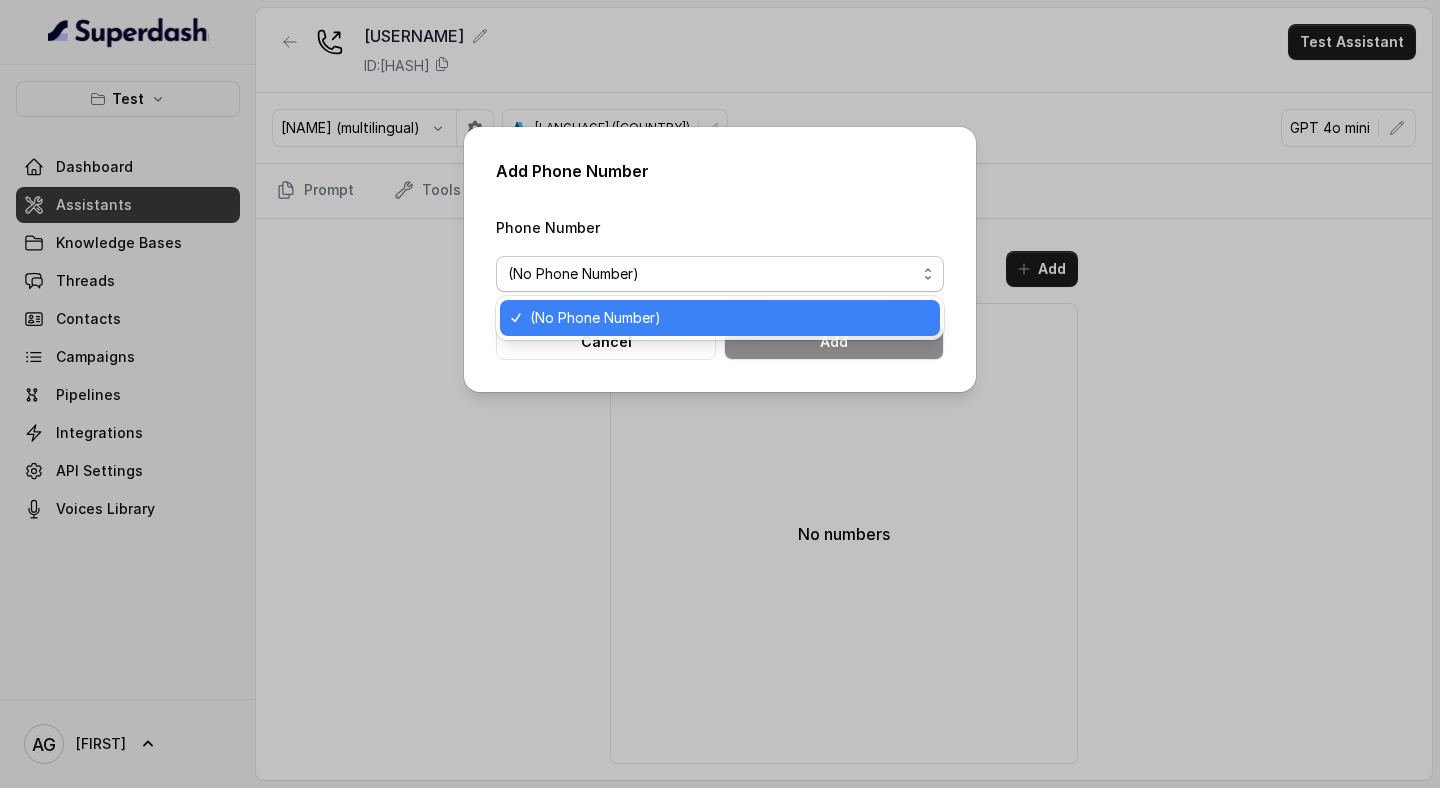 click on "Phone Number (No Phone Number)" at bounding box center [720, 253] 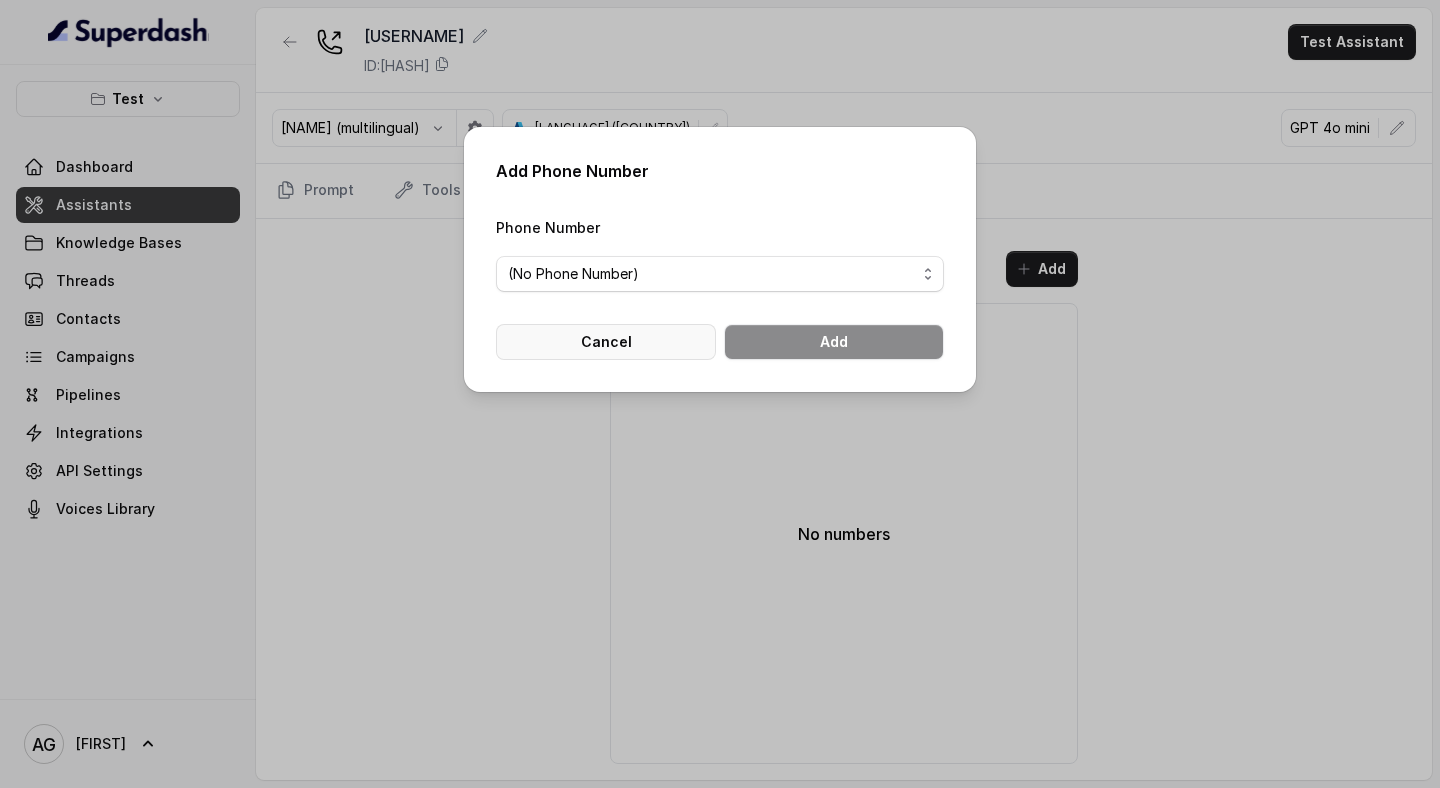 click on "Cancel" at bounding box center [606, 342] 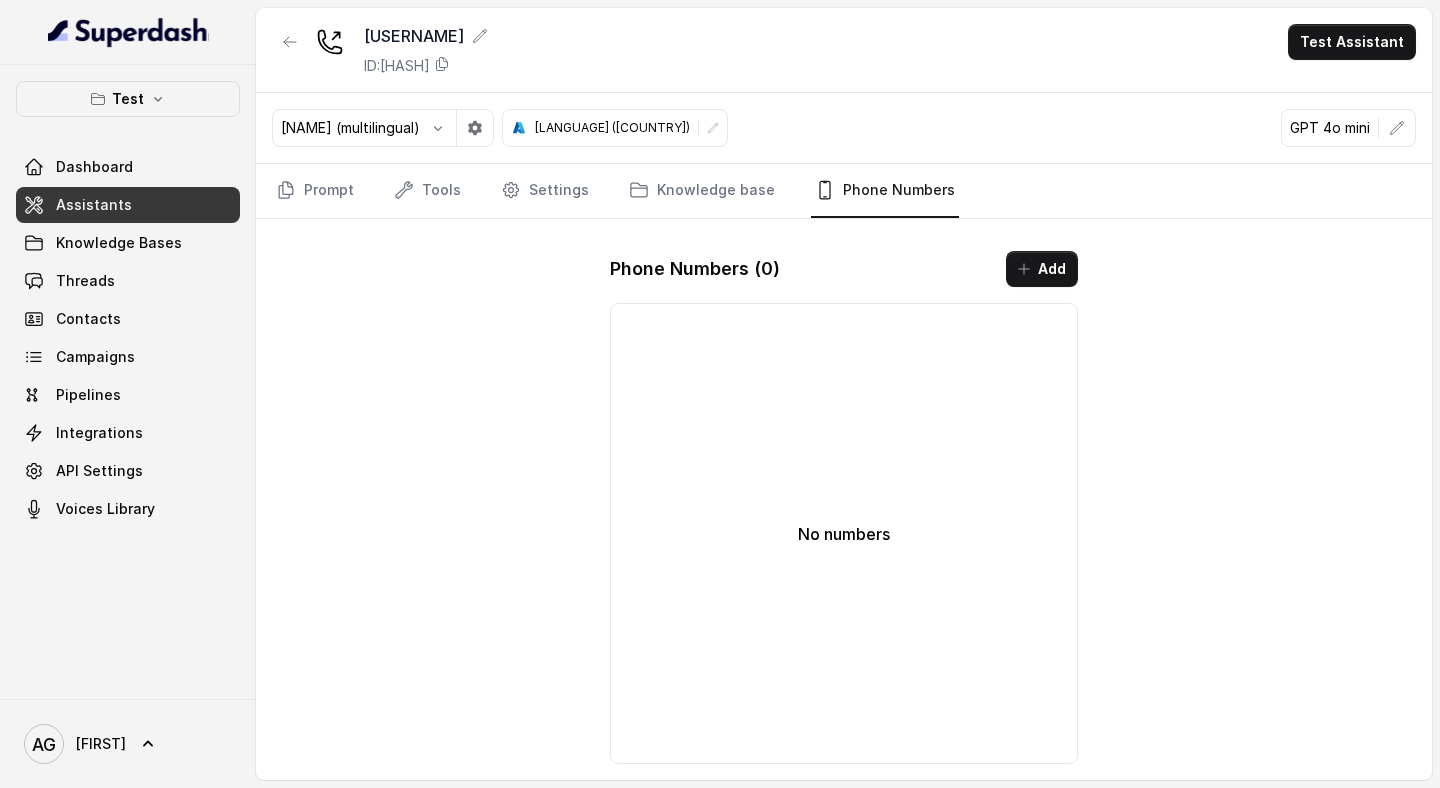click on "GPT 4o mini" at bounding box center (1330, 128) 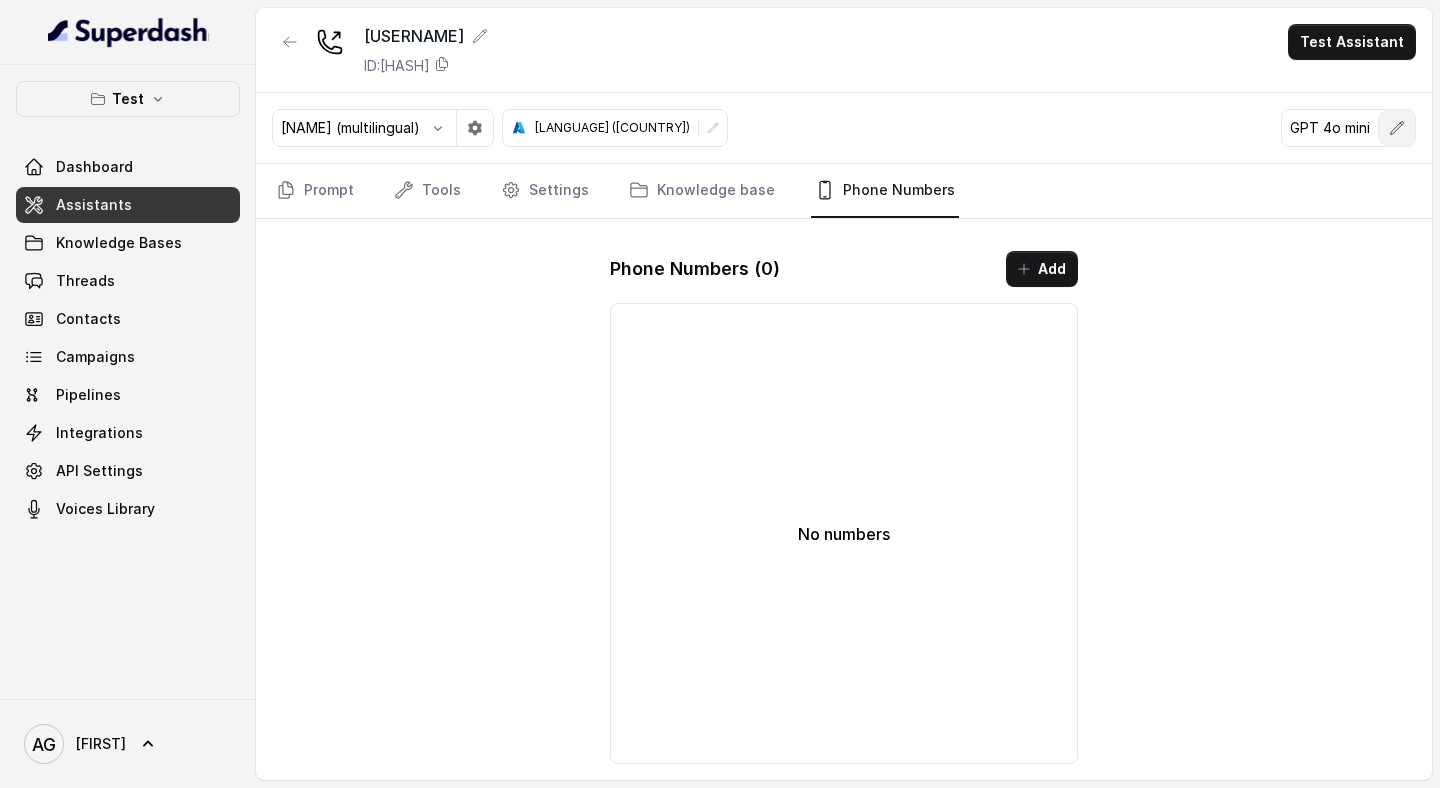 click at bounding box center (1397, 128) 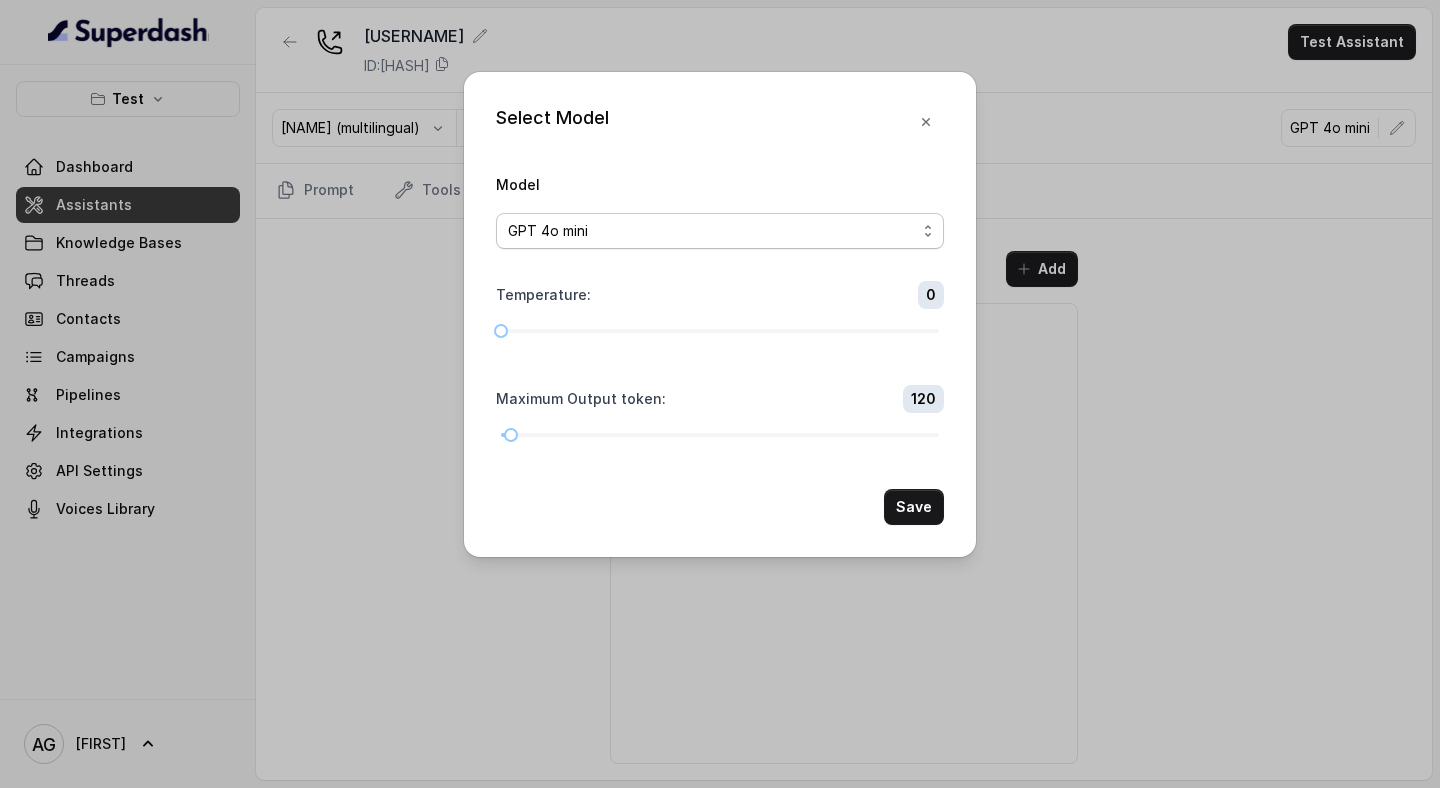 click on "GPT 4o mini" at bounding box center (712, 231) 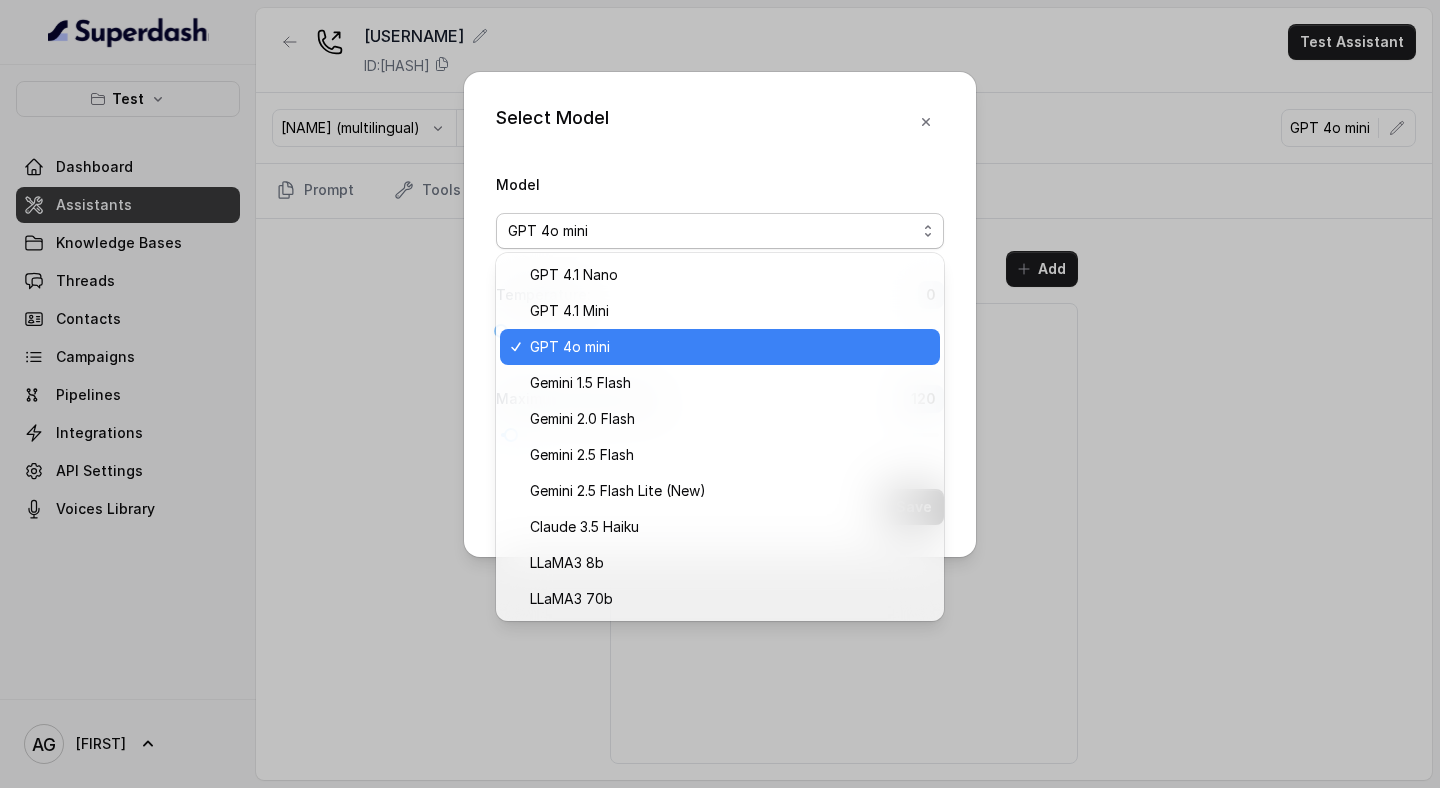 click on "GPT 4o mini" at bounding box center (720, 347) 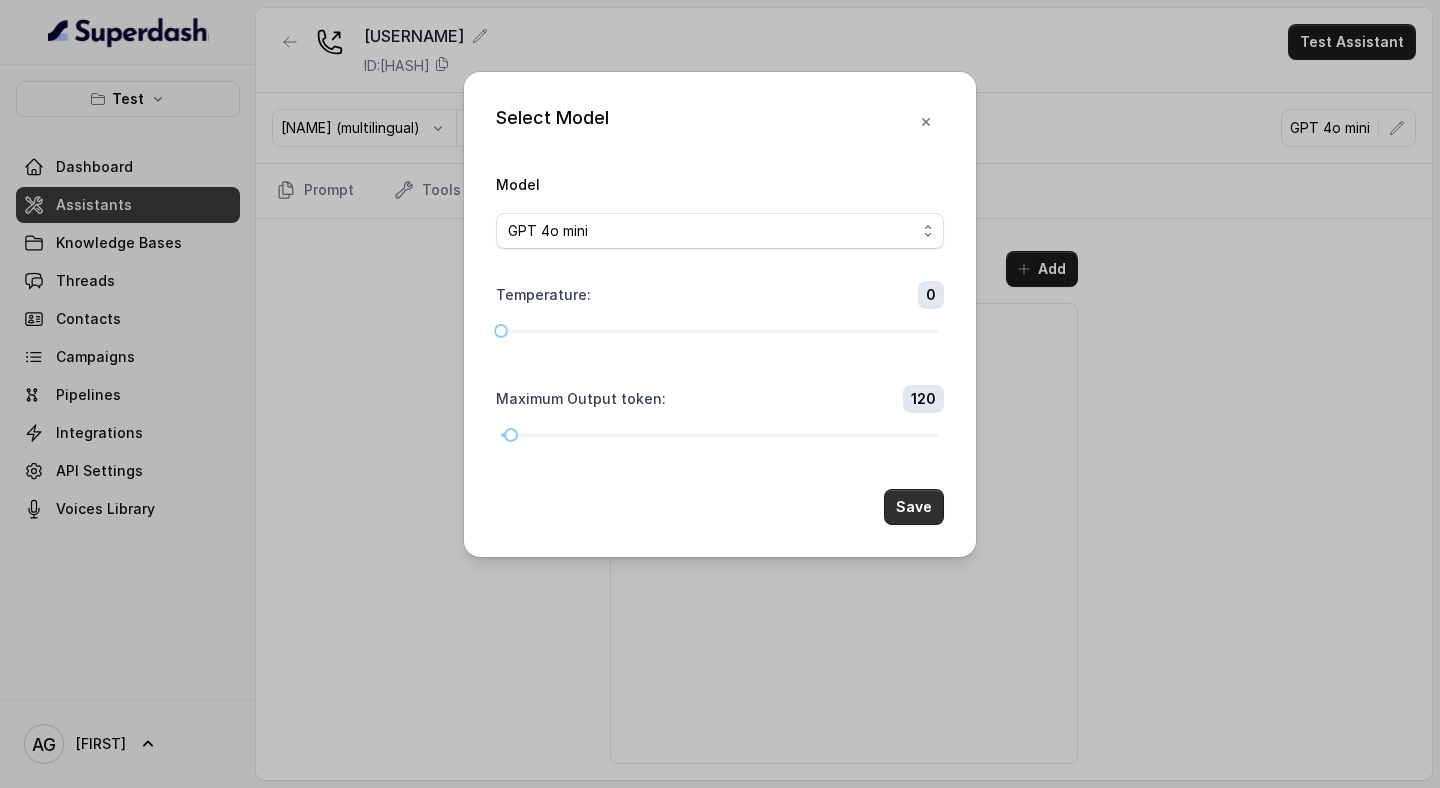 click on "Save" at bounding box center (914, 507) 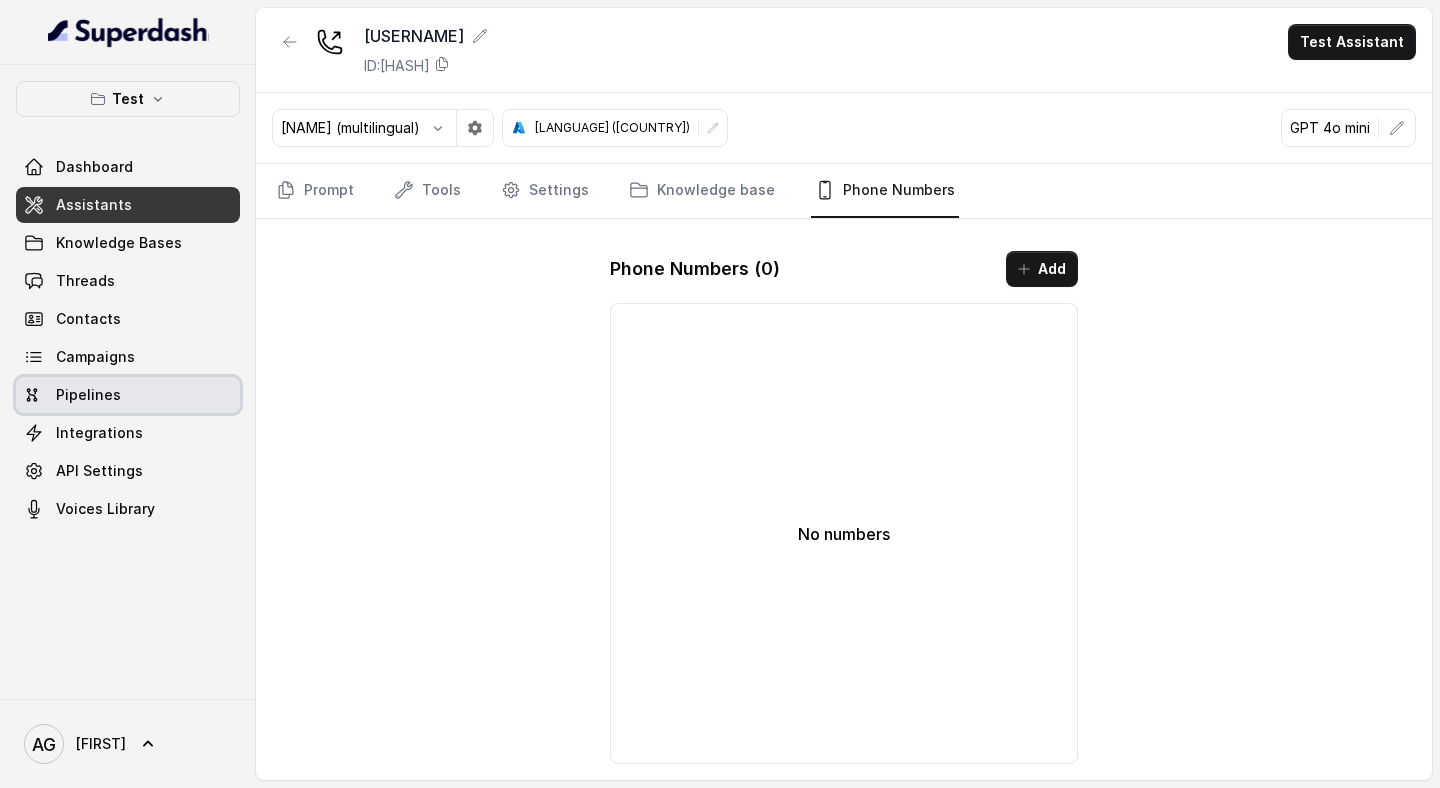 click on "Pipelines" at bounding box center (88, 395) 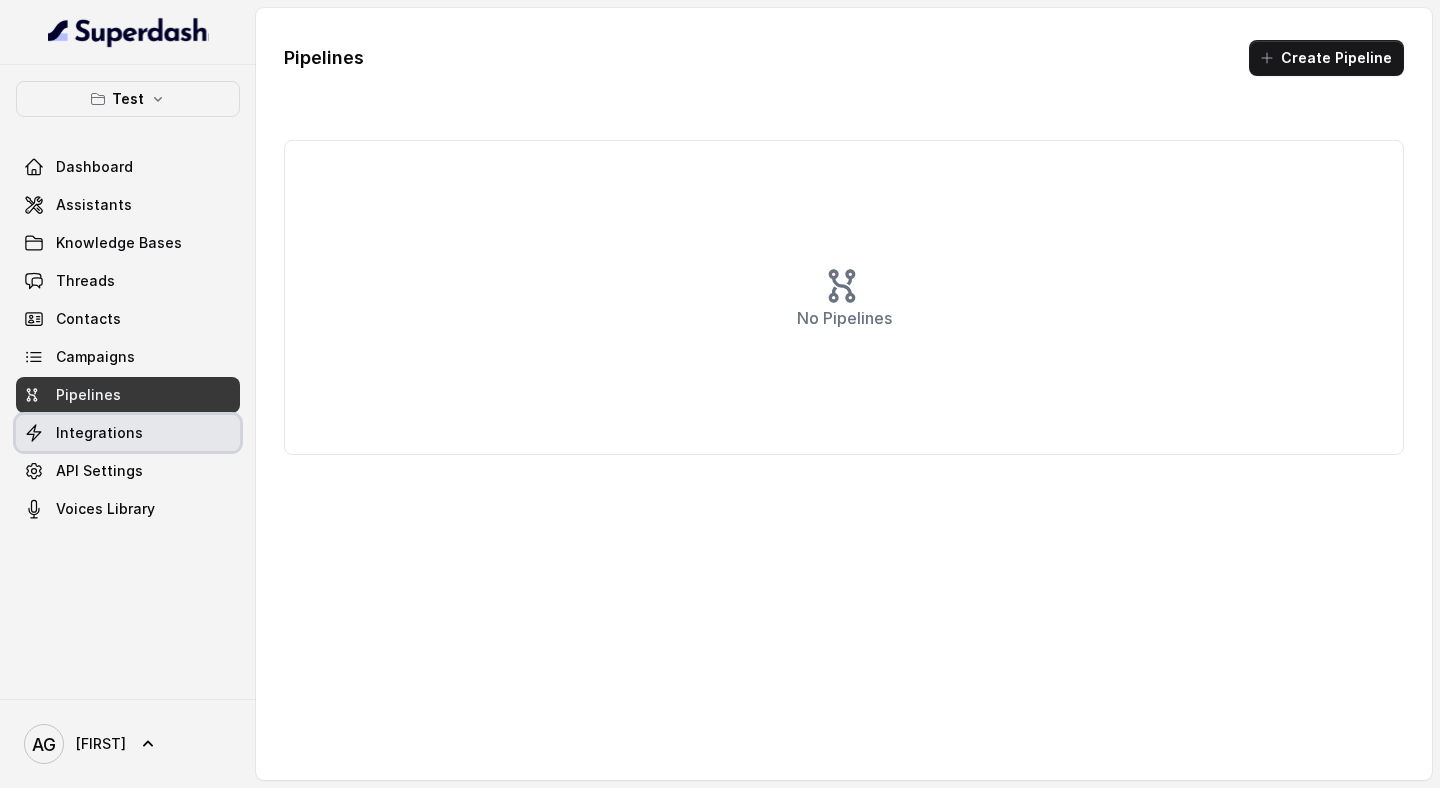 click on "Integrations" at bounding box center (99, 433) 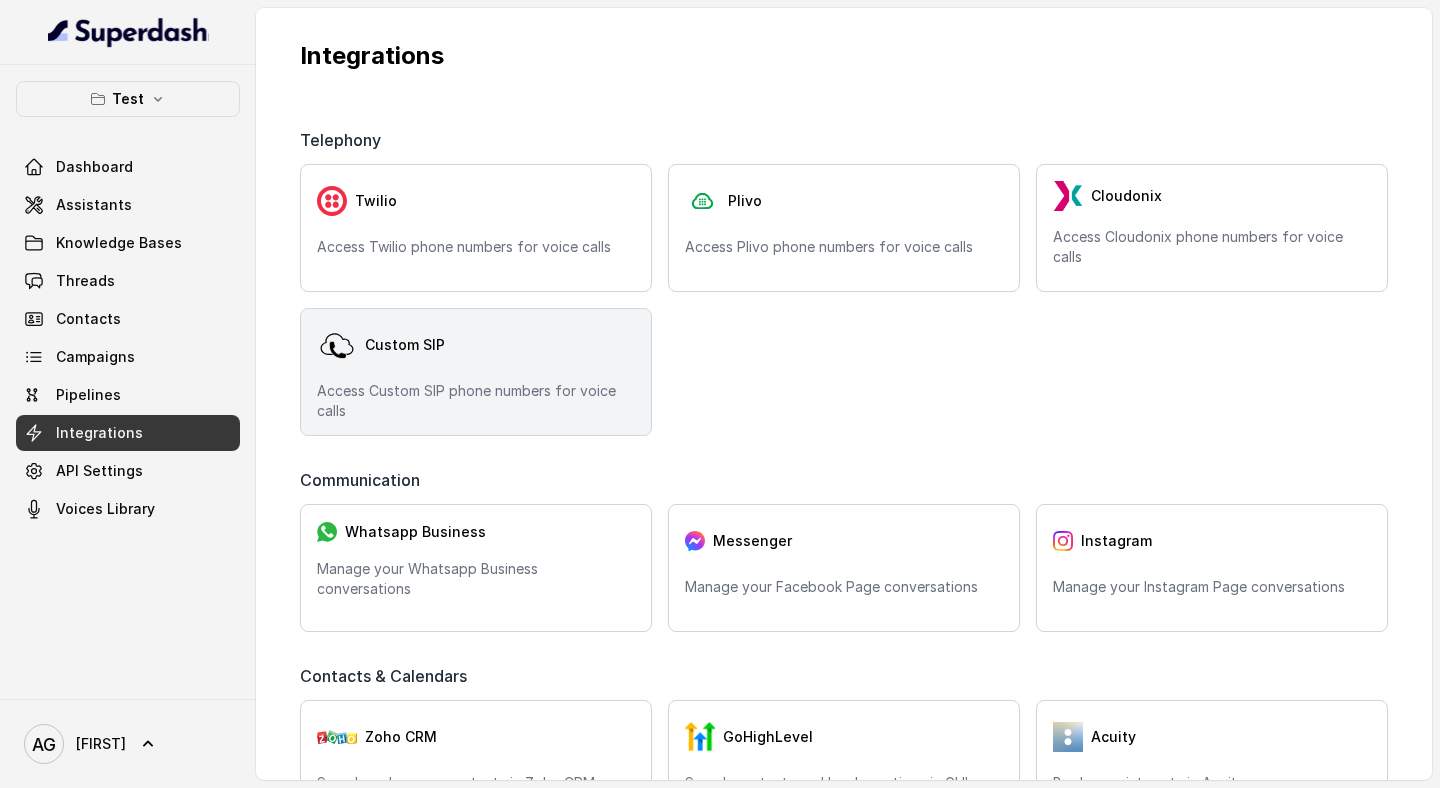 click on "Custom SIP" at bounding box center (476, 345) 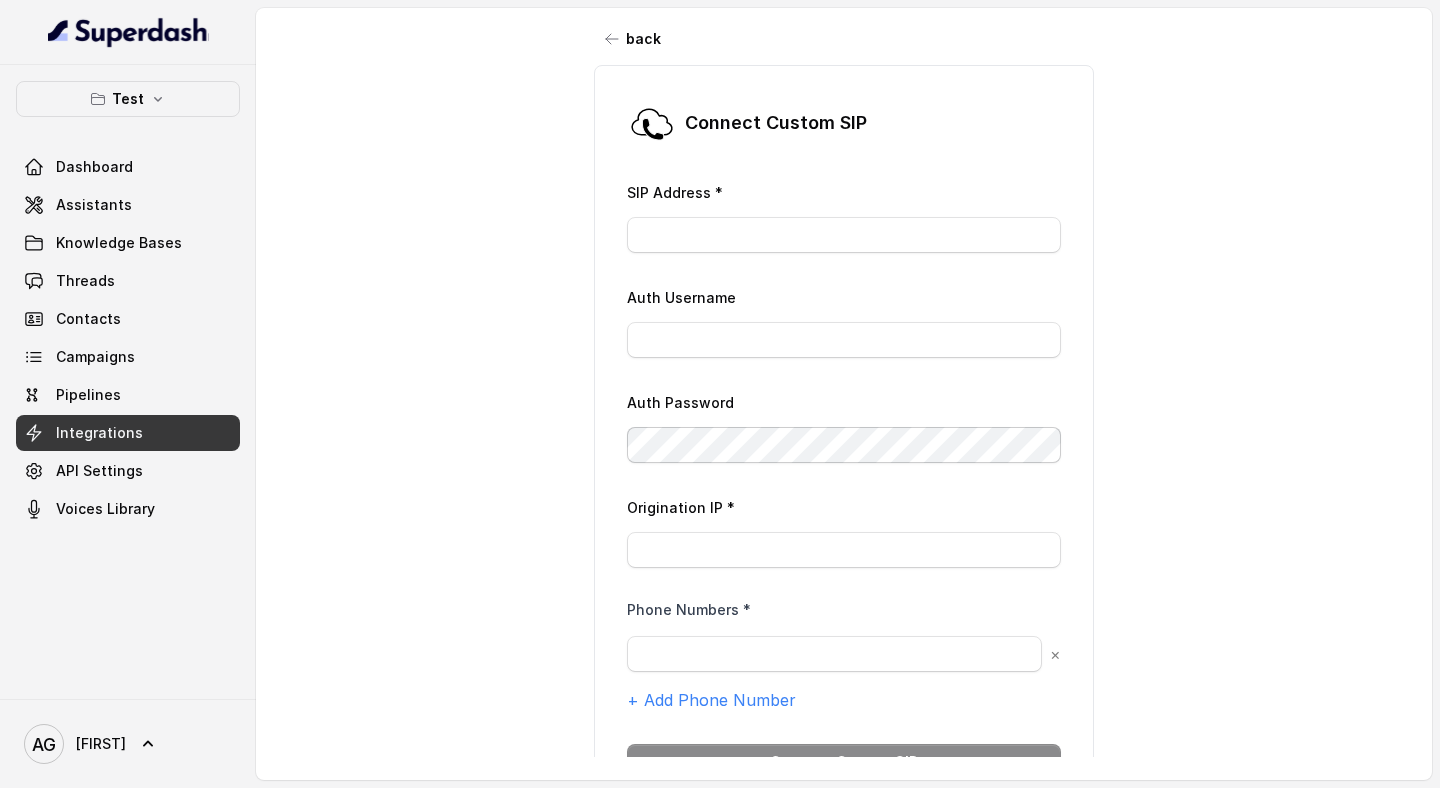 scroll, scrollTop: 0, scrollLeft: 0, axis: both 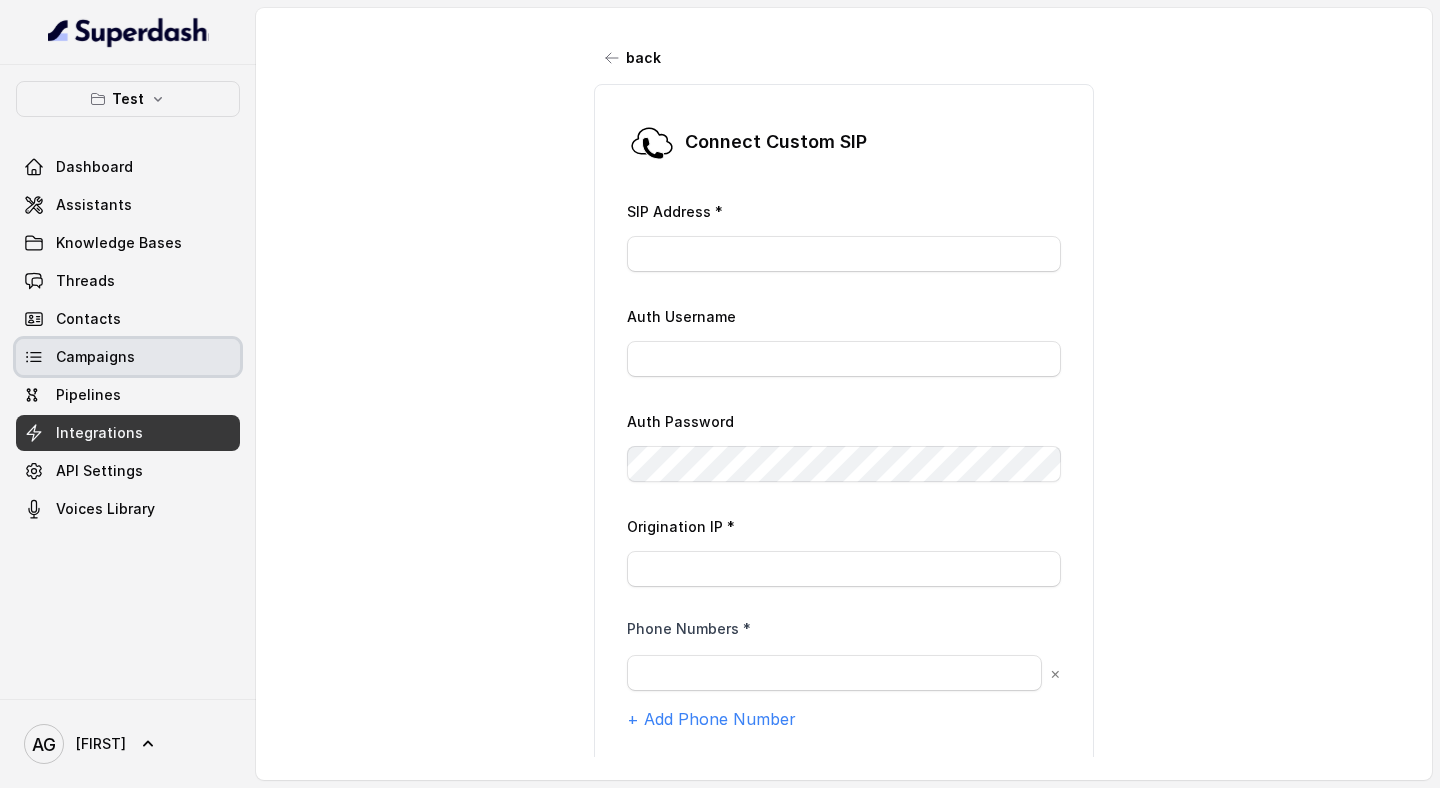 click on "Campaigns" at bounding box center [128, 357] 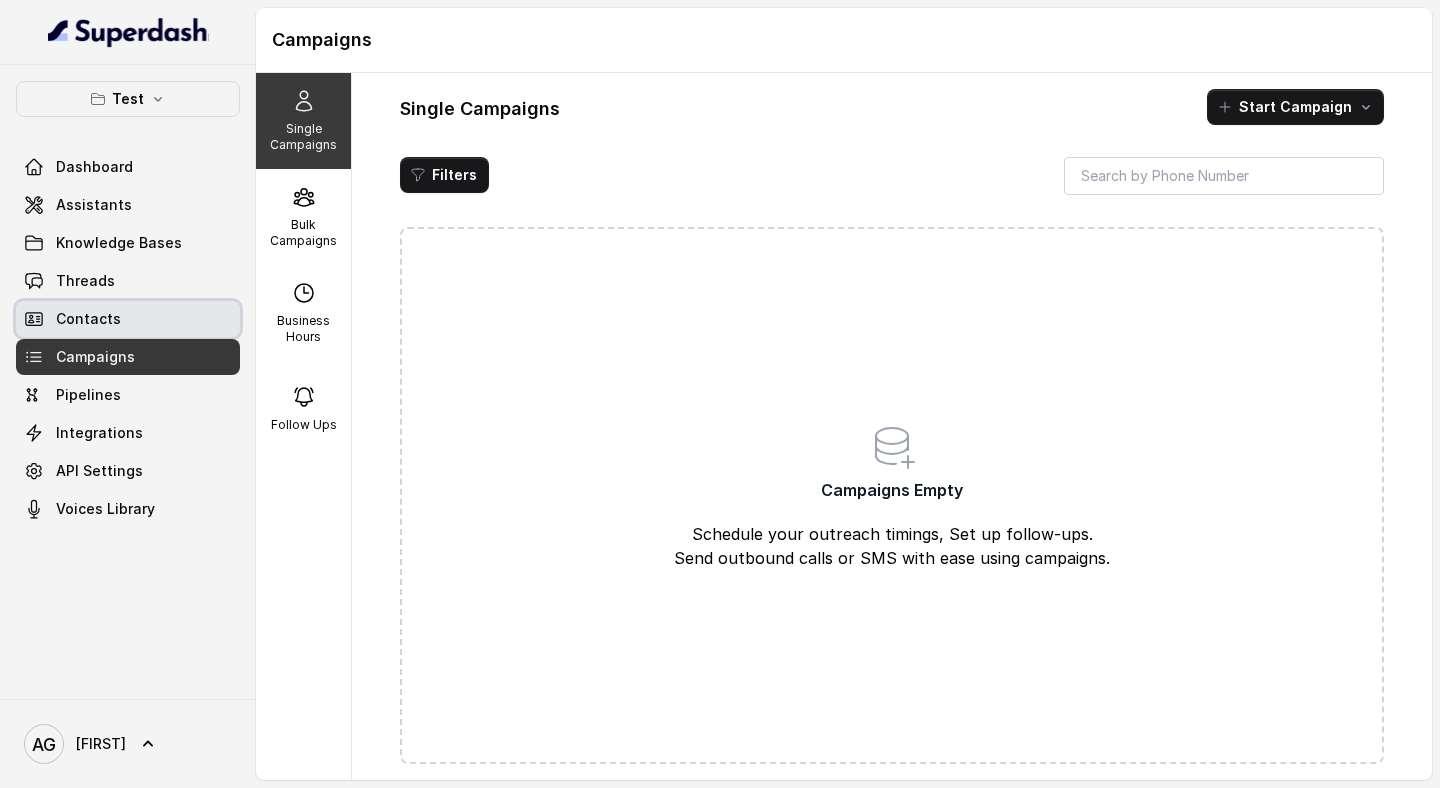 click on "Contacts" at bounding box center [128, 319] 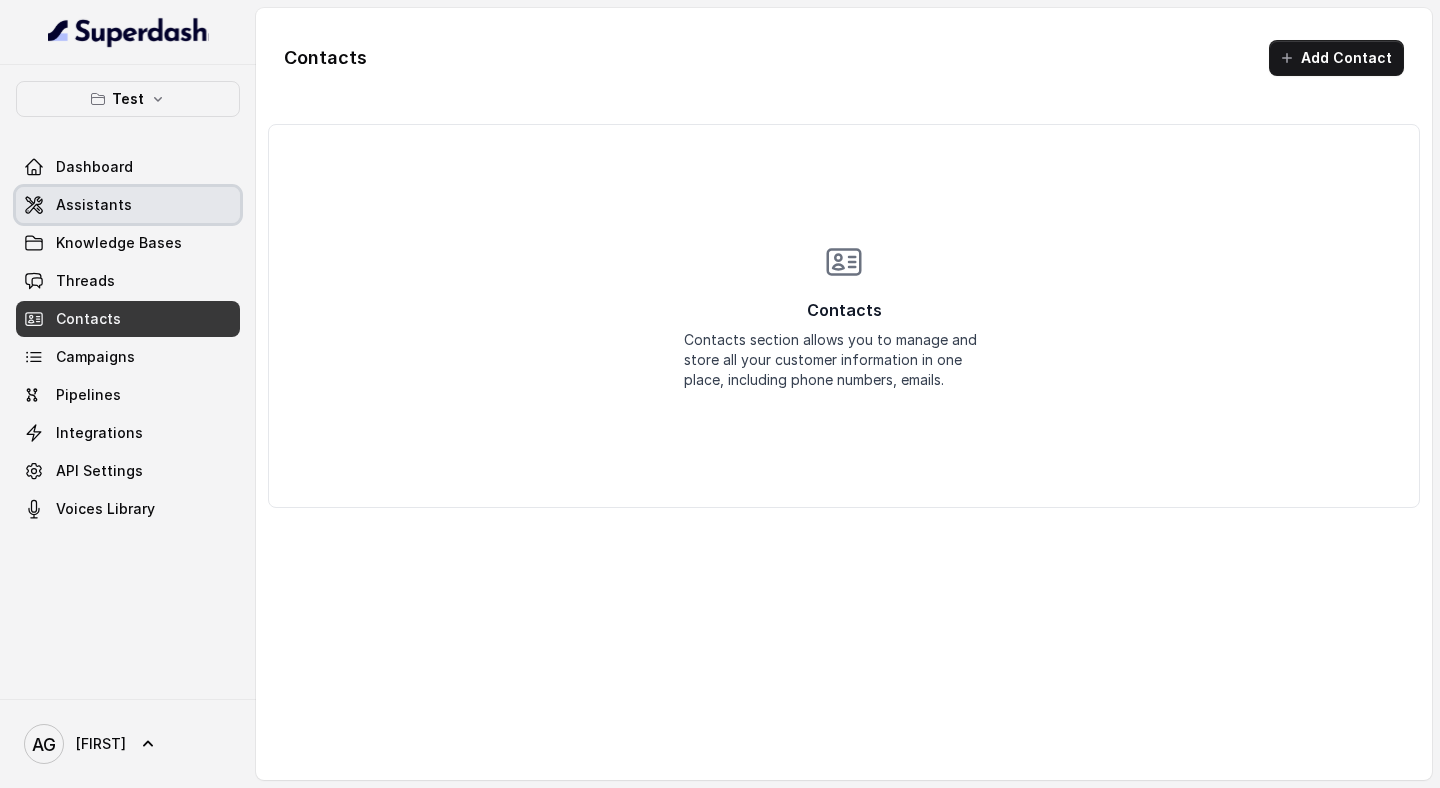 click on "Assistants" at bounding box center (94, 205) 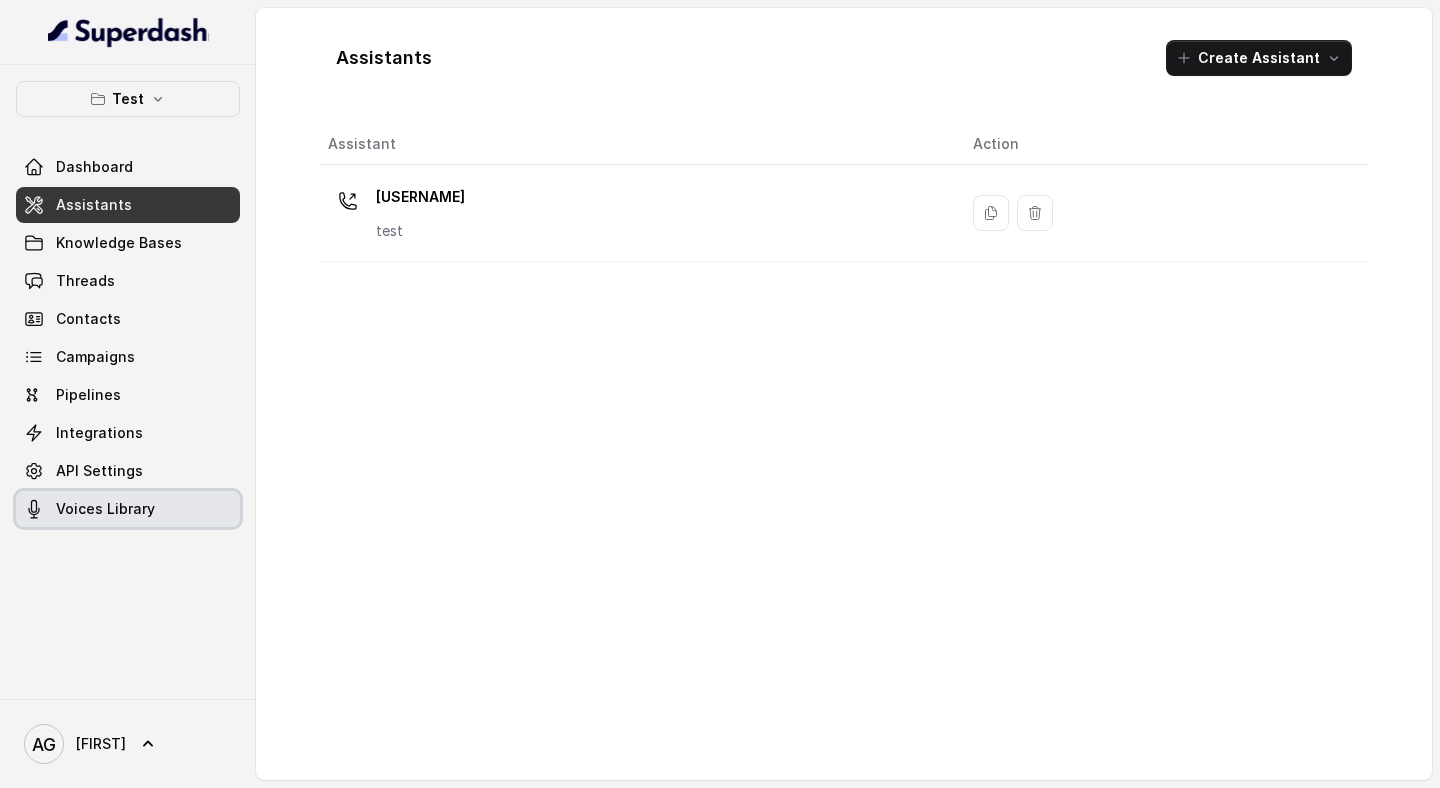 click on "Voices Library" at bounding box center (128, 509) 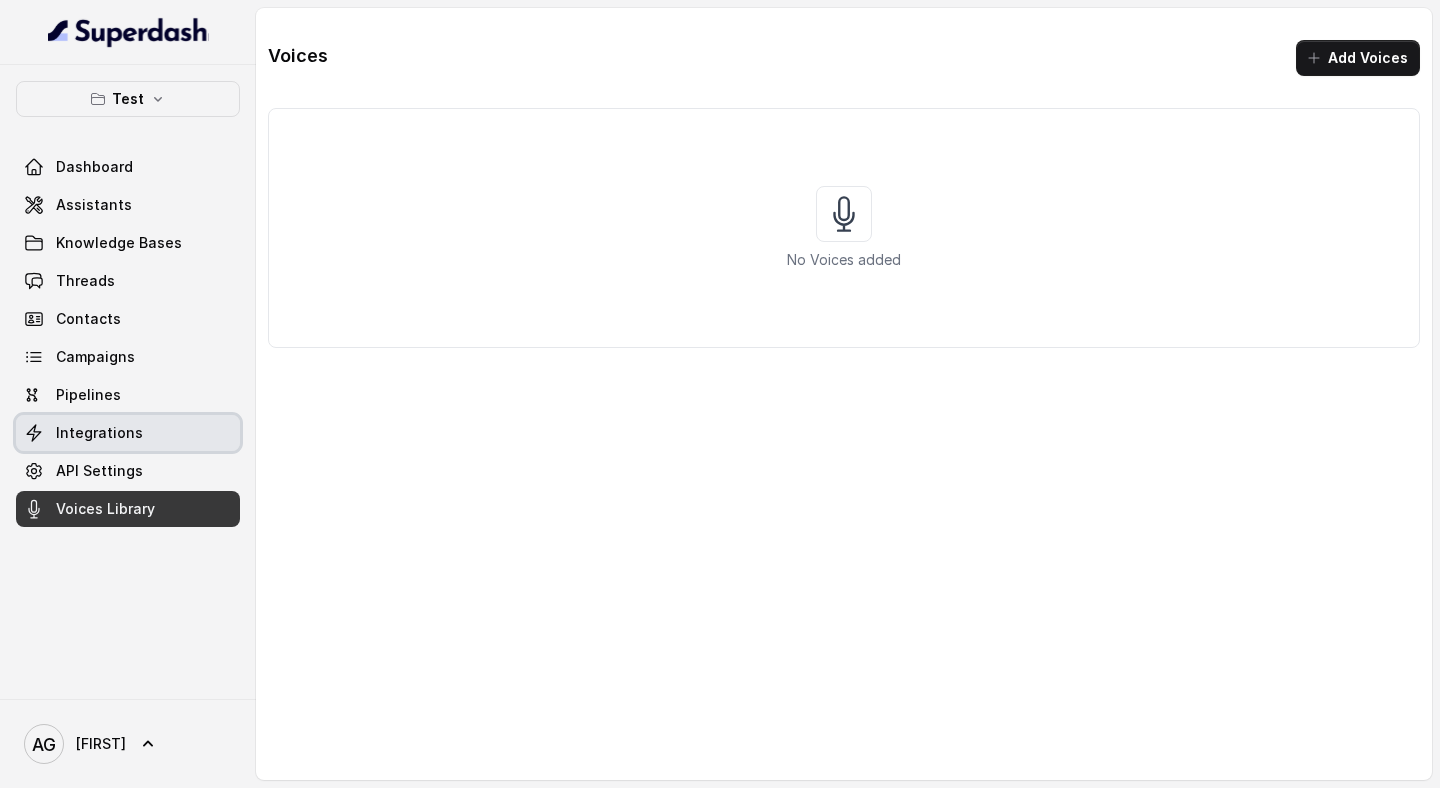 click on "Integrations" at bounding box center [128, 433] 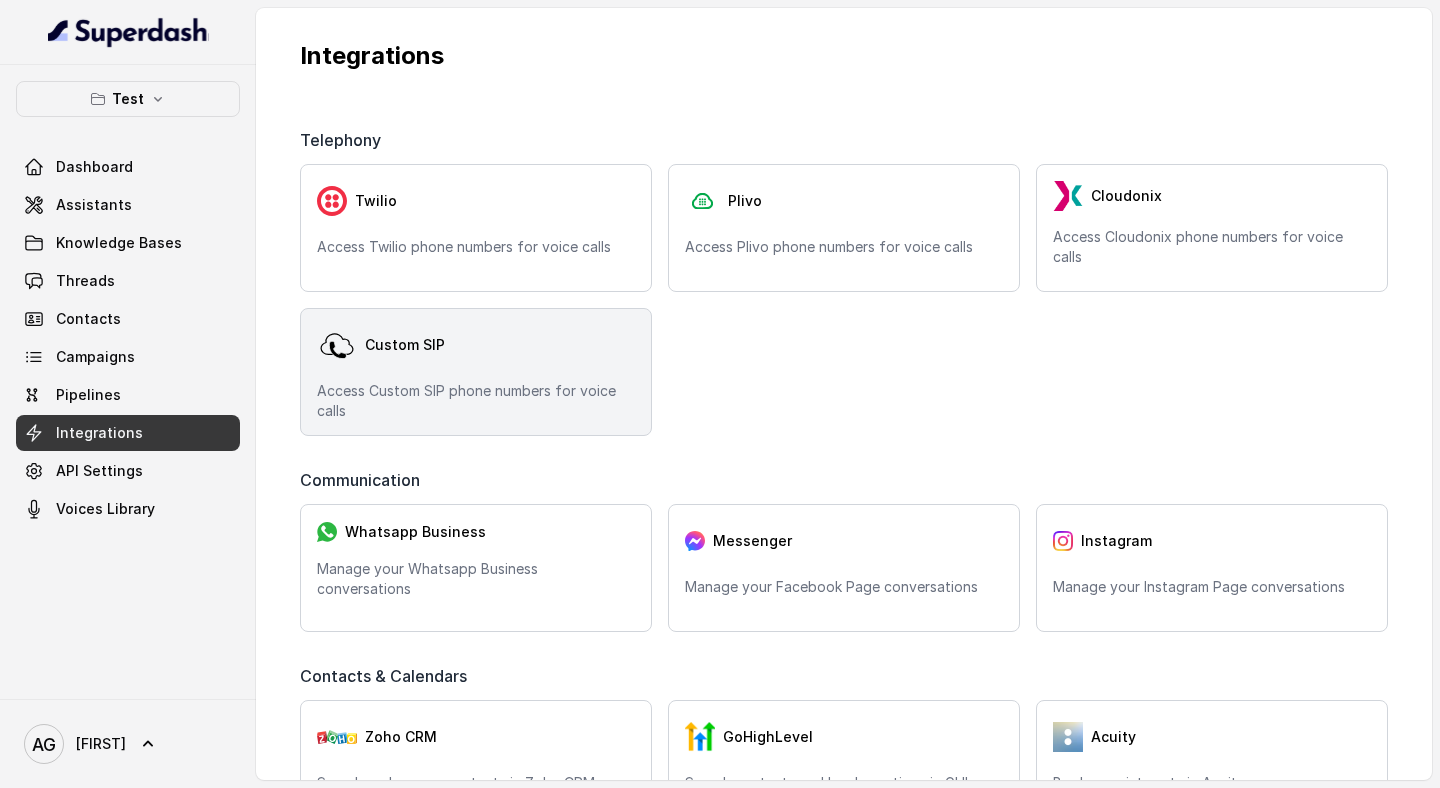 click on "Access Custom SIP phone numbers for voice calls" at bounding box center (476, 401) 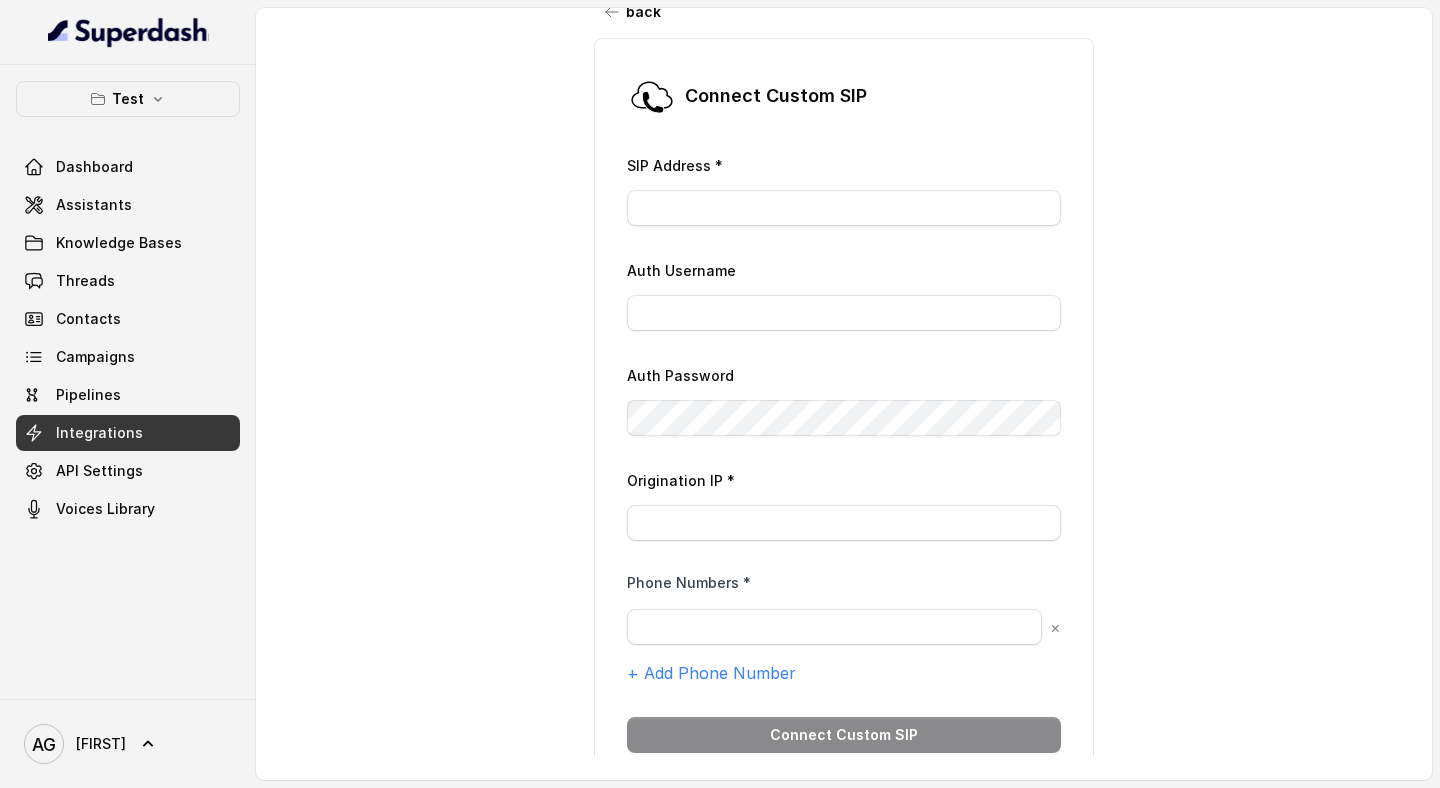scroll, scrollTop: 0, scrollLeft: 0, axis: both 